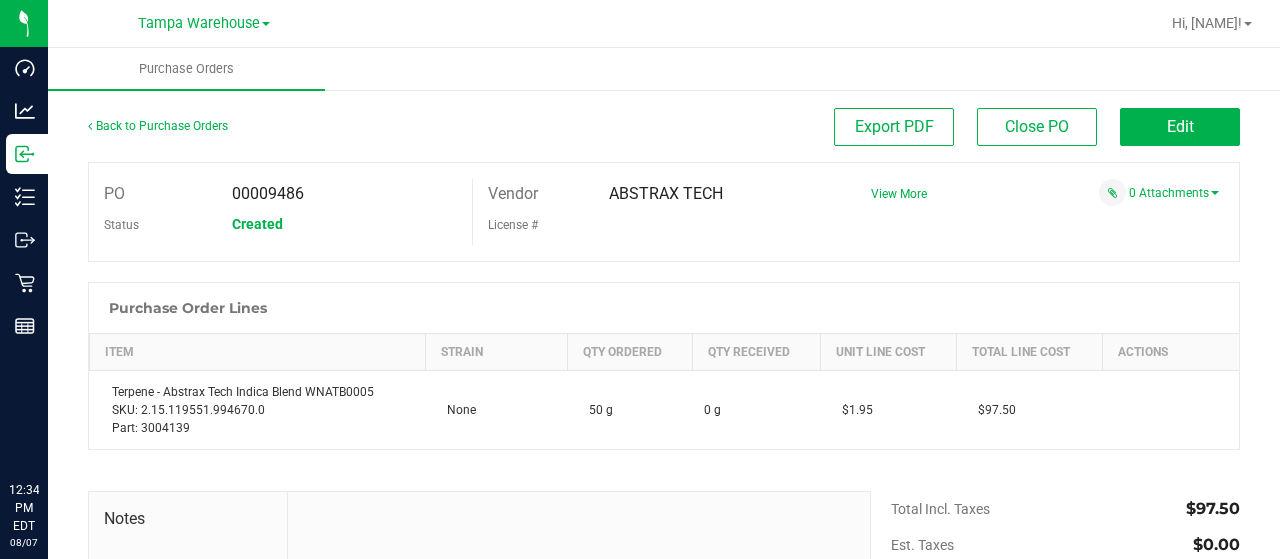 scroll, scrollTop: 0, scrollLeft: 0, axis: both 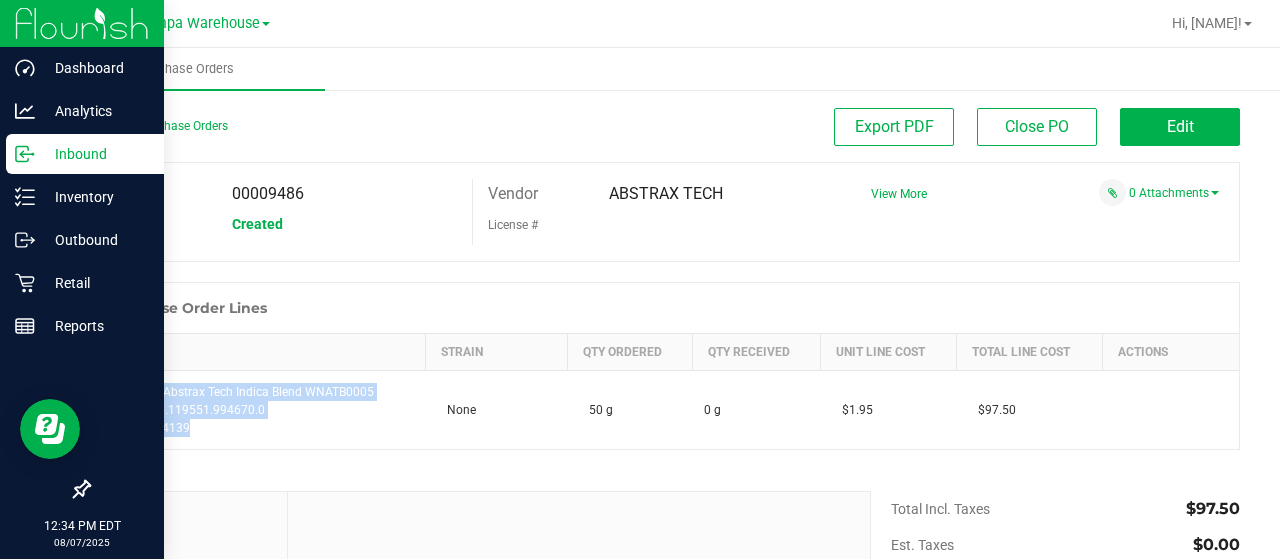 click 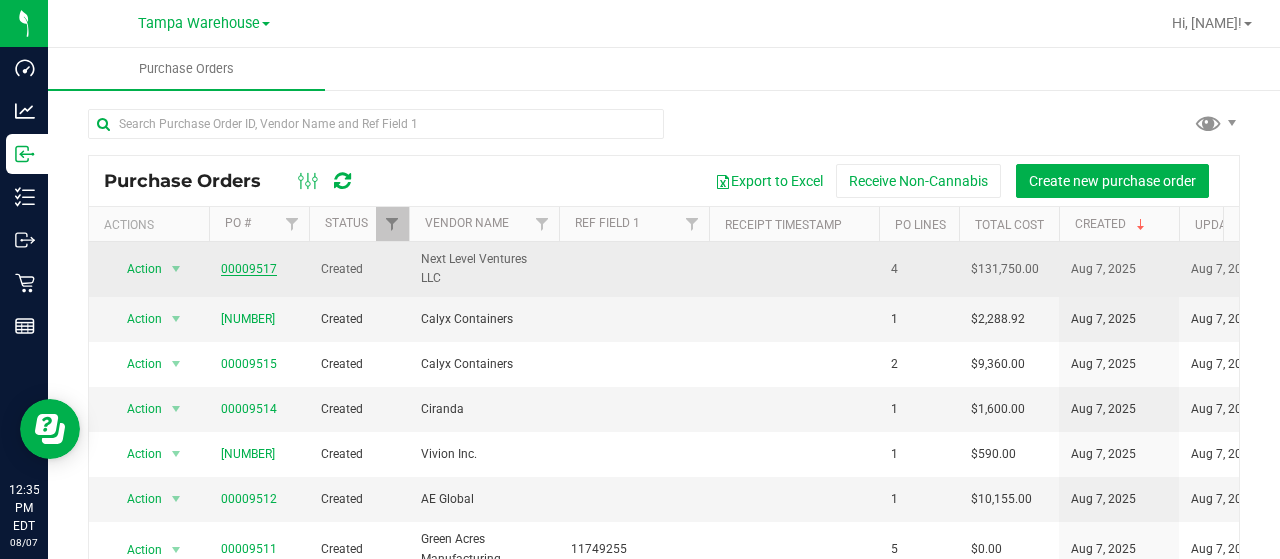 click on "00009517" at bounding box center [249, 269] 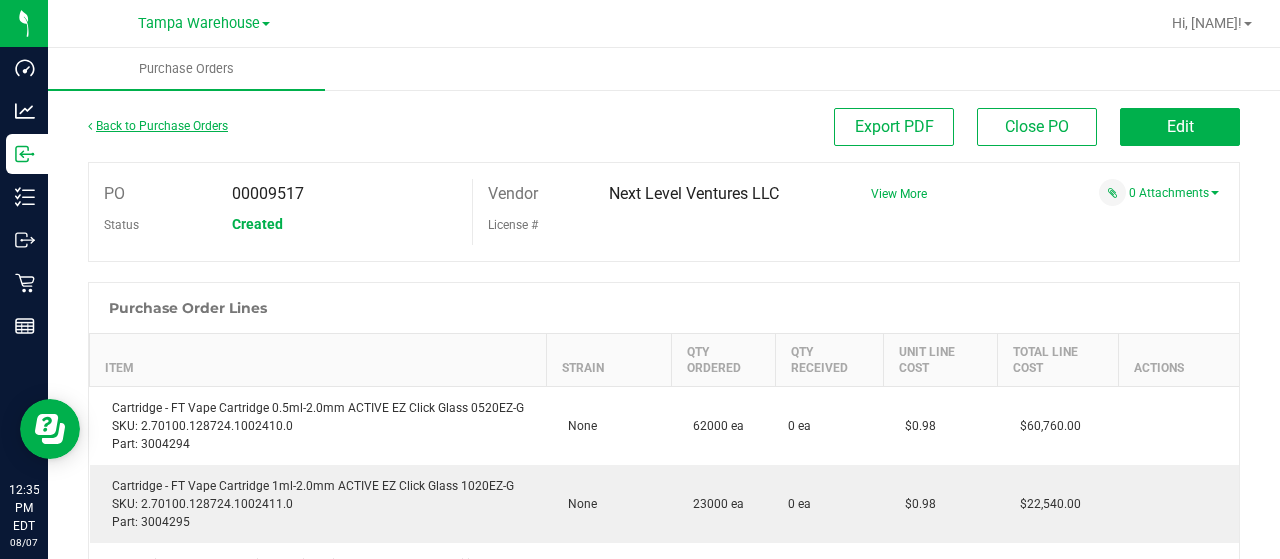 click on "Back to Purchase Orders" at bounding box center [158, 126] 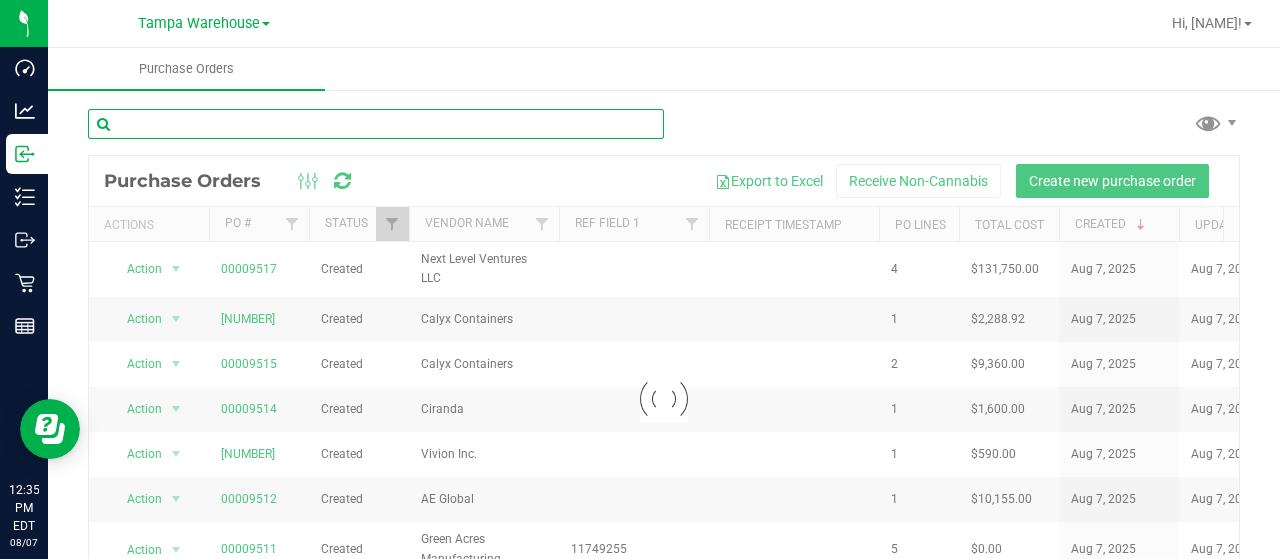 click at bounding box center [376, 124] 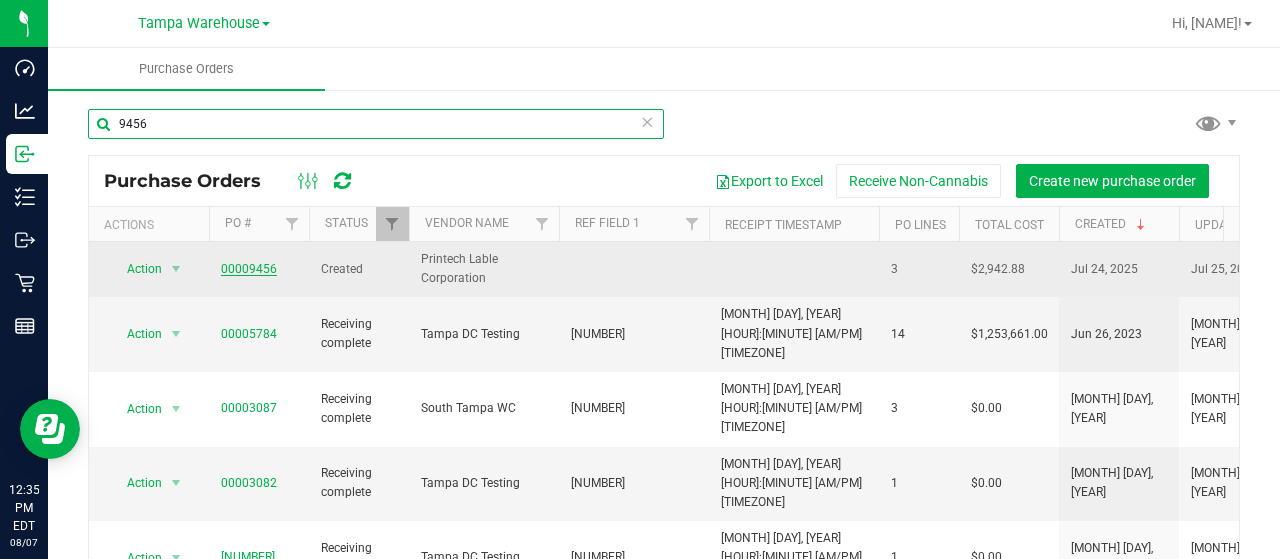 type on "9456" 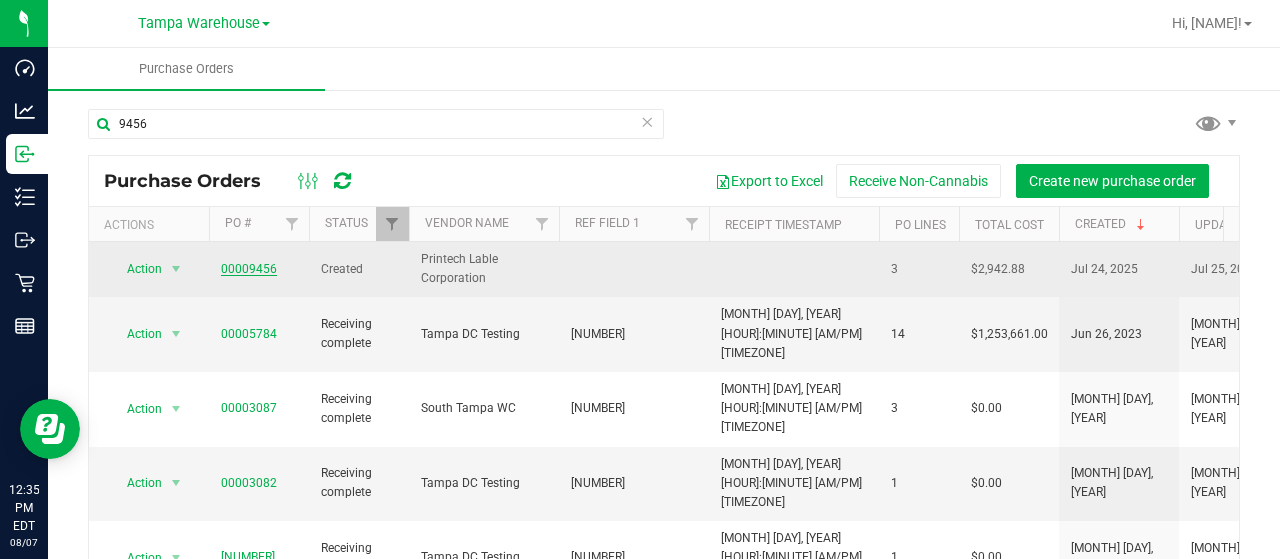 click on "00009456" at bounding box center (249, 269) 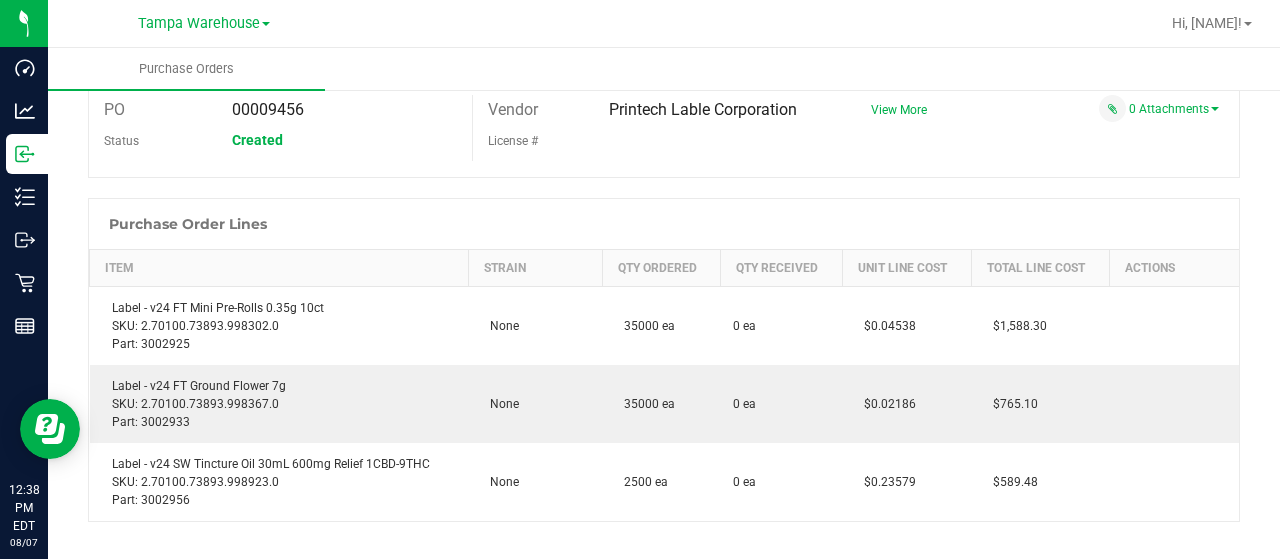 scroll, scrollTop: 88, scrollLeft: 0, axis: vertical 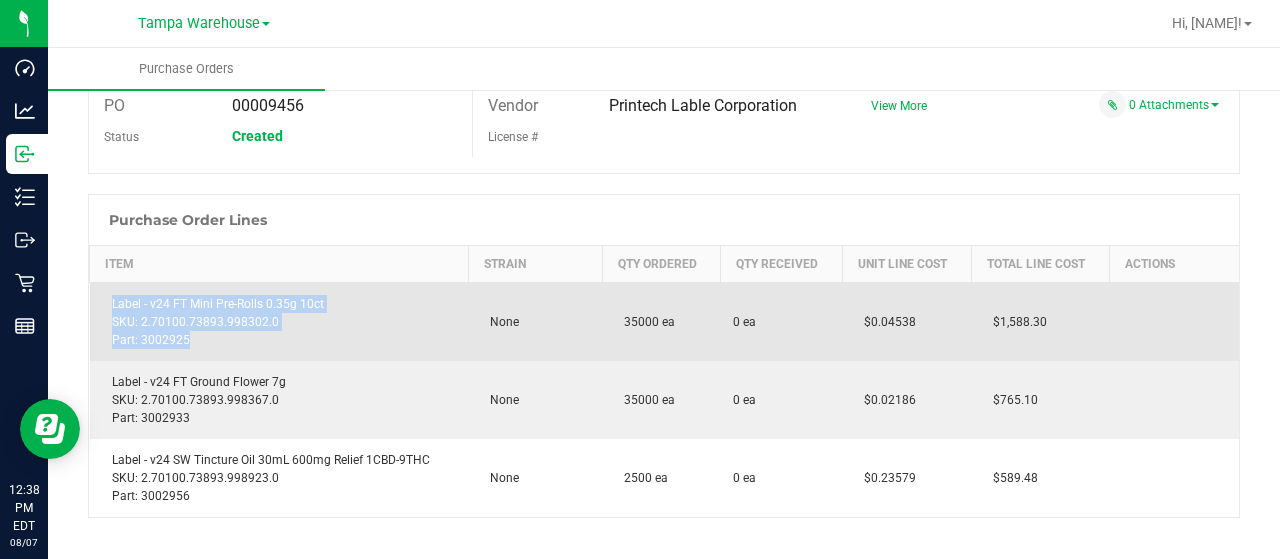 drag, startPoint x: 212, startPoint y: 349, endPoint x: 96, endPoint y: 301, distance: 125.53884 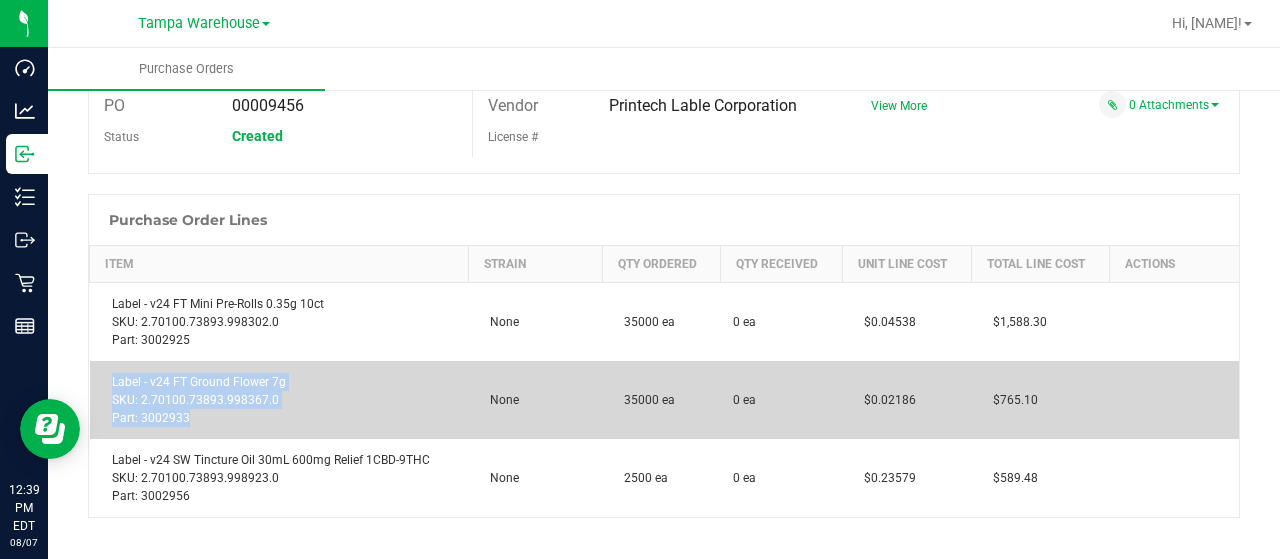 drag, startPoint x: 228, startPoint y: 421, endPoint x: 100, endPoint y: 380, distance: 134.4061 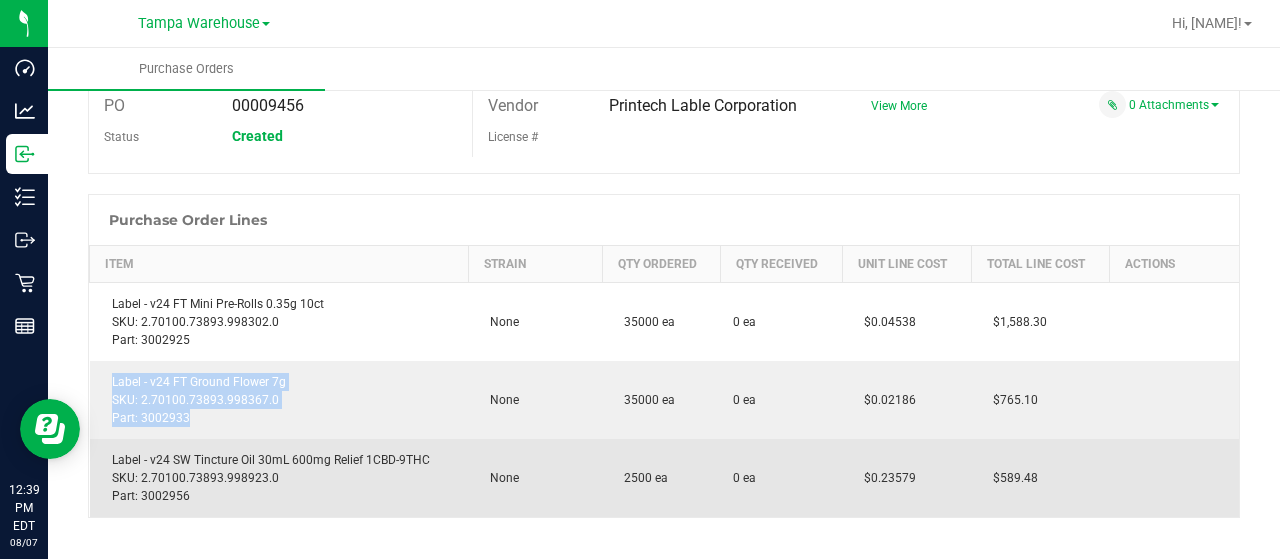 copy on "Label - v24 FT Ground Flower 7g SKU: 2.70100.73893.998367.0 Part: 3002933" 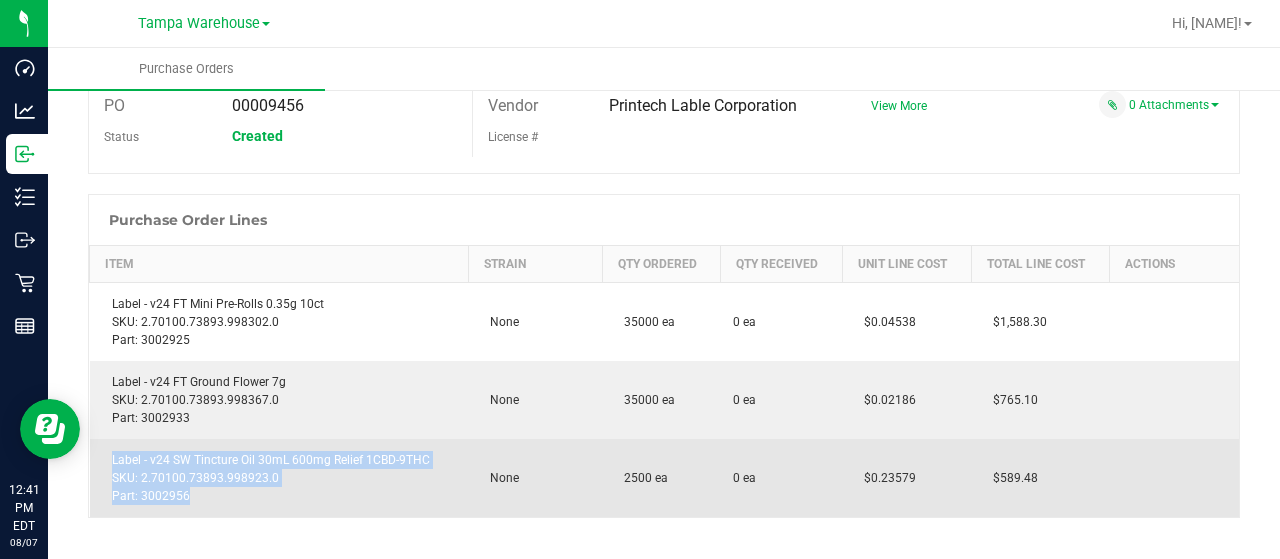 drag, startPoint x: 210, startPoint y: 487, endPoint x: 104, endPoint y: 463, distance: 108.68302 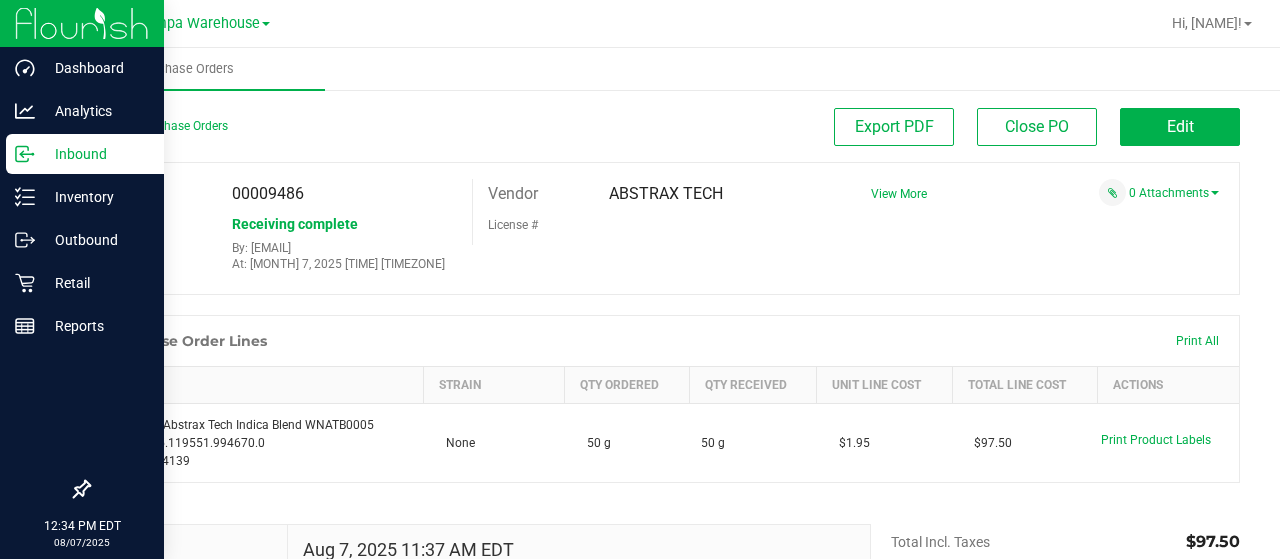 scroll, scrollTop: 0, scrollLeft: 0, axis: both 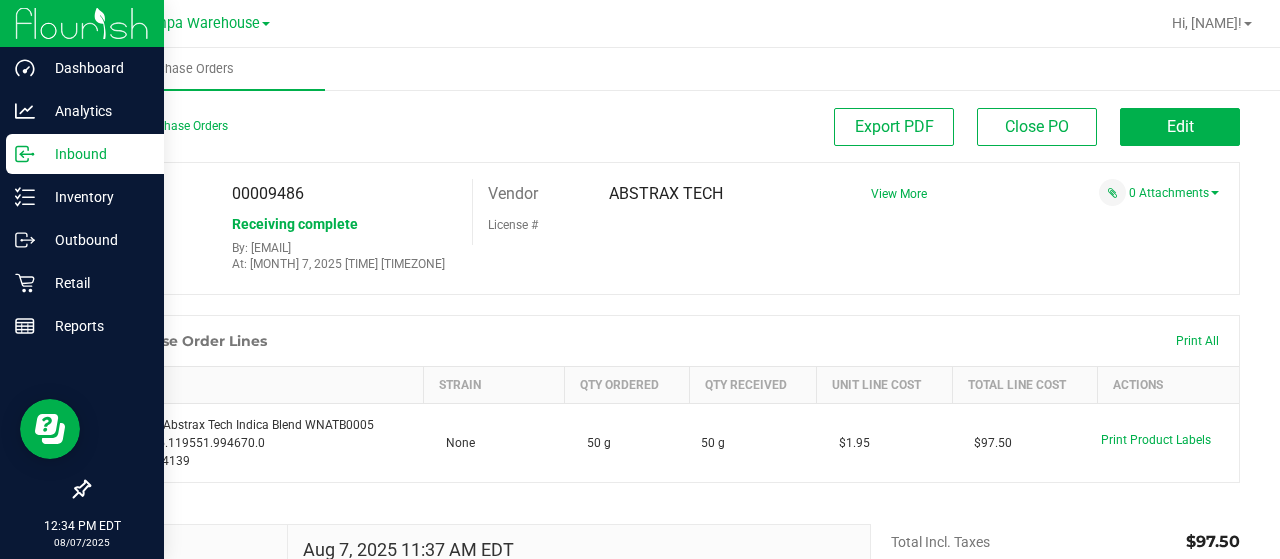 click on "Inbound" at bounding box center [95, 154] 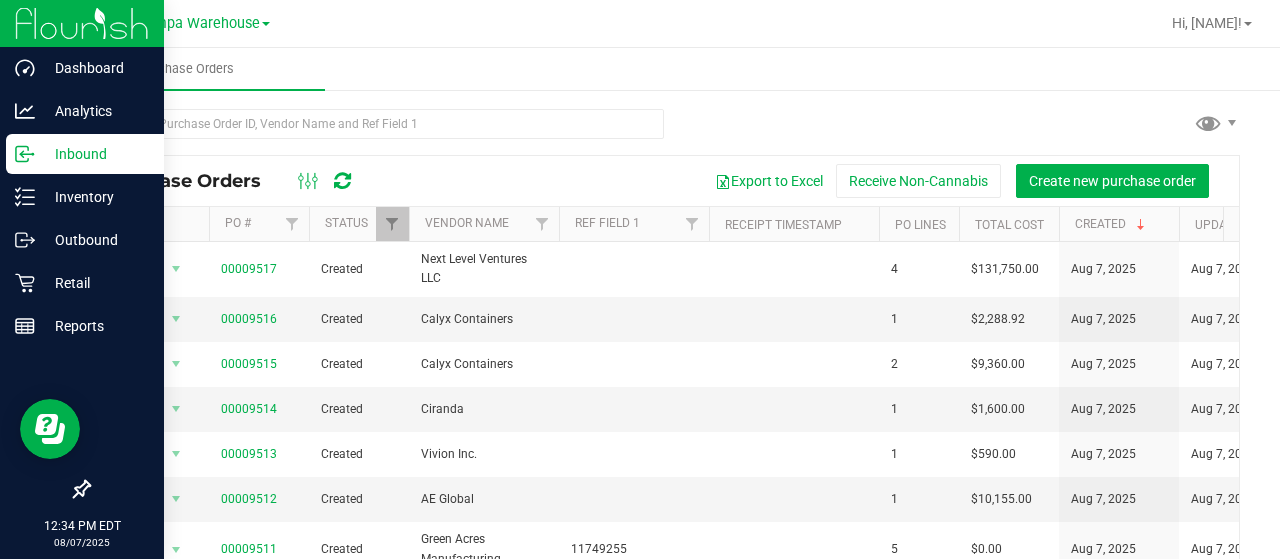click on "Purchase Orders
Export to Excel
Receive Non-Cannabis
Create new purchase order
Actions PO # Status Vendor Name Ref Field 1 Receipt Timestamp PO Lines Total Cost Created Updated Last Updated By Ref Field 2 Ref Field 3 Received By
Action Action PO audit log" at bounding box center (664, 375) 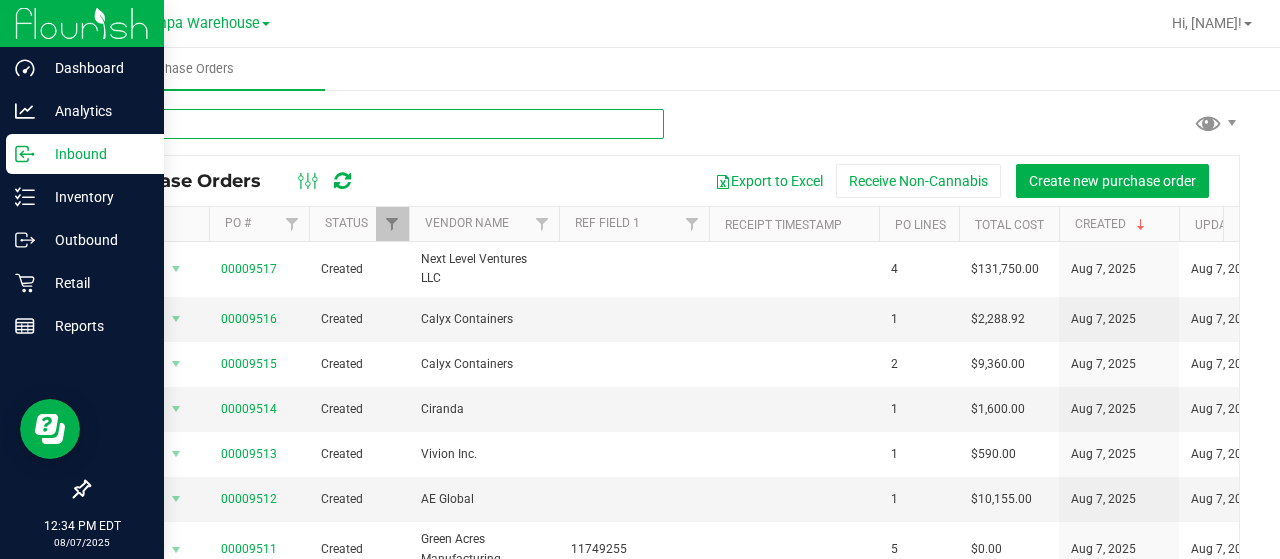 click at bounding box center [376, 124] 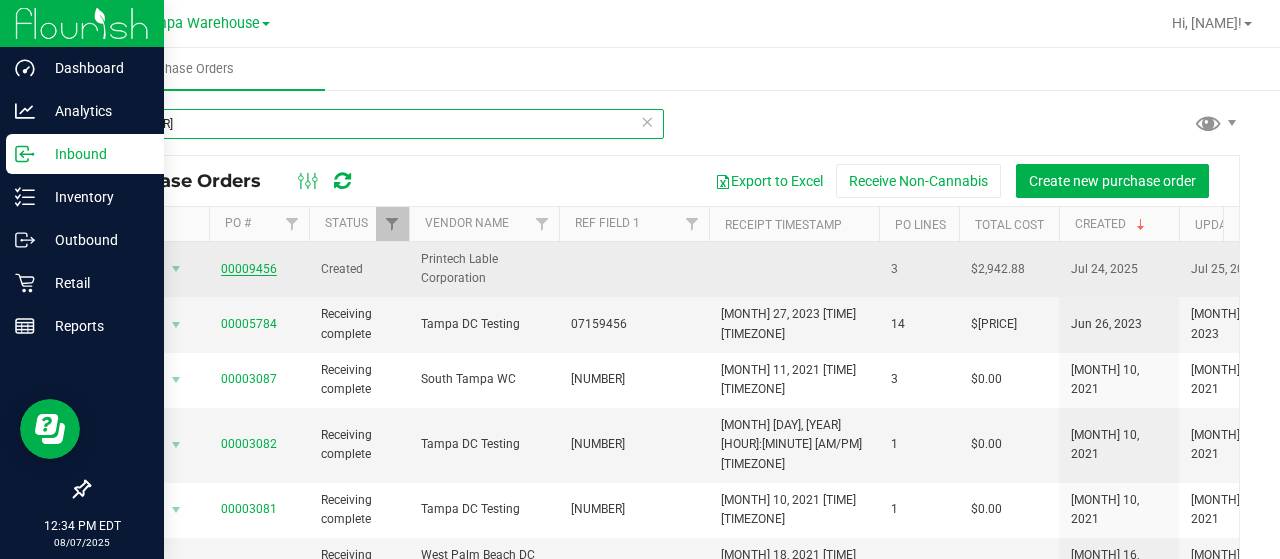 type on "[NUMBER]" 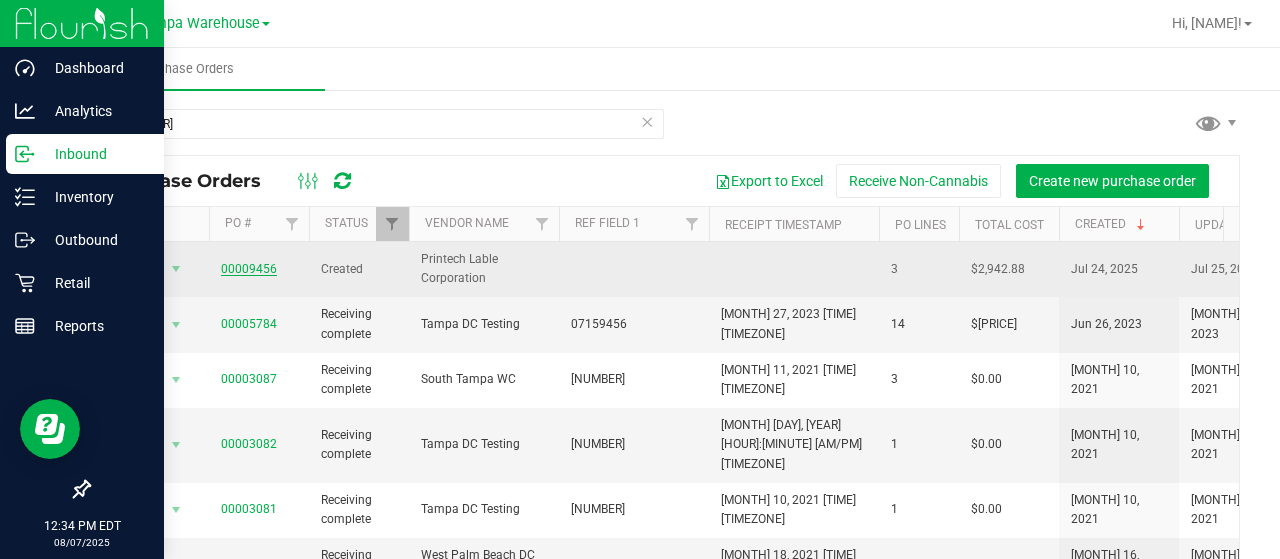 click on "00009456" at bounding box center [249, 269] 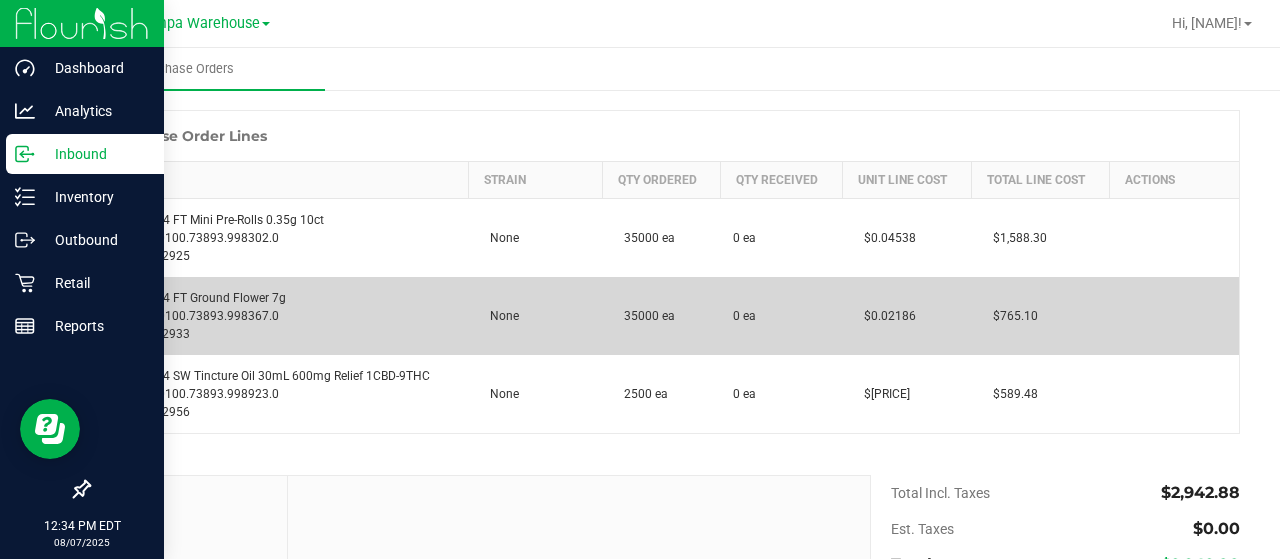 scroll, scrollTop: 0, scrollLeft: 0, axis: both 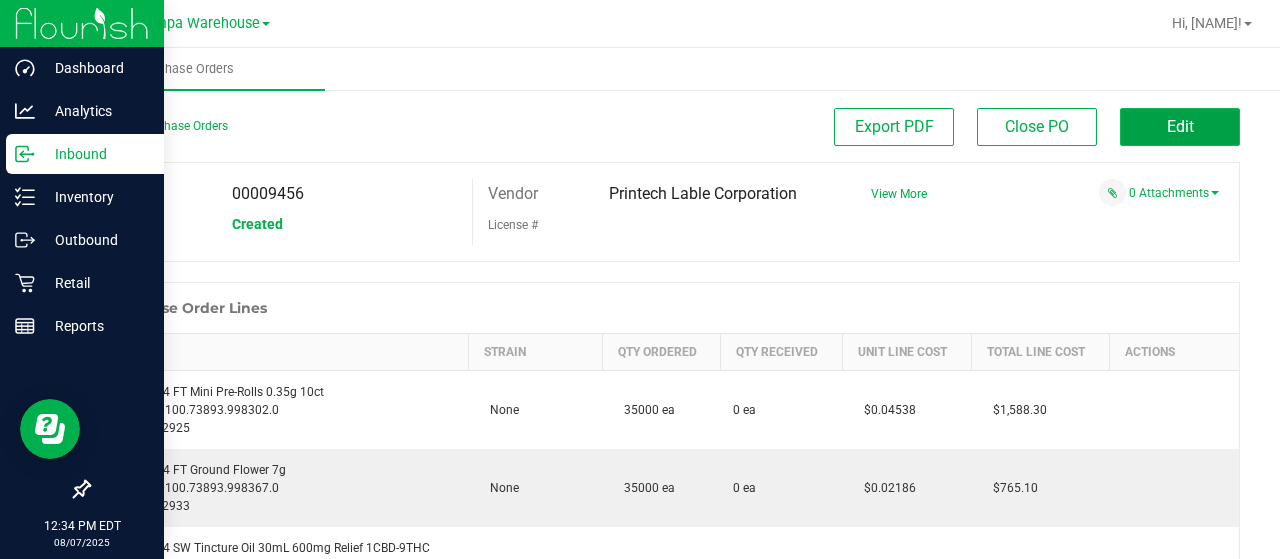 click on "Edit" at bounding box center [1180, 127] 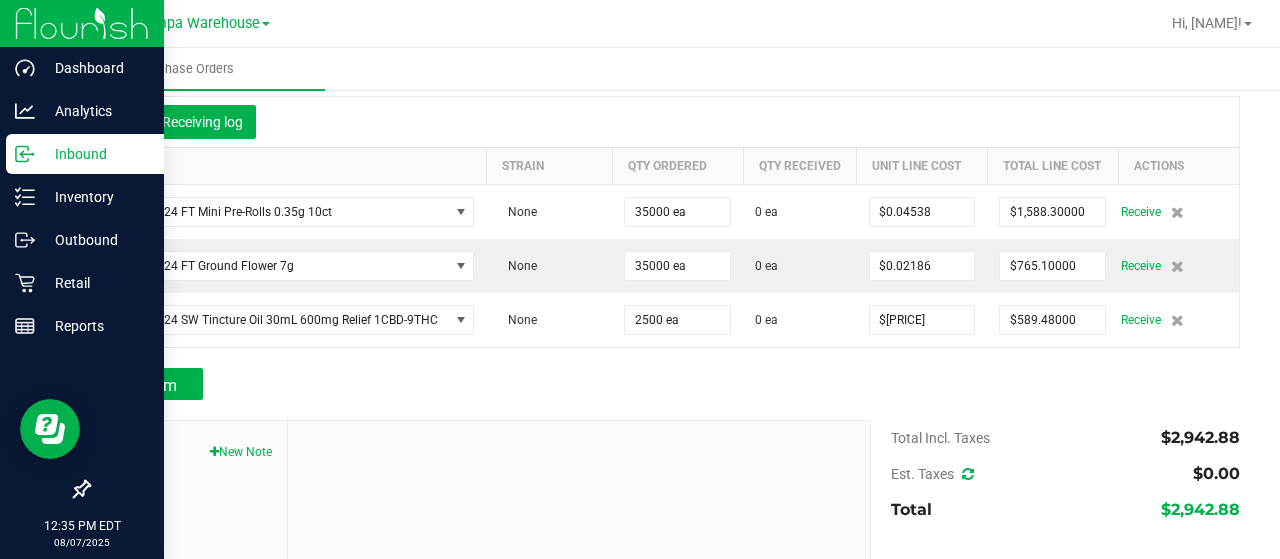 scroll, scrollTop: 178, scrollLeft: 0, axis: vertical 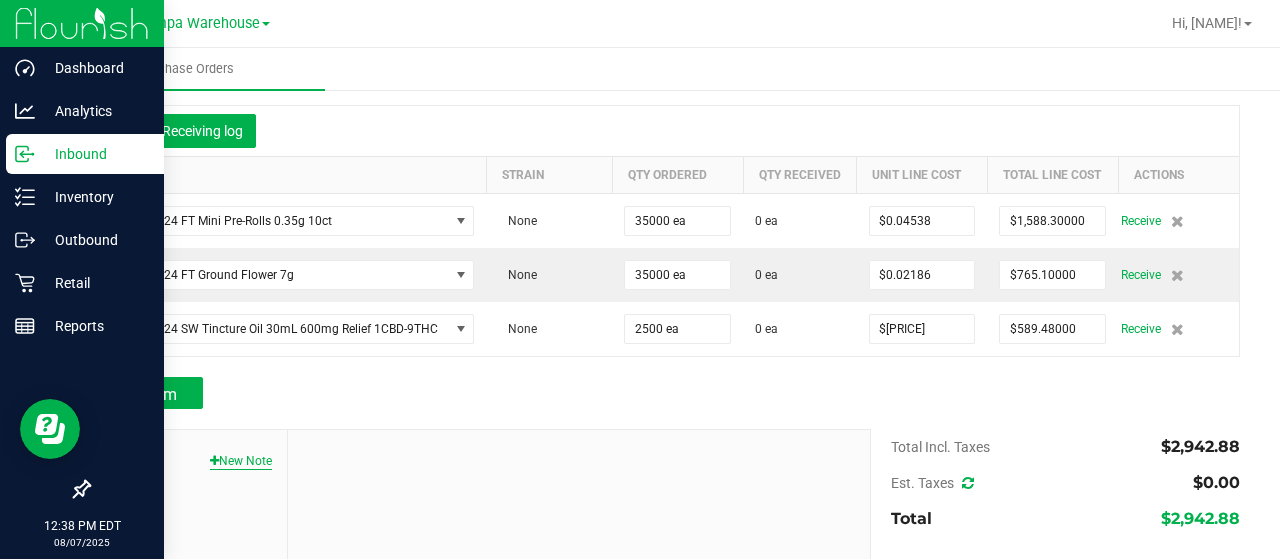 click on "New Note" at bounding box center (241, 461) 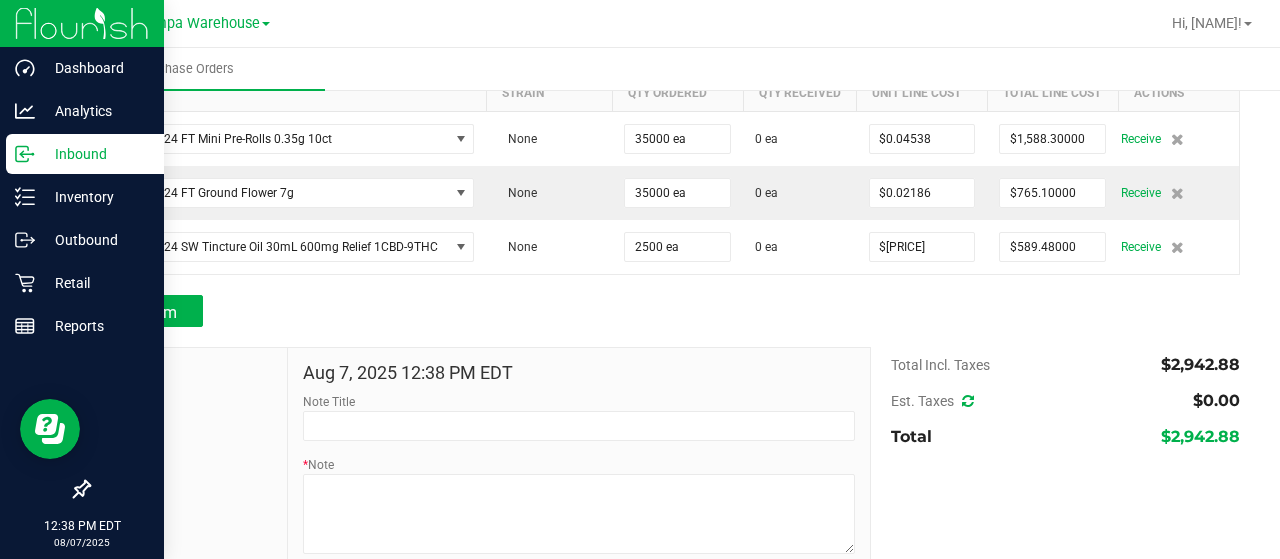 scroll, scrollTop: 261, scrollLeft: 0, axis: vertical 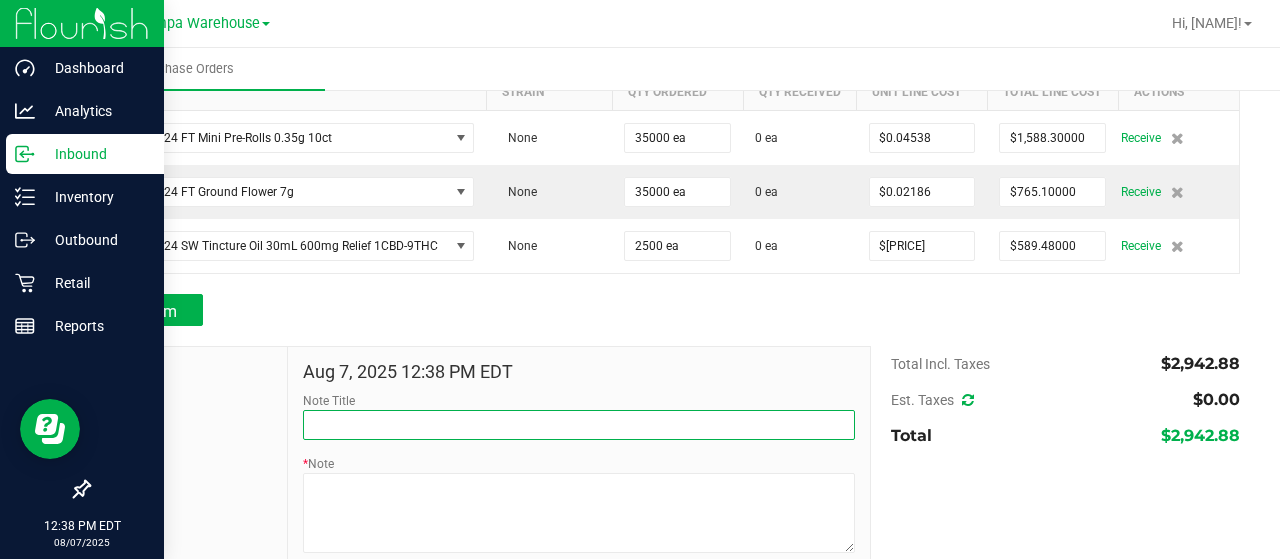 click on "Note Title" at bounding box center [579, 425] 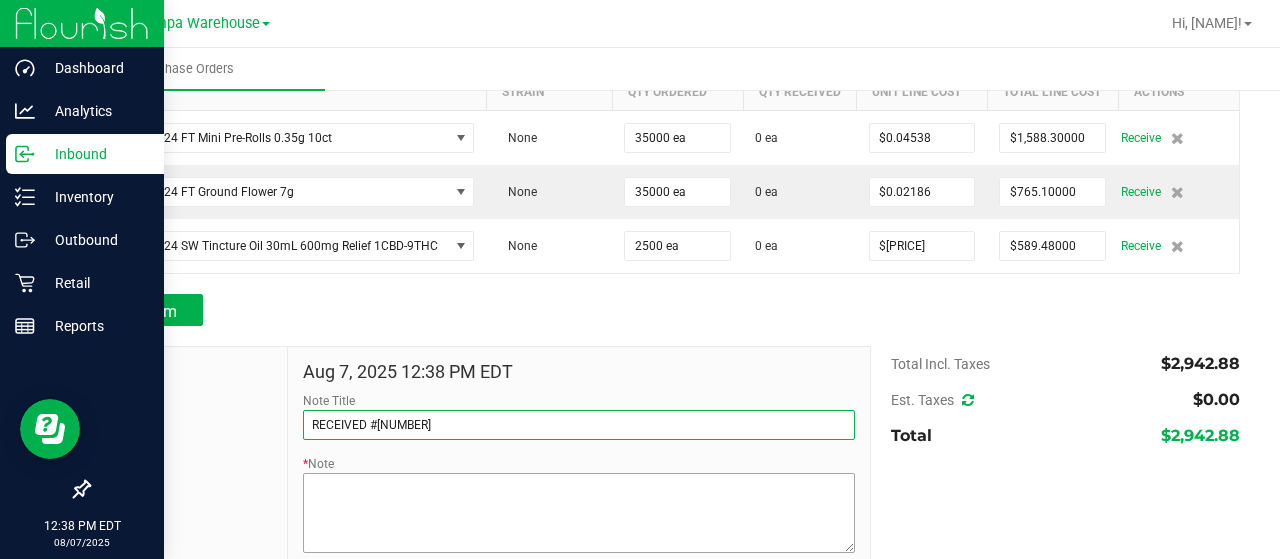 type on "RECEIVED #[NUMBER]" 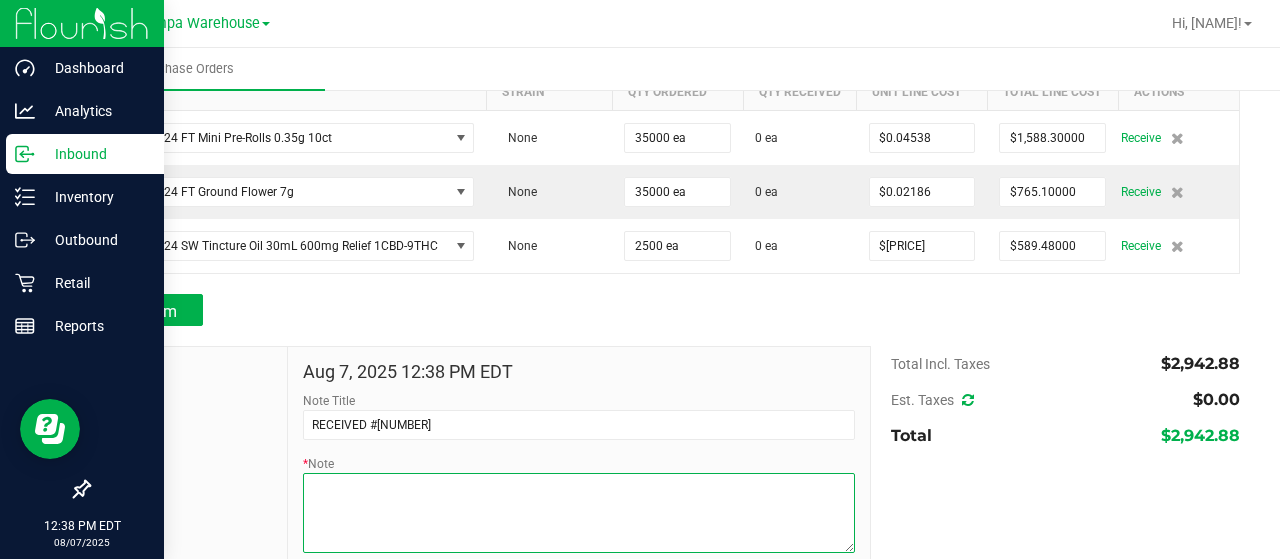 click on "*
Note" at bounding box center (579, 513) 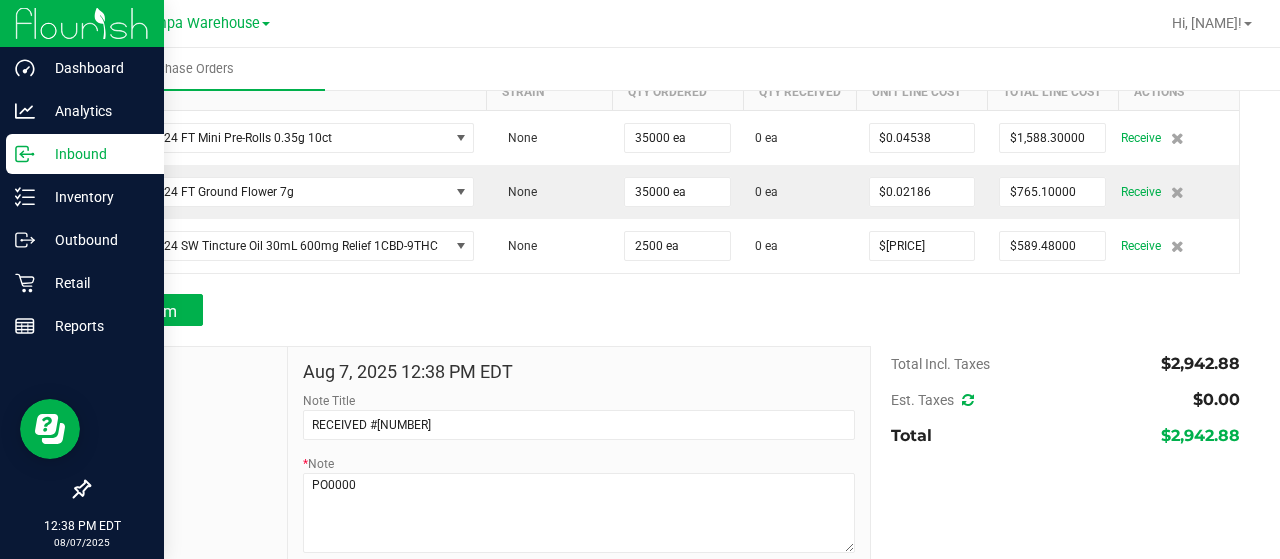click on "Notes" at bounding box center (188, 481) 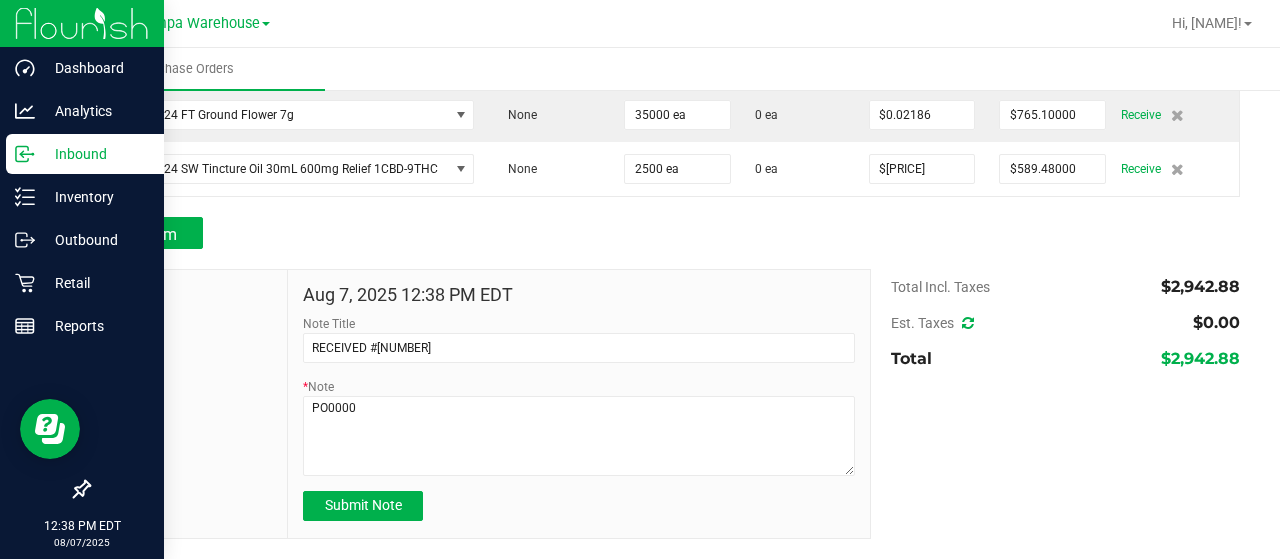 scroll, scrollTop: 344, scrollLeft: 0, axis: vertical 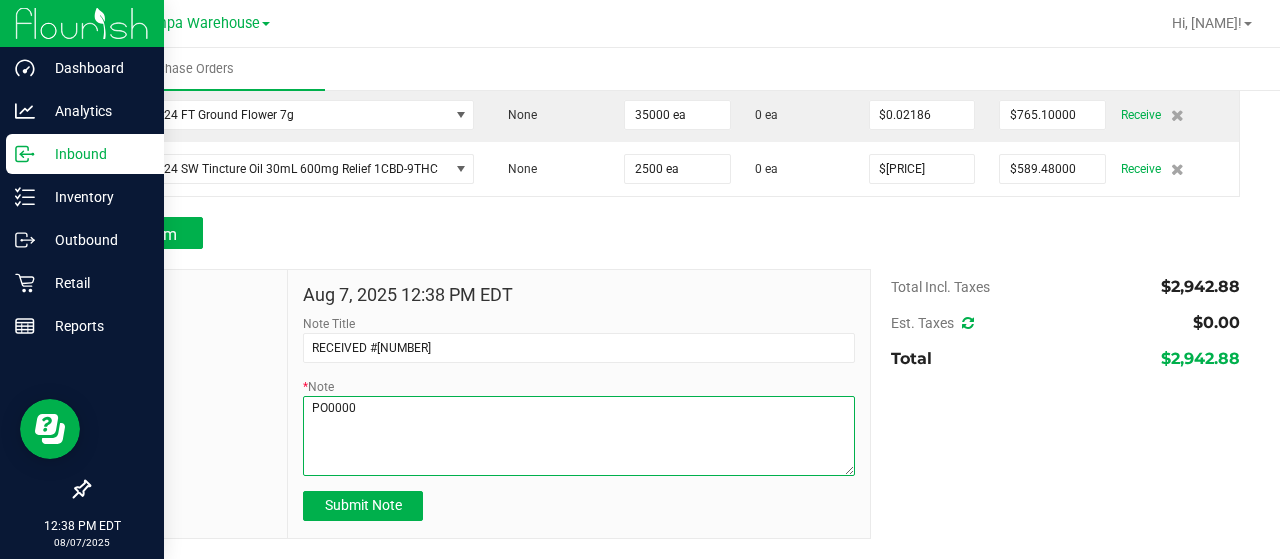 click on "*
Note" at bounding box center (579, 436) 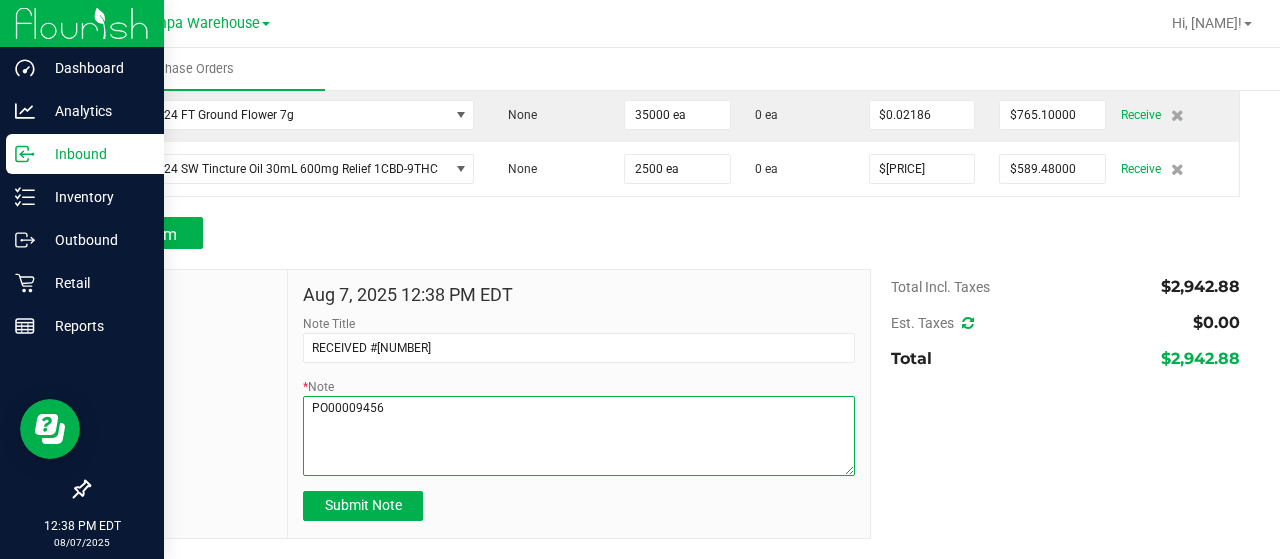 paste on "Label - v24 FT Mini Pre-Rolls 0.35g 10ct
SKU: 2.70100.73893.998302.0
Part: 3002925" 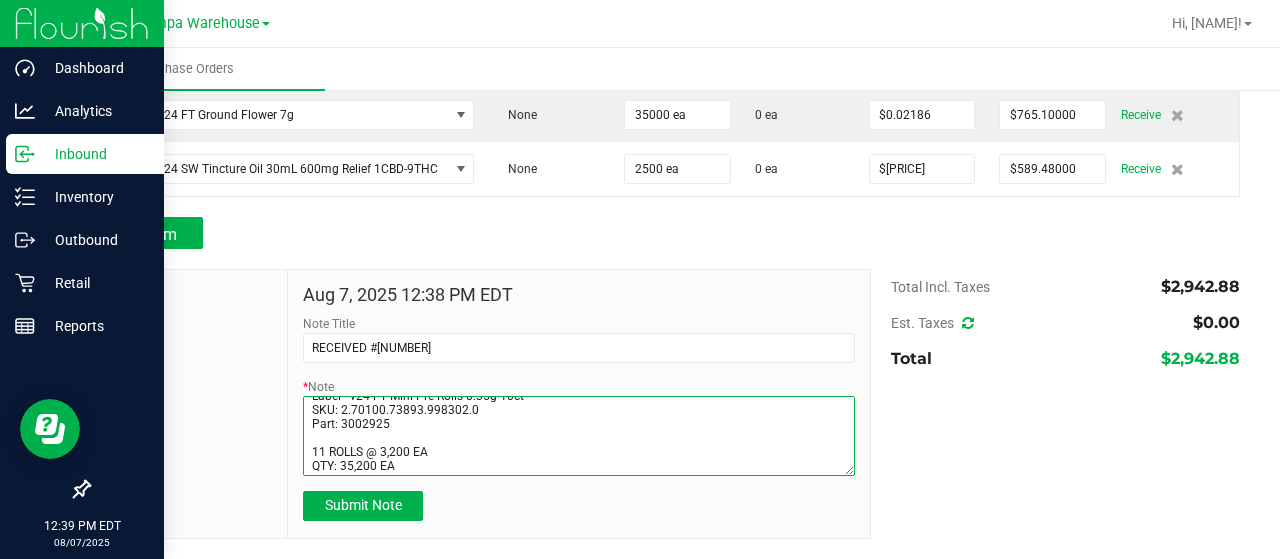 scroll, scrollTop: 55, scrollLeft: 0, axis: vertical 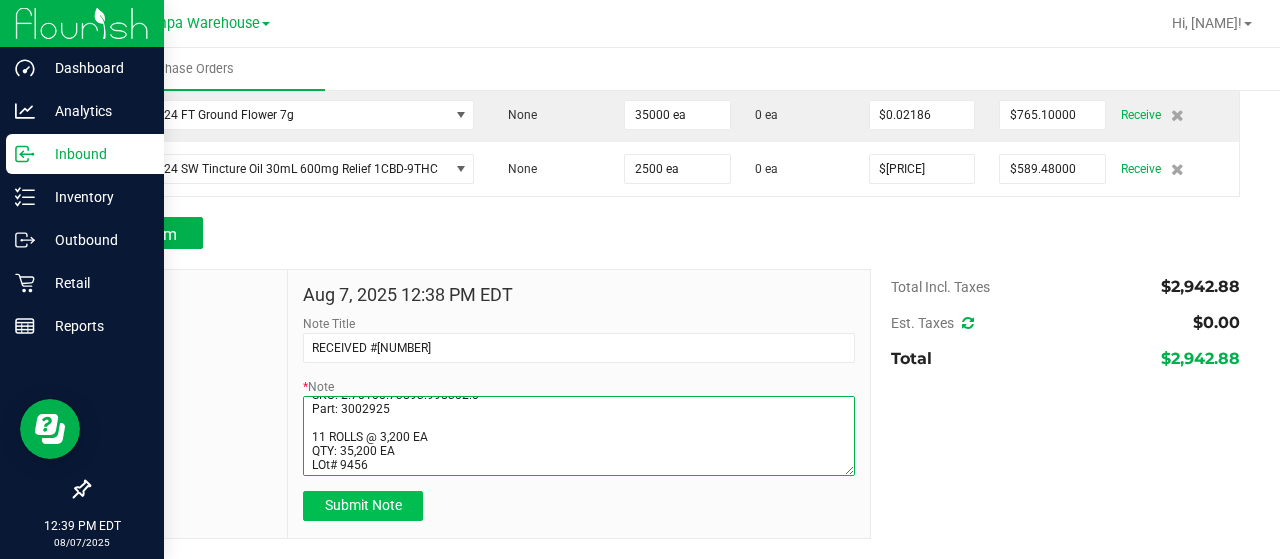 type on "PO00009456
Label - v24 FT Mini Pre-Rolls 0.35g 10ct
SKU: 2.70100.73893.998302.0
Part: 3002925
11 ROLLS @ 3,200 EA
QTY: 35,200 EA
LOt# 9456" 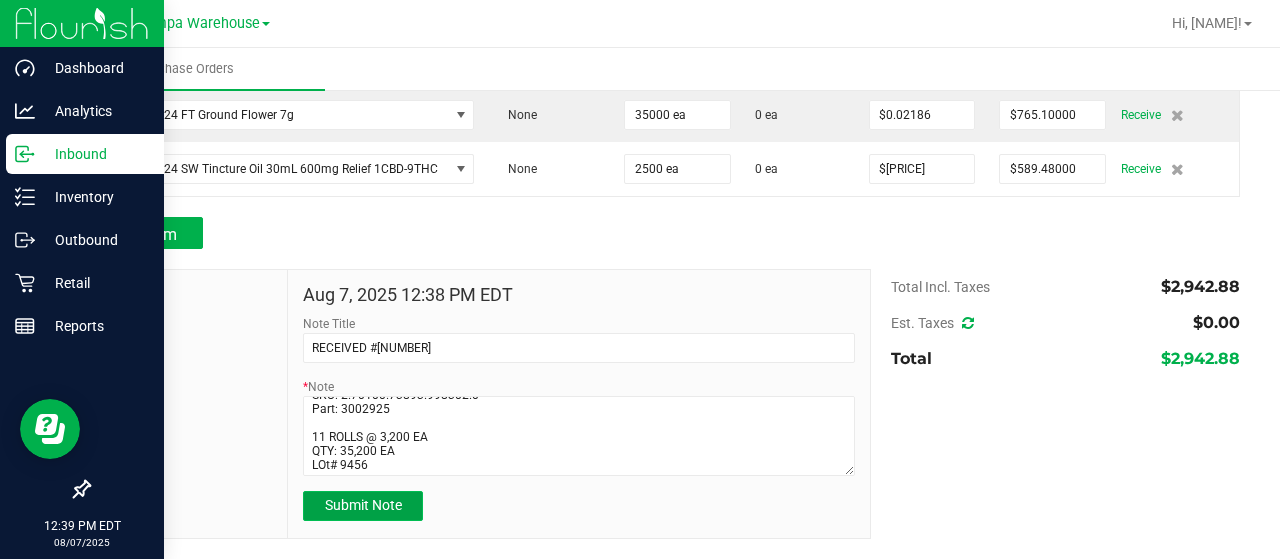 click on "Submit Note" at bounding box center (363, 506) 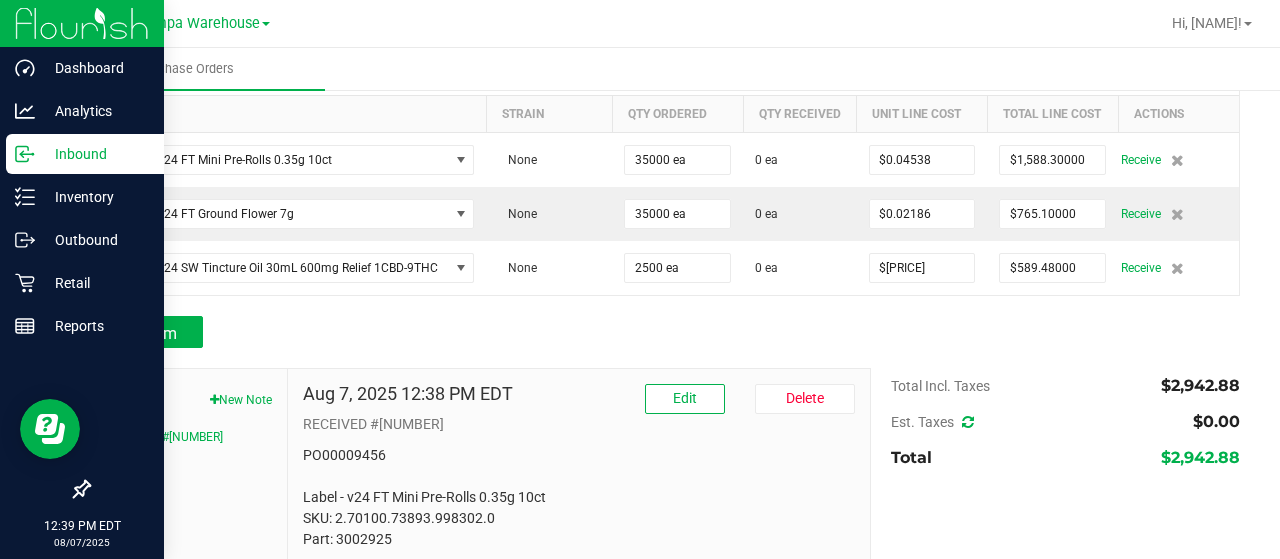scroll, scrollTop: 236, scrollLeft: 0, axis: vertical 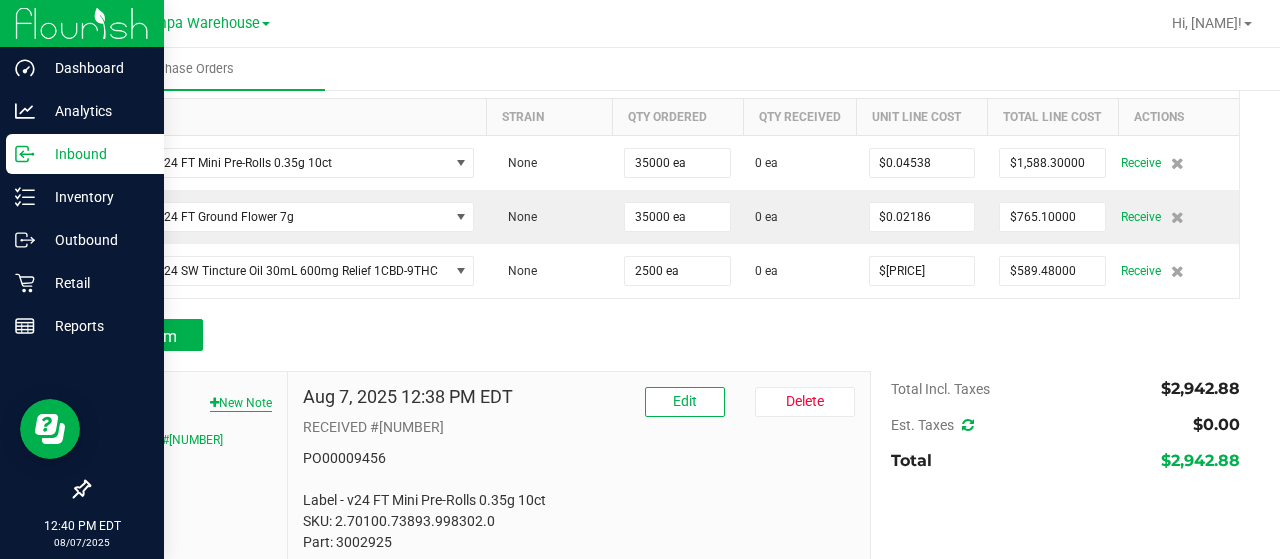 click on "New Note" at bounding box center (241, 403) 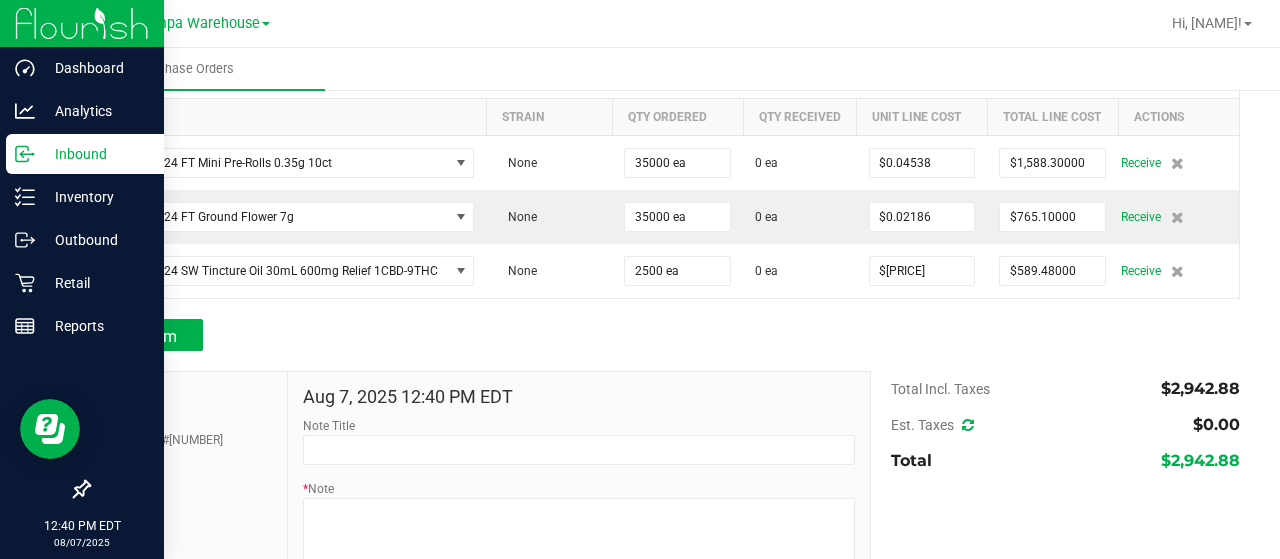 click on "[MONTH] [DAY], [YEAR] [HOUR]:[MINUTE] [AM/PM] [TIMEZONE]
Note Title
*
Note
Submit Note" at bounding box center (579, 505) 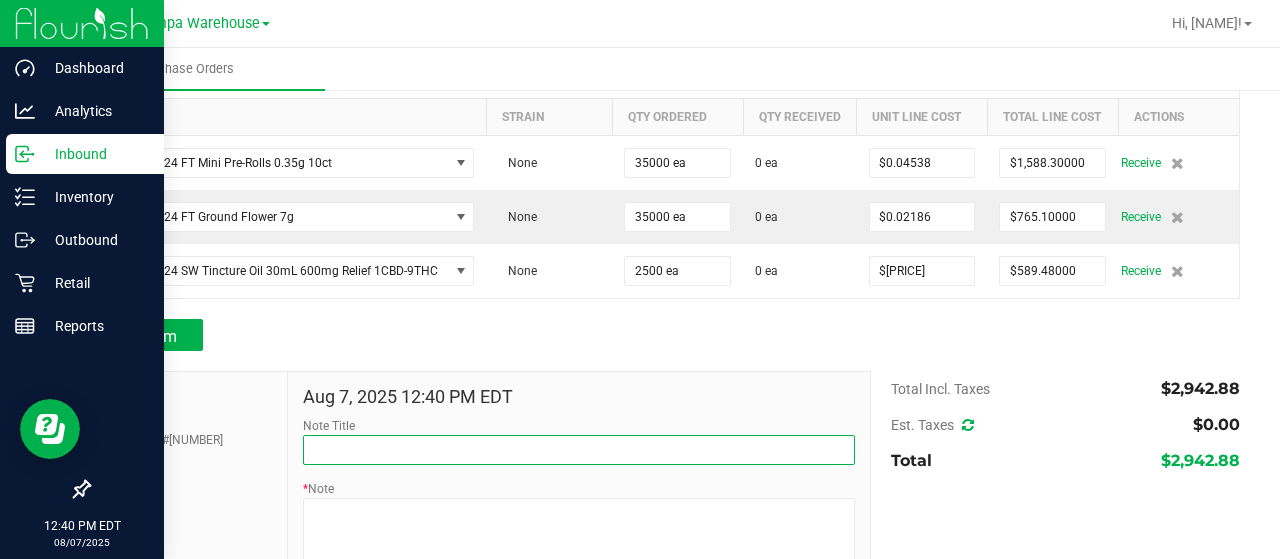 click on "Note Title" at bounding box center [579, 450] 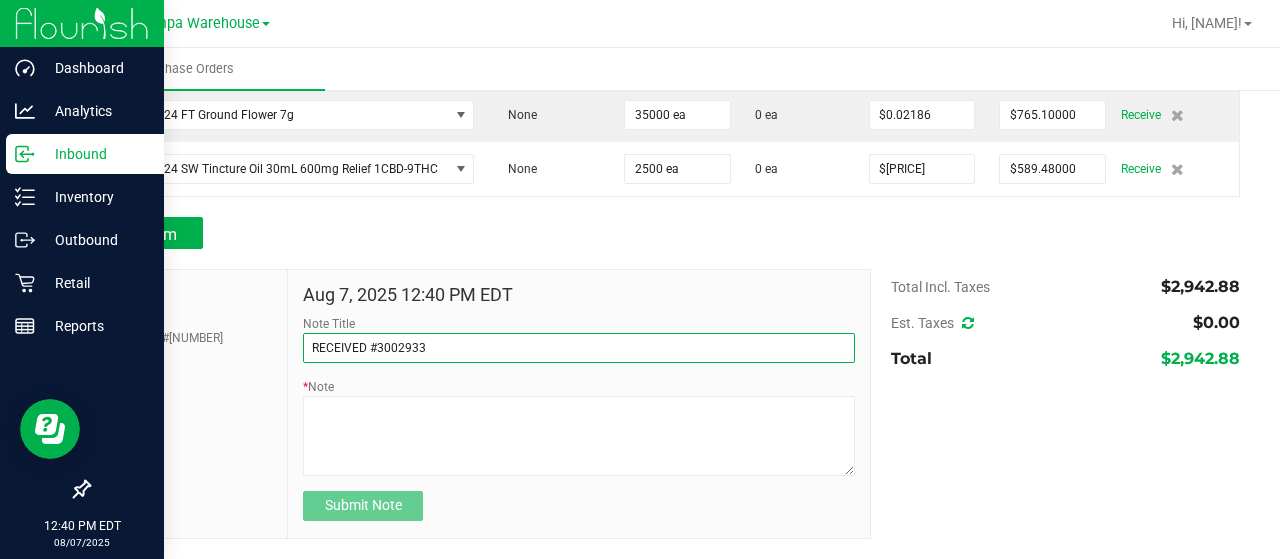 scroll, scrollTop: 350, scrollLeft: 0, axis: vertical 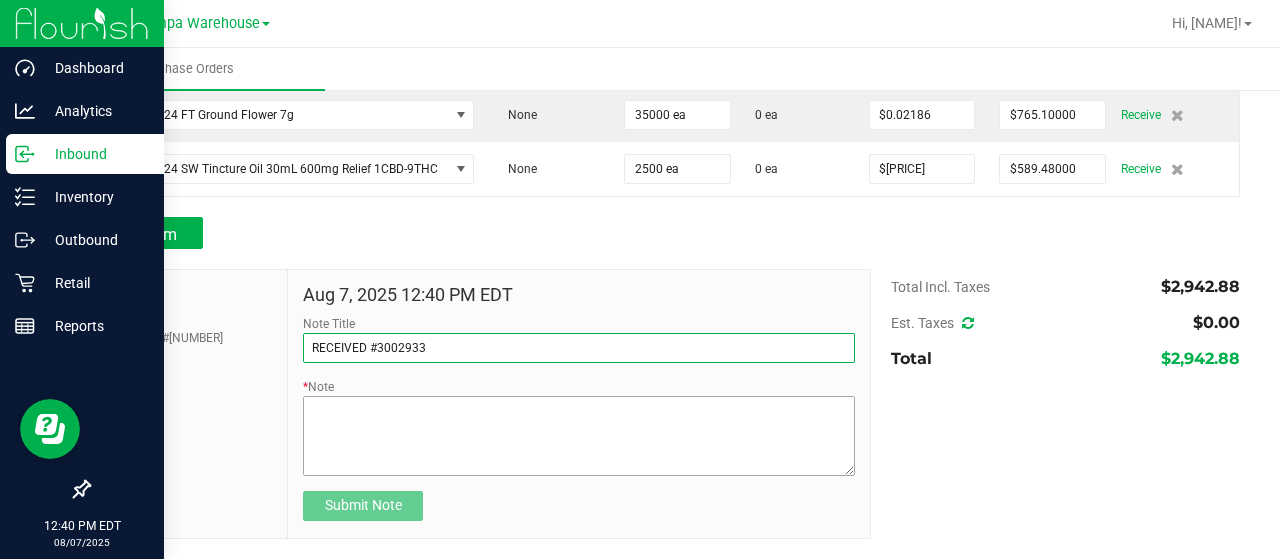 type on "RECEIVED #3002933" 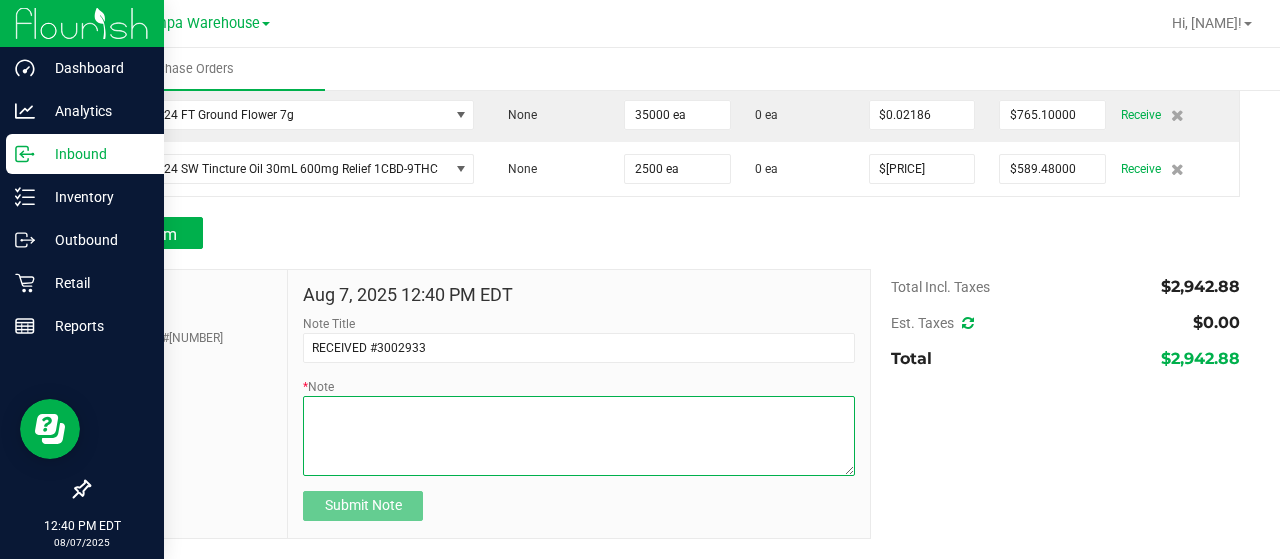 click on "*
Note" at bounding box center (579, 436) 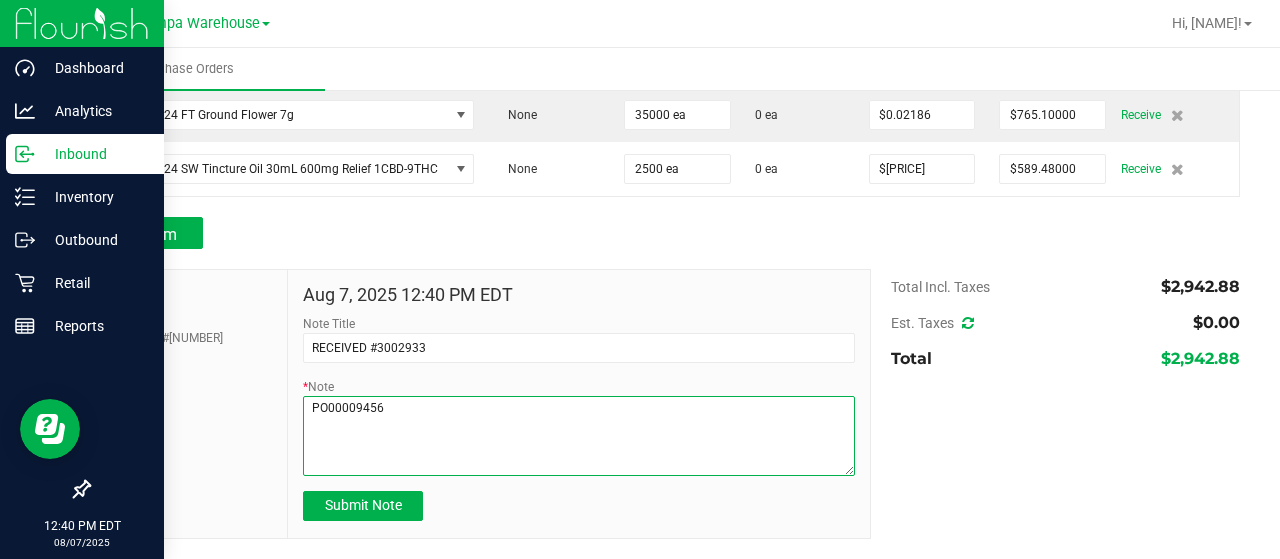 paste on "Label - v24 FT Ground Flower 7g
SKU: 2.70100.73893.998367.0
Part: 3002933" 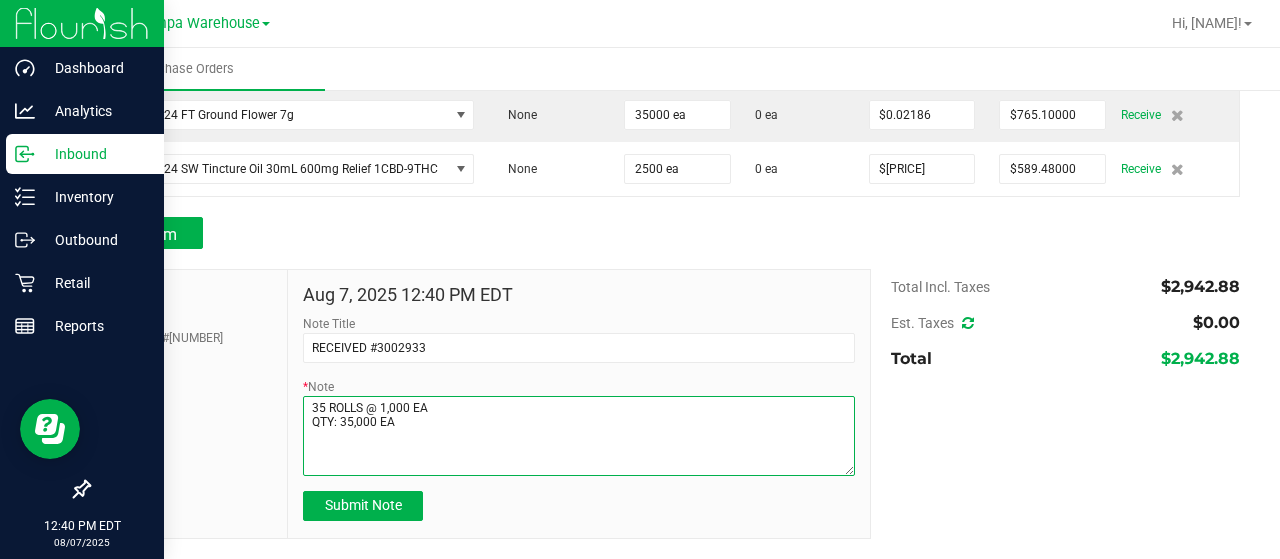 scroll, scrollTop: 55, scrollLeft: 0, axis: vertical 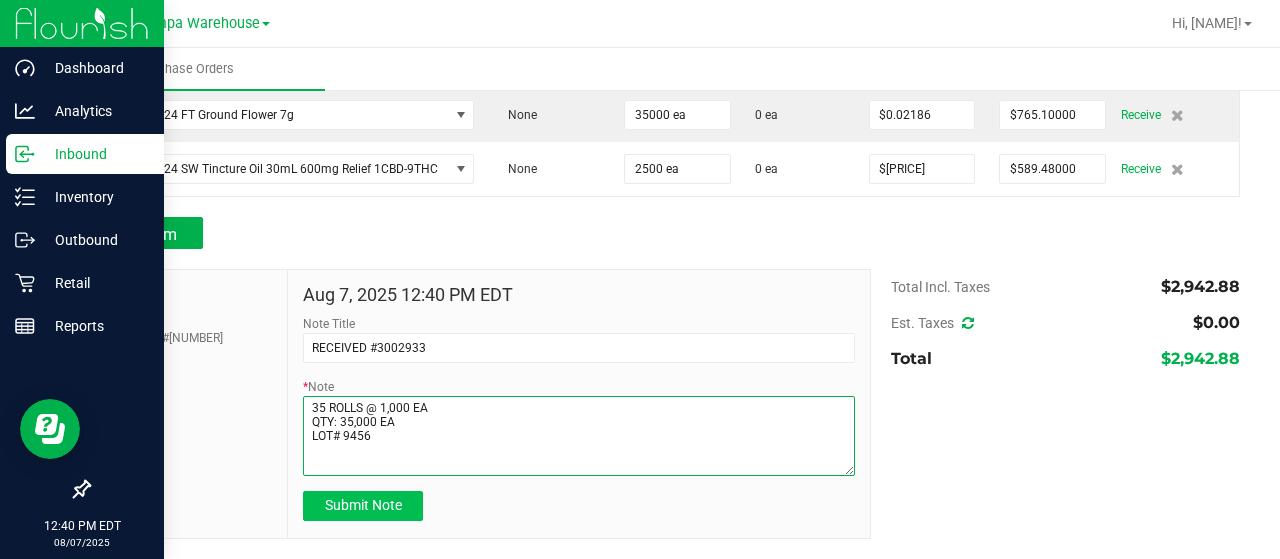 type on "35 ROLLS @ 1,000 EA
QTY: 35,000 EA
LOT# 9456" 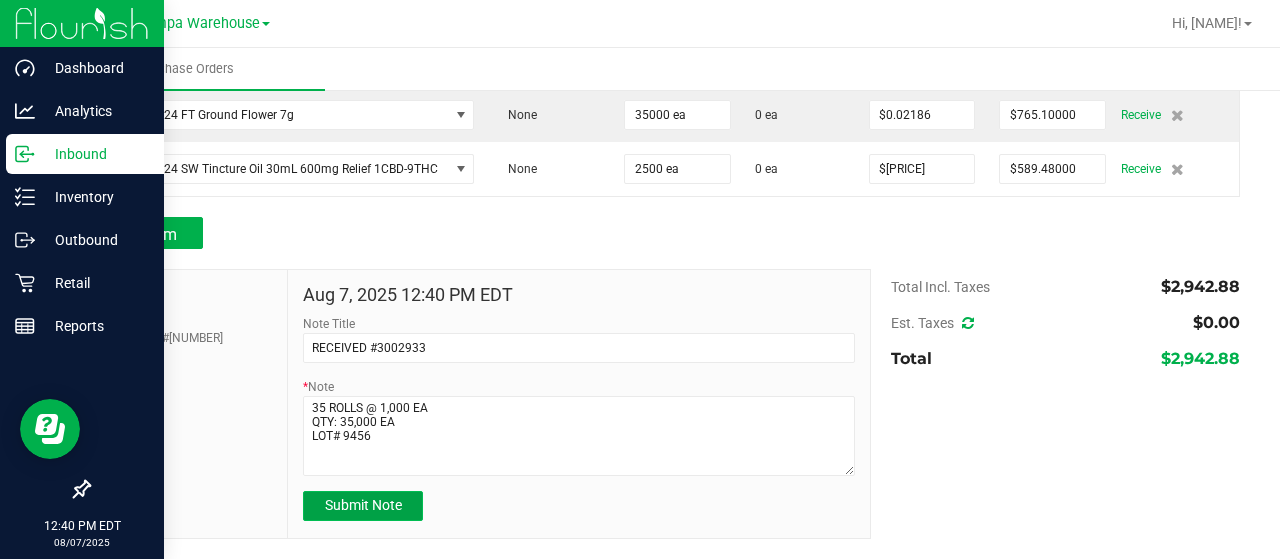 click on "Submit Note" at bounding box center [363, 505] 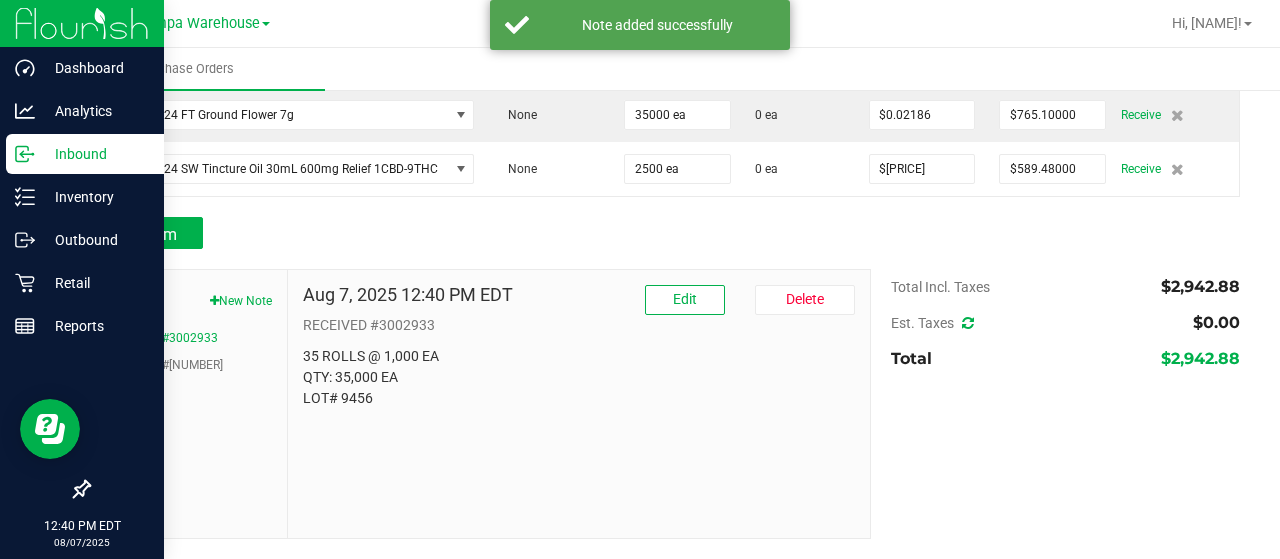 scroll, scrollTop: 362, scrollLeft: 0, axis: vertical 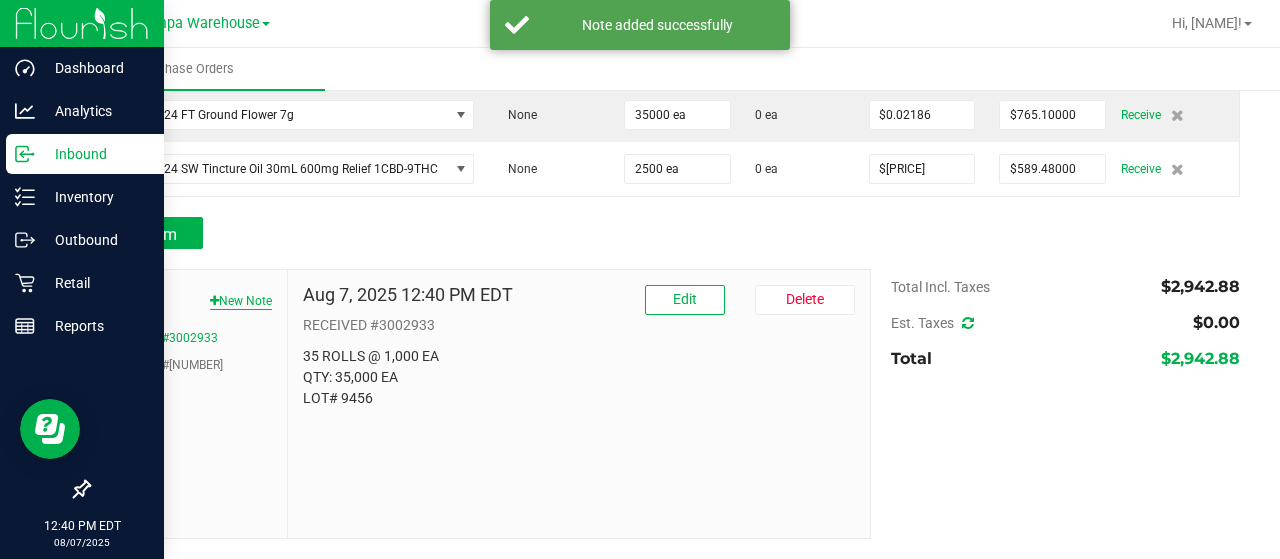 click on "New Note" at bounding box center (241, 301) 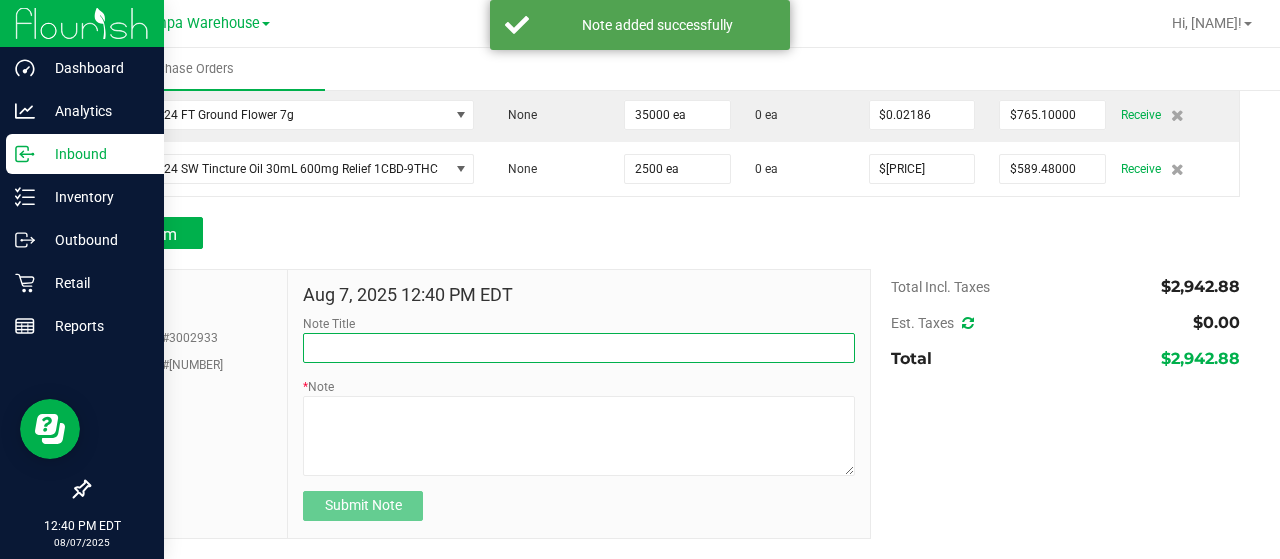 click on "Note Title" at bounding box center [579, 348] 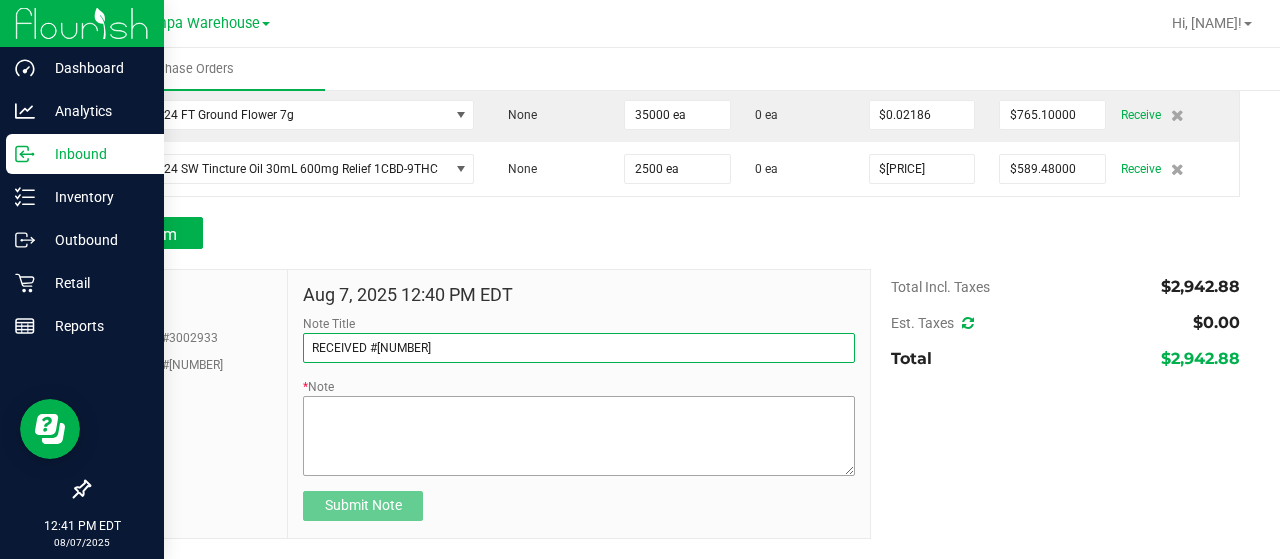 type on "RECEIVED #[NUMBER]" 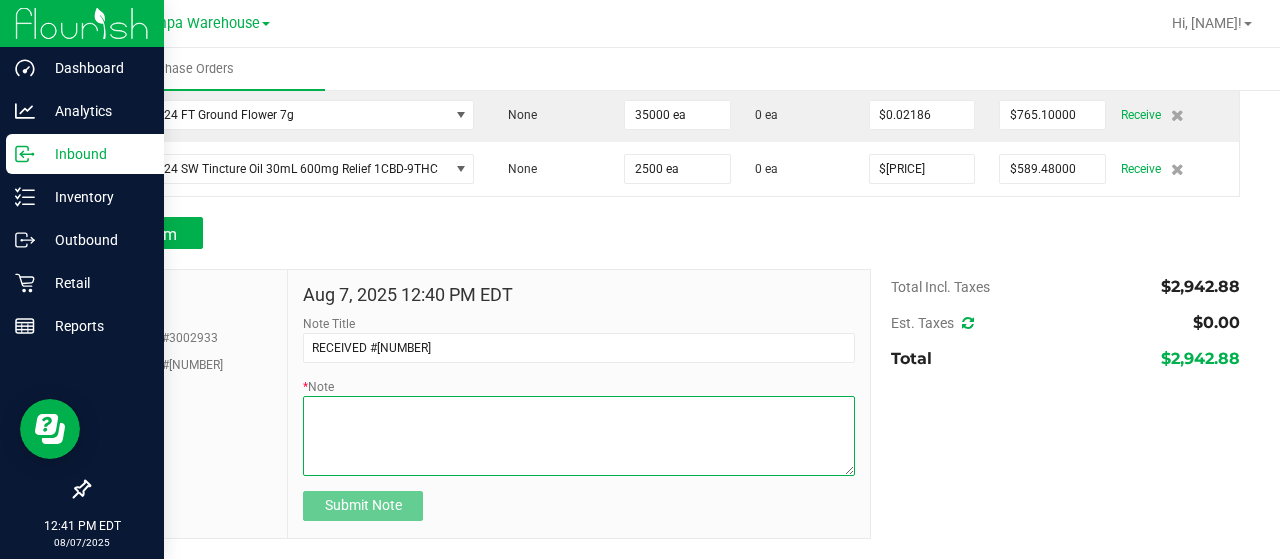 click on "*
Note" at bounding box center [579, 436] 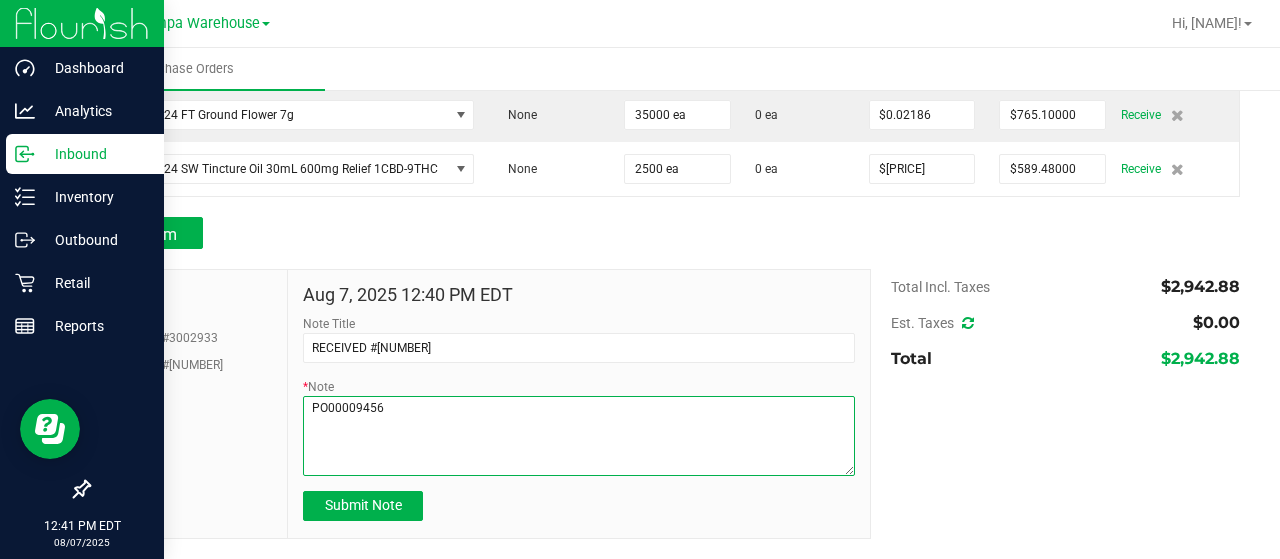 paste on "Label - v24 SW Tincture Oil 30mL 600mg Relief 1CBD-9THC
SKU: 2.70100.73893.998923.0
Part: 3002956" 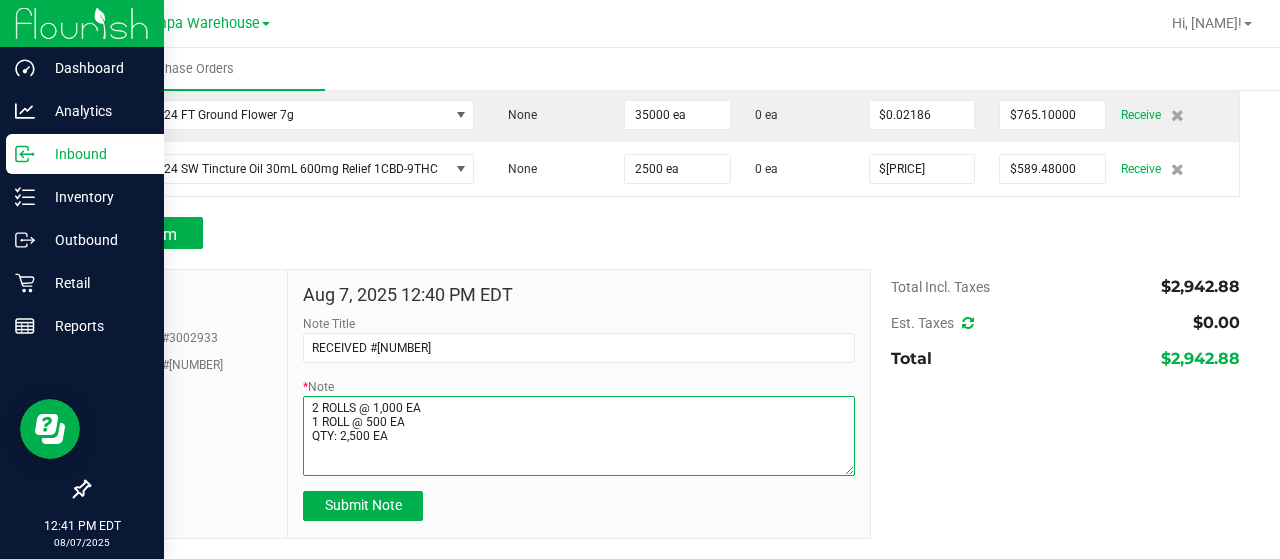 scroll, scrollTop: 70, scrollLeft: 0, axis: vertical 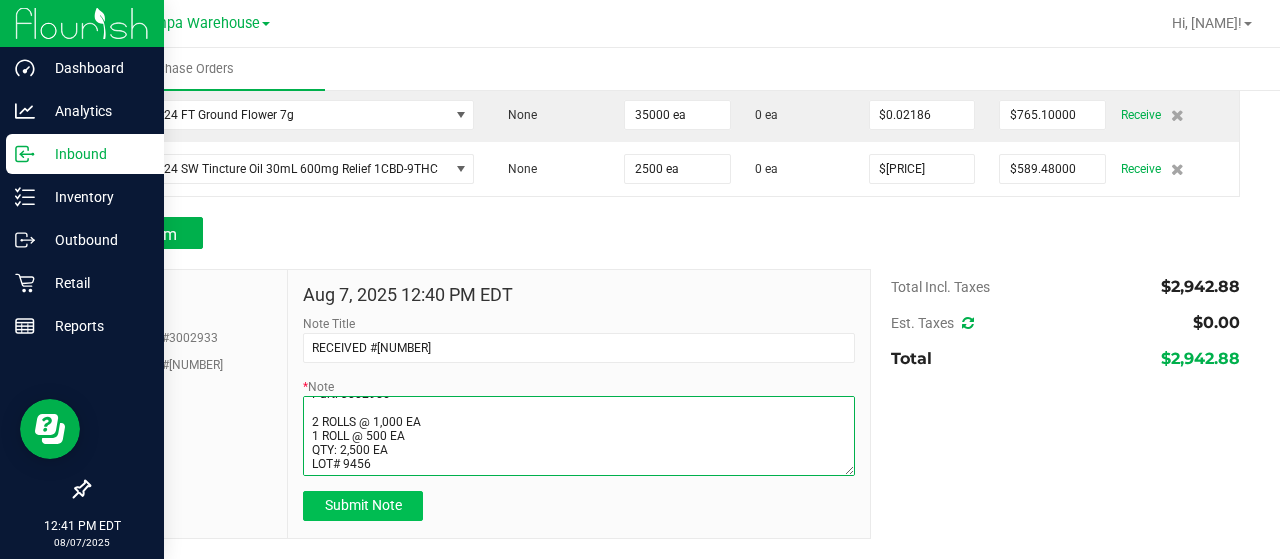 type on "PO00009456
Label - v24 SW Tincture Oil 30mL 600mg Relief 1CBD-9THC
SKU: 2.70100.73893.998923.0
Part: 3002956
2 ROLLS @ 1,000 EA
1 ROLL @ 500 EA
QTY: 2,500 EA
LOT# 9456" 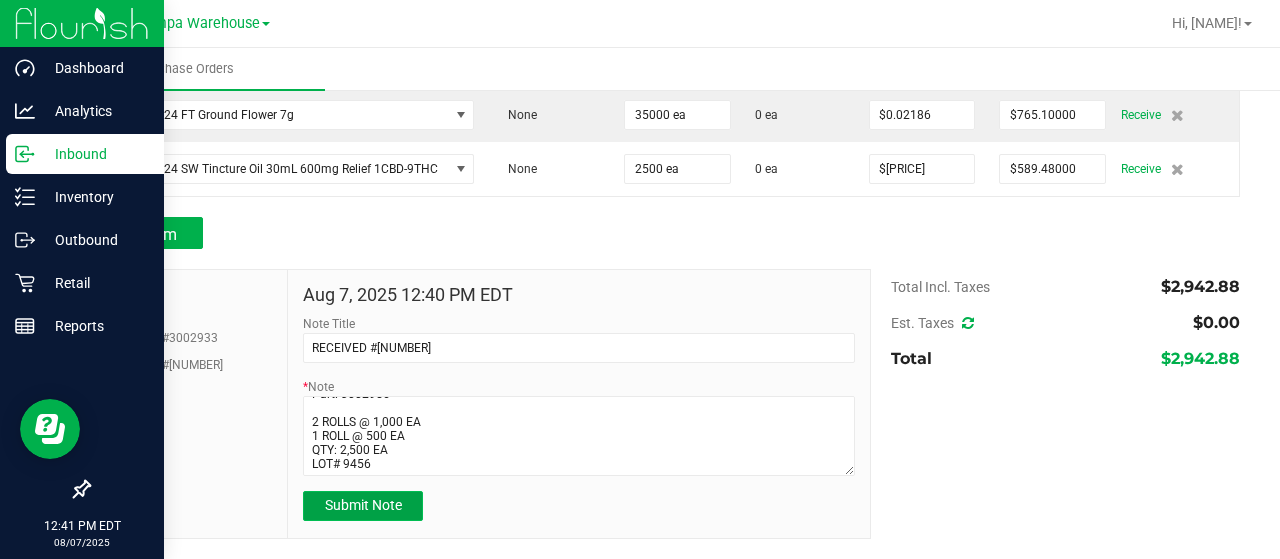 click on "Submit Note" at bounding box center (363, 506) 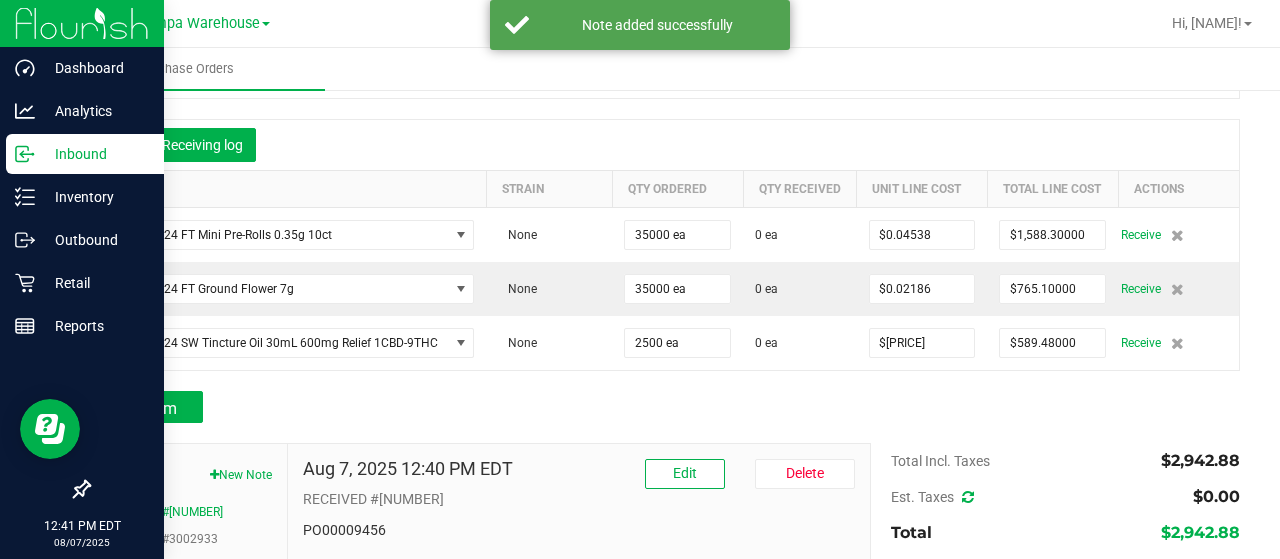 scroll, scrollTop: 148, scrollLeft: 0, axis: vertical 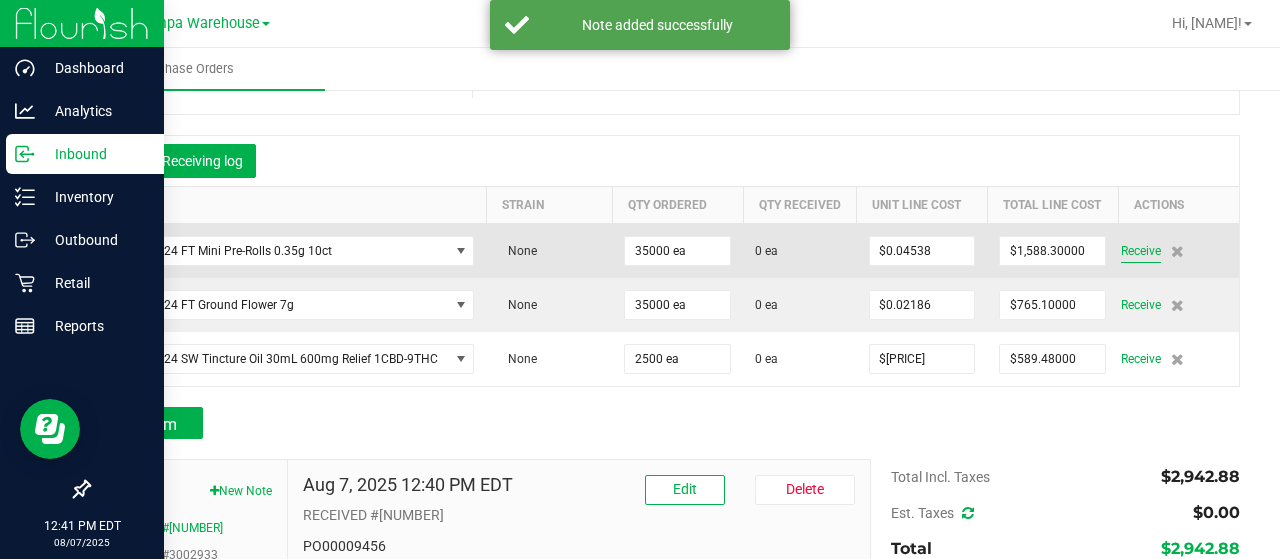 click on "Receive" at bounding box center (1141, 251) 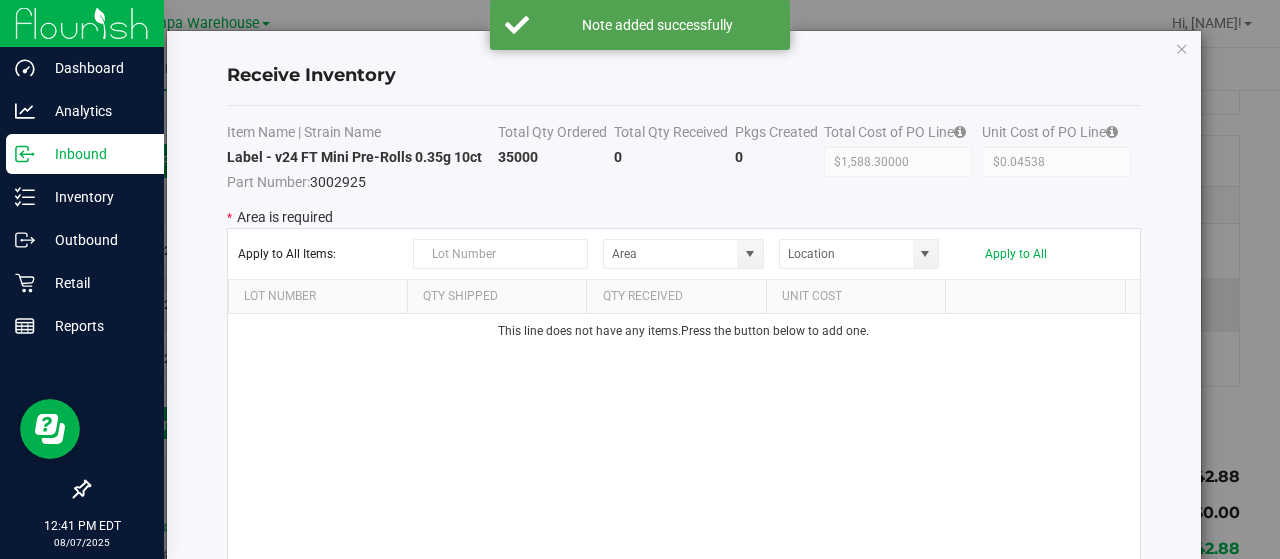 type on "State Pantry 1" 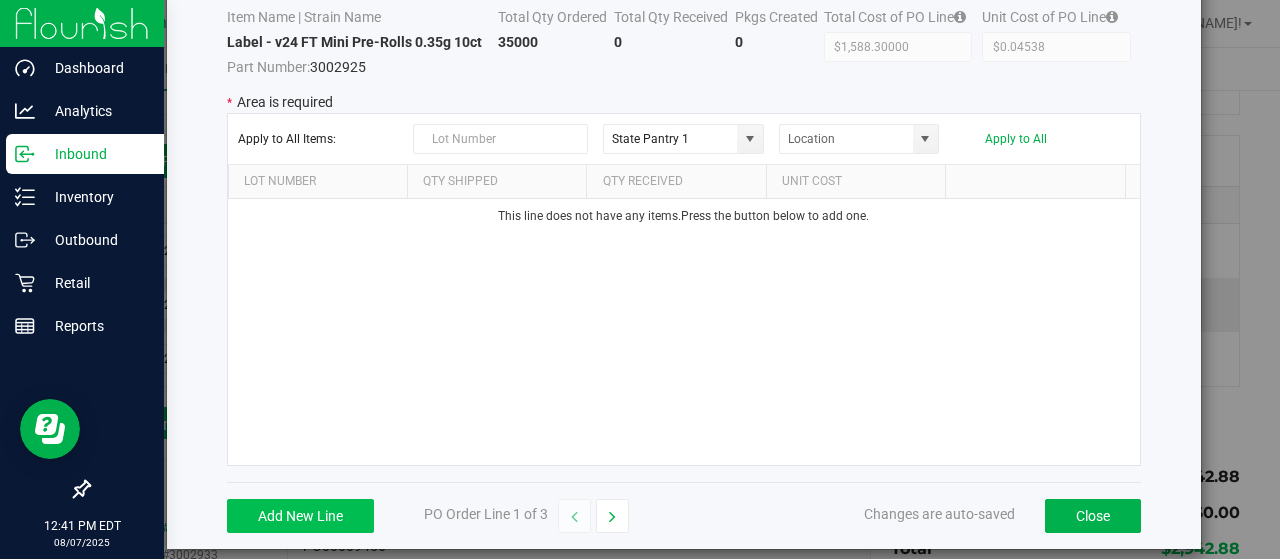 scroll, scrollTop: 119, scrollLeft: 0, axis: vertical 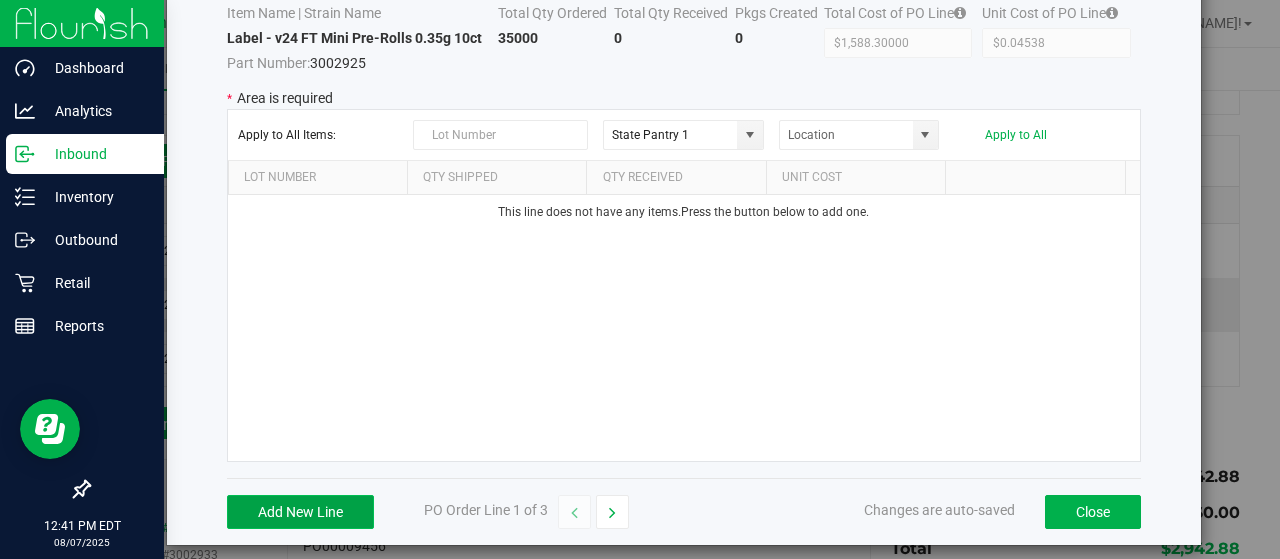 click on "Add New Line" at bounding box center [300, 512] 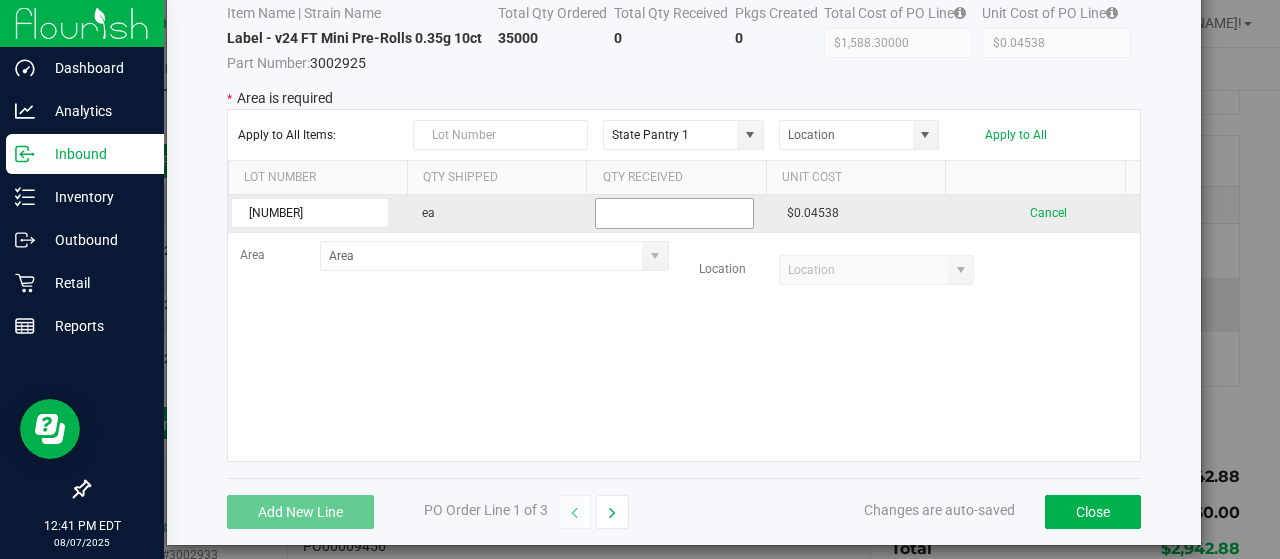 type on "[NUMBER]" 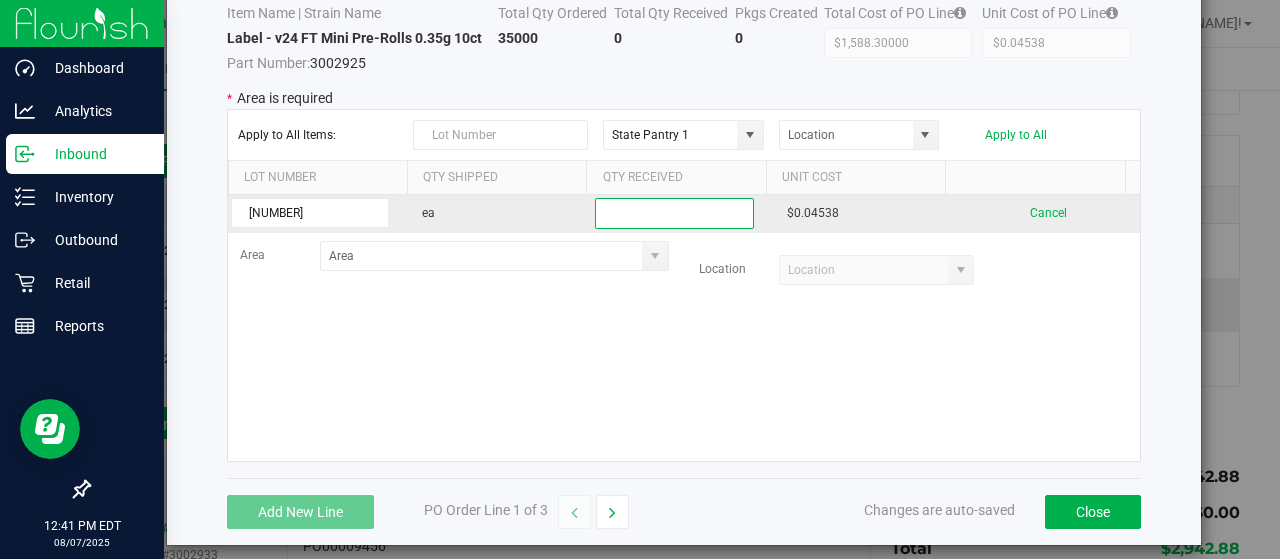 click at bounding box center [674, 213] 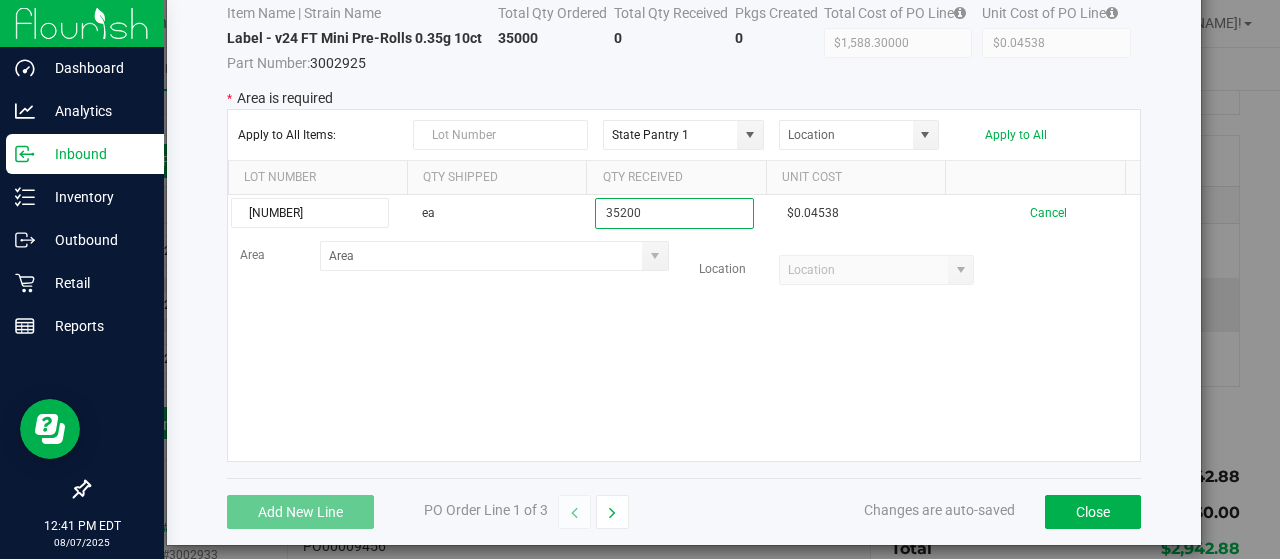 type on "35200" 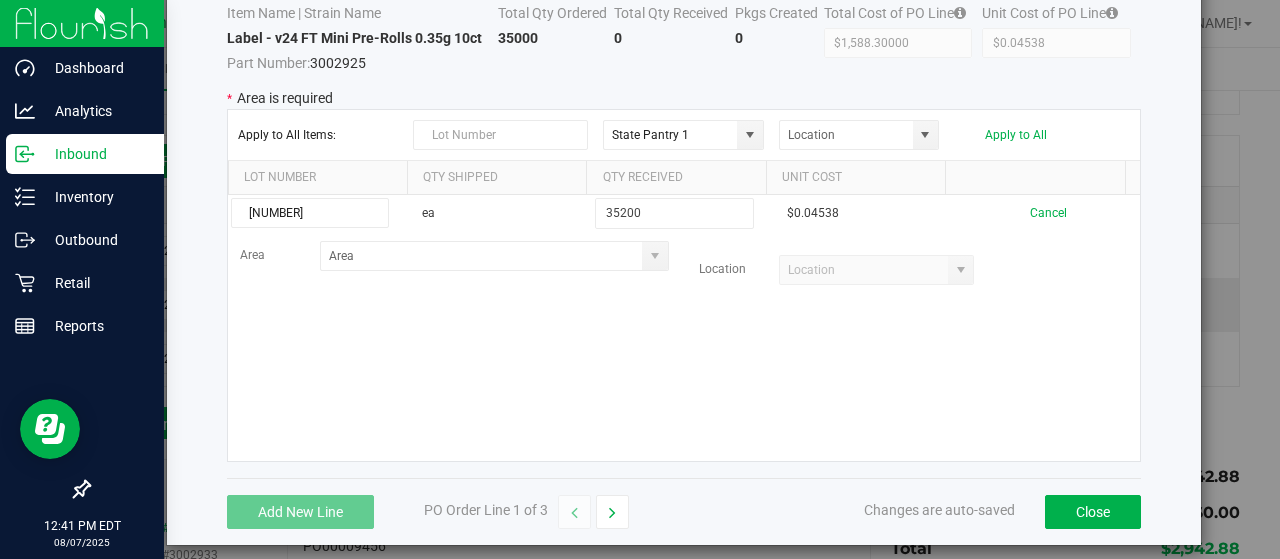 click on "[NUMBER]   ea  [NUMBER]   $[PRICE]   Cancel   Area   Location" at bounding box center (684, 328) 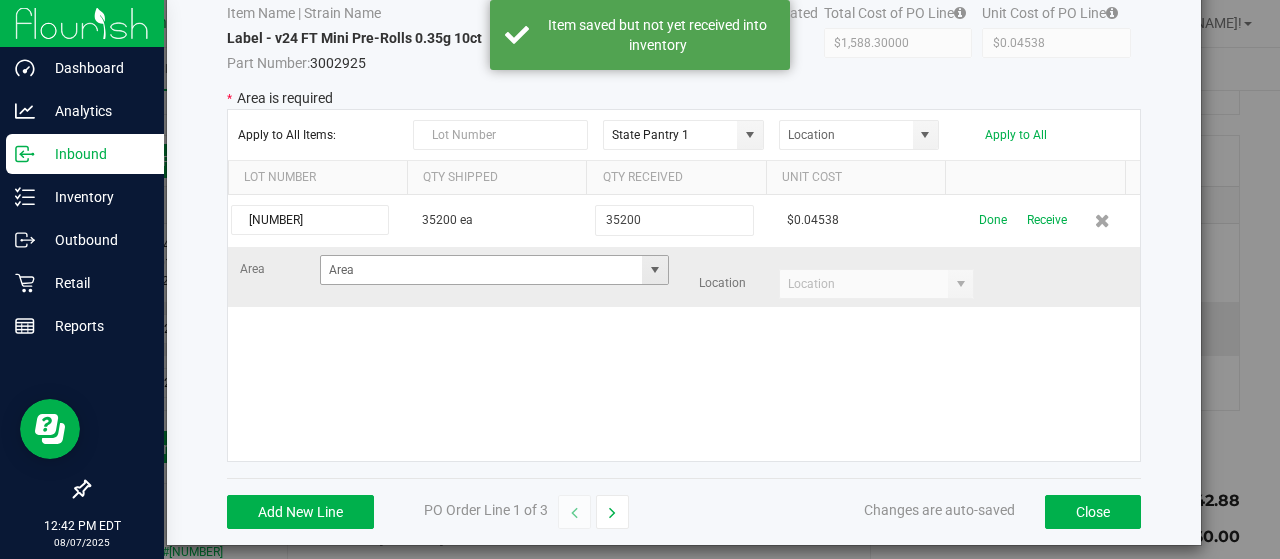 click at bounding box center [655, 270] 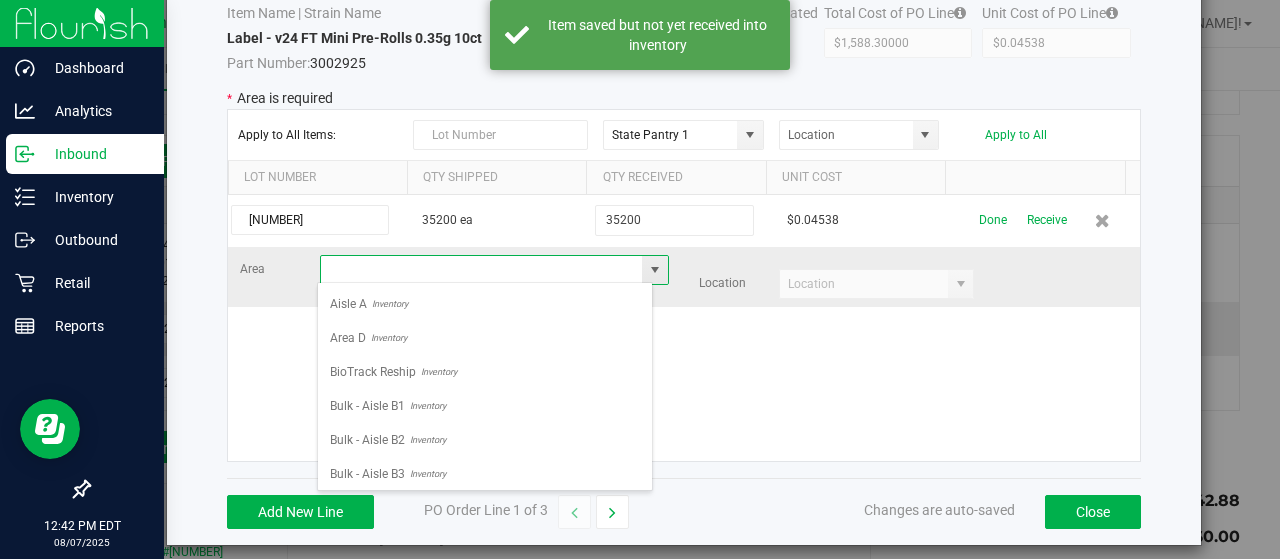scroll, scrollTop: 99970, scrollLeft: 99664, axis: both 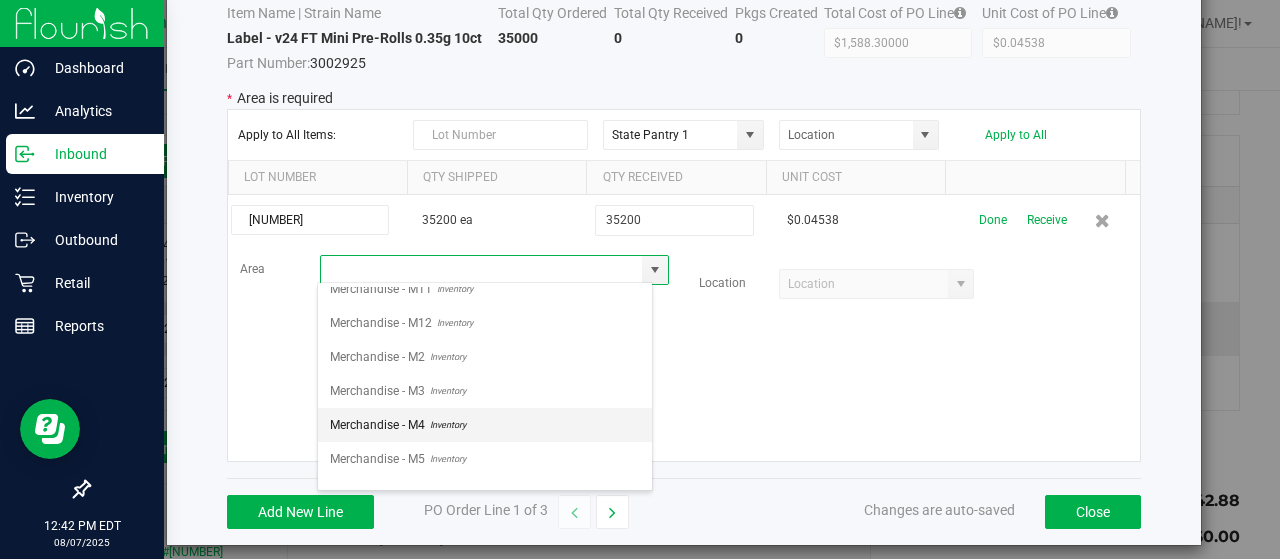 click on "Inventory" at bounding box center [445, 425] 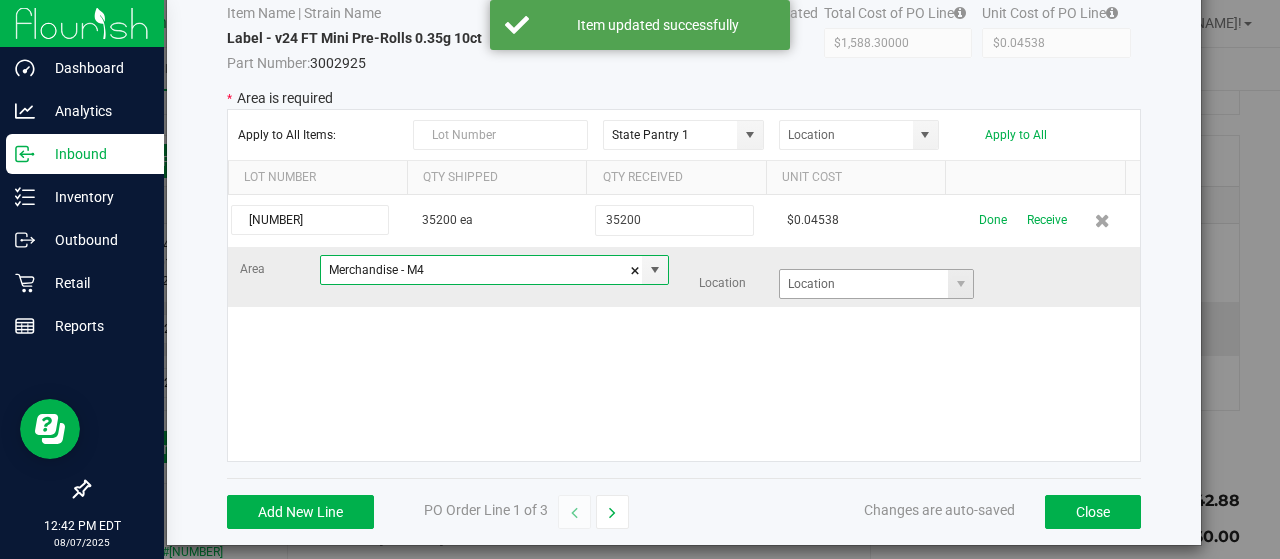 drag, startPoint x: 939, startPoint y: 281, endPoint x: 924, endPoint y: 277, distance: 15.524175 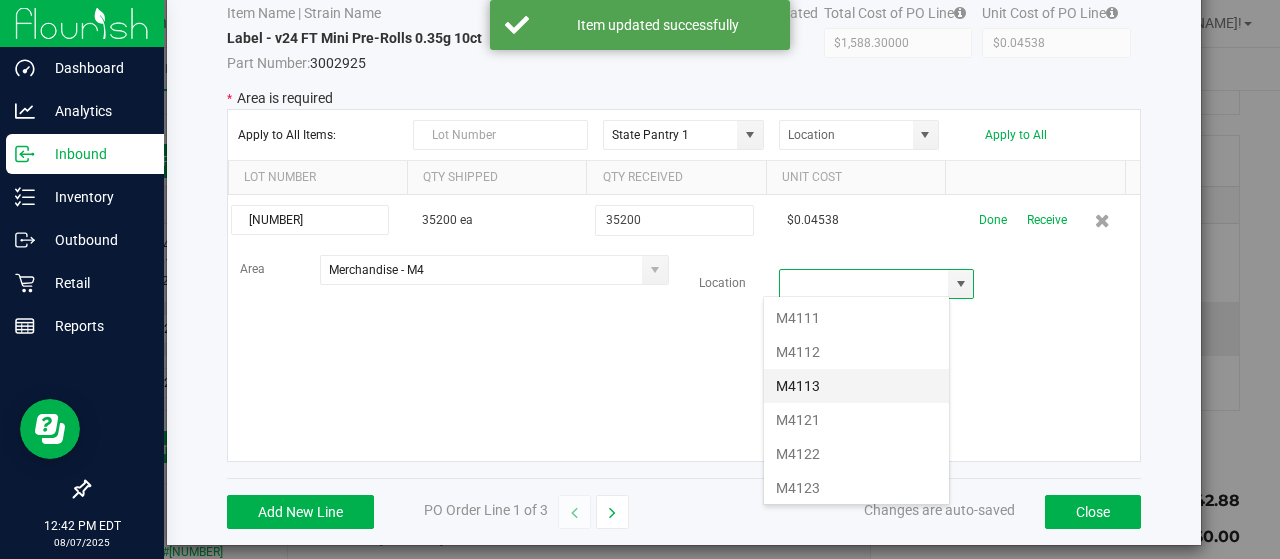 scroll, scrollTop: 99970, scrollLeft: 99812, axis: both 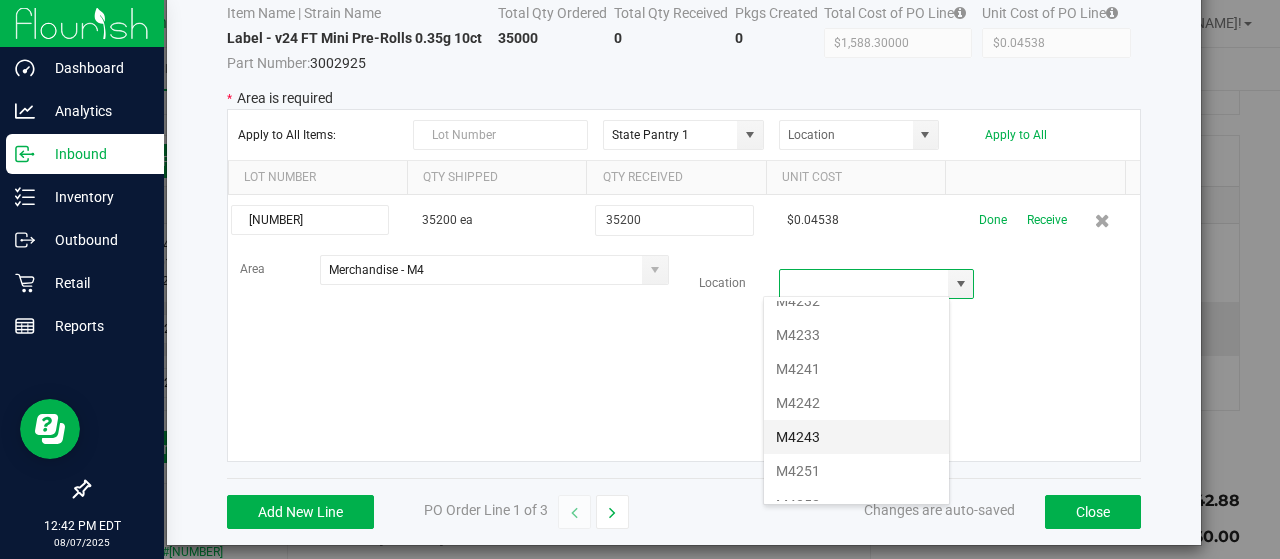 click on "M4243" at bounding box center [856, 437] 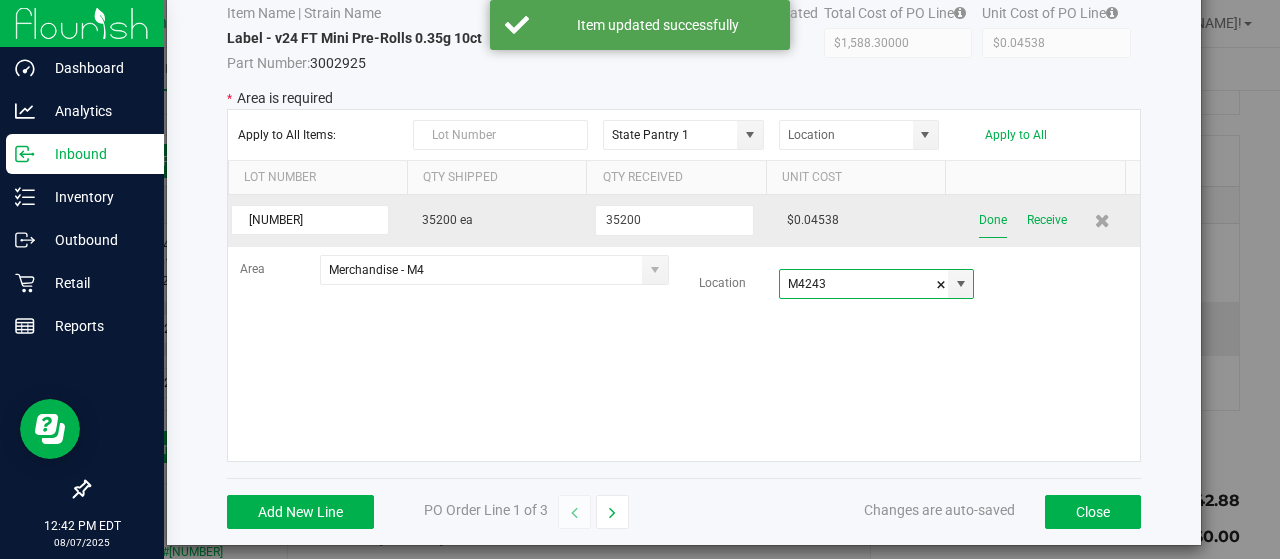 click on "Done" at bounding box center [993, 220] 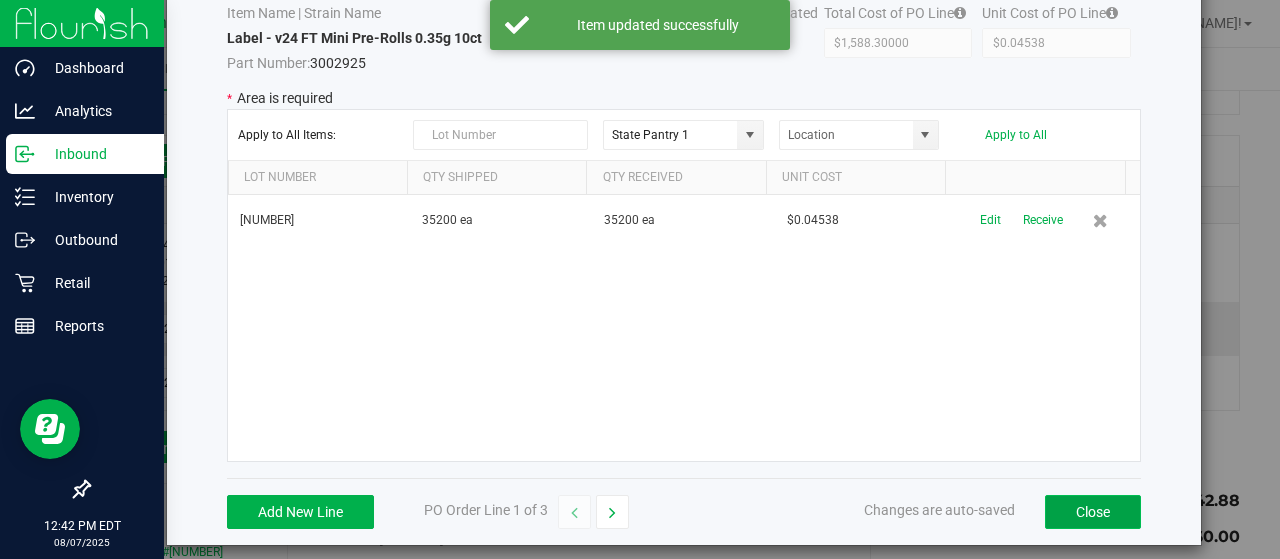 click on "Close" at bounding box center [1093, 512] 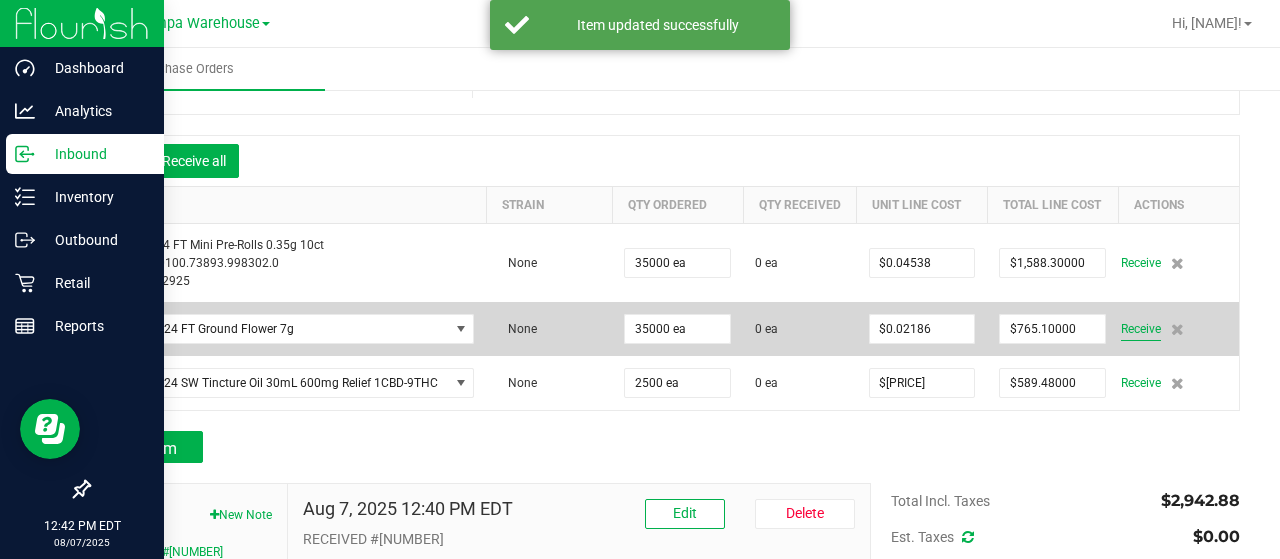 click on "Receive" at bounding box center [1141, 329] 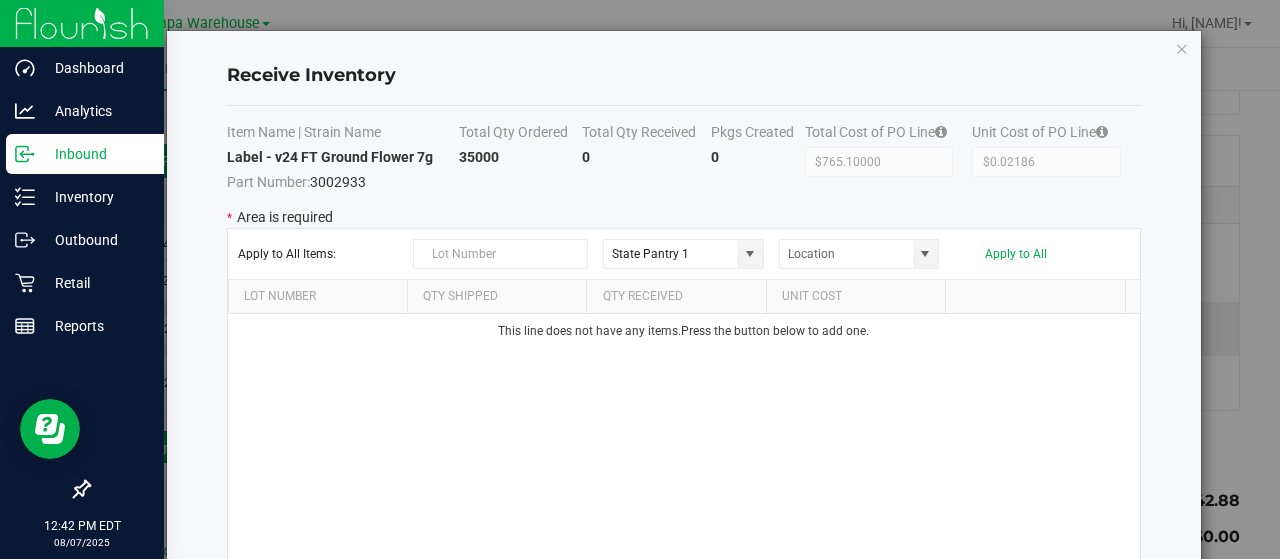 scroll, scrollTop: 132, scrollLeft: 0, axis: vertical 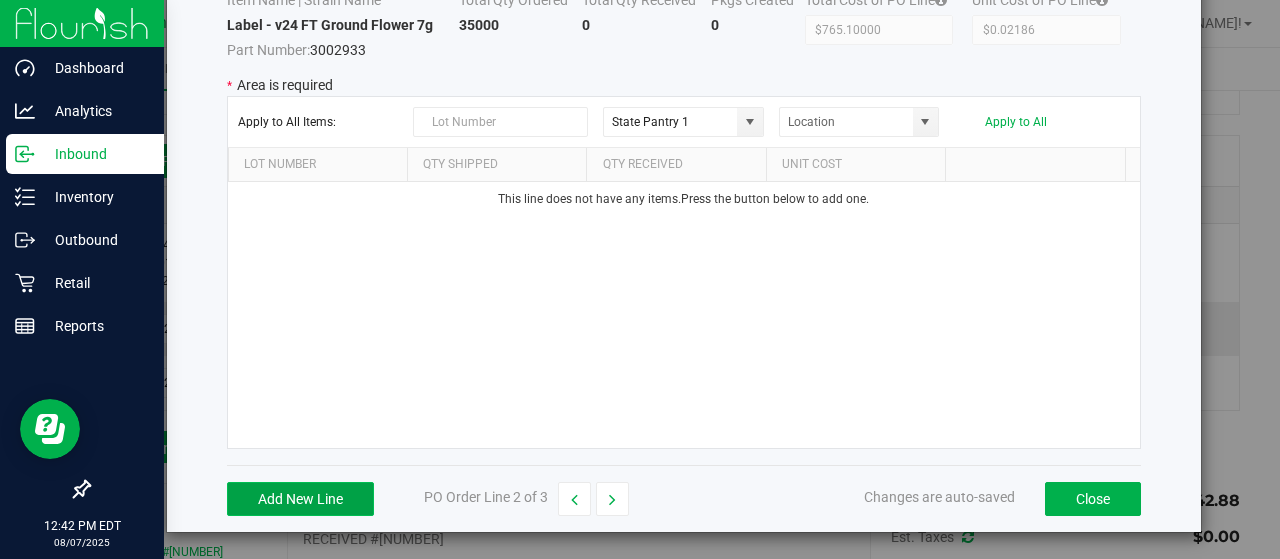 click on "Add New Line" at bounding box center (300, 499) 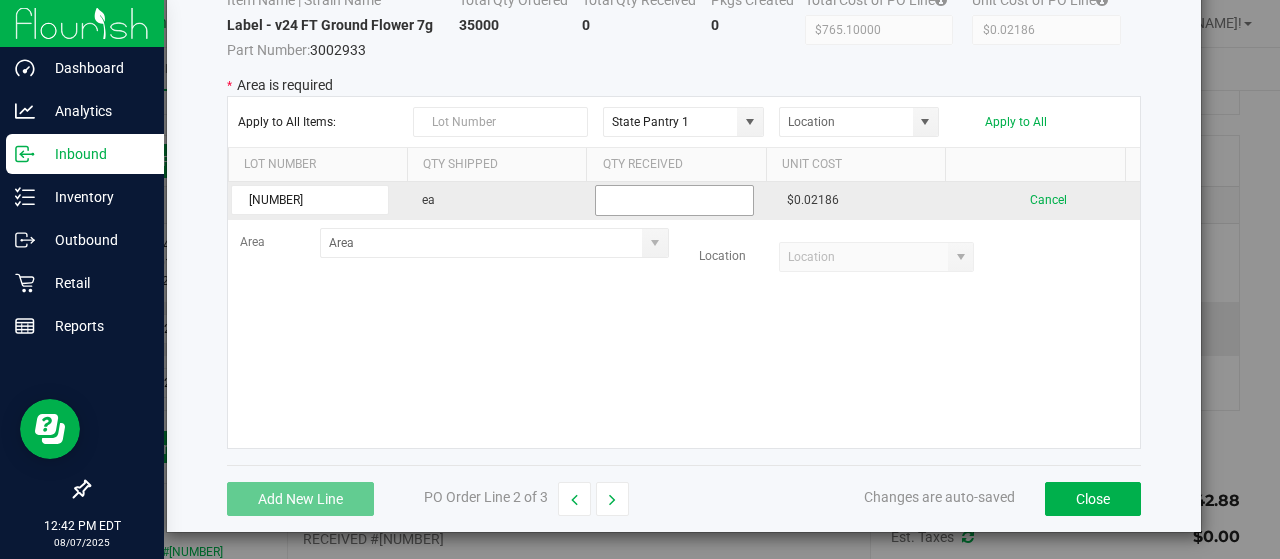 type on "[NUMBER]" 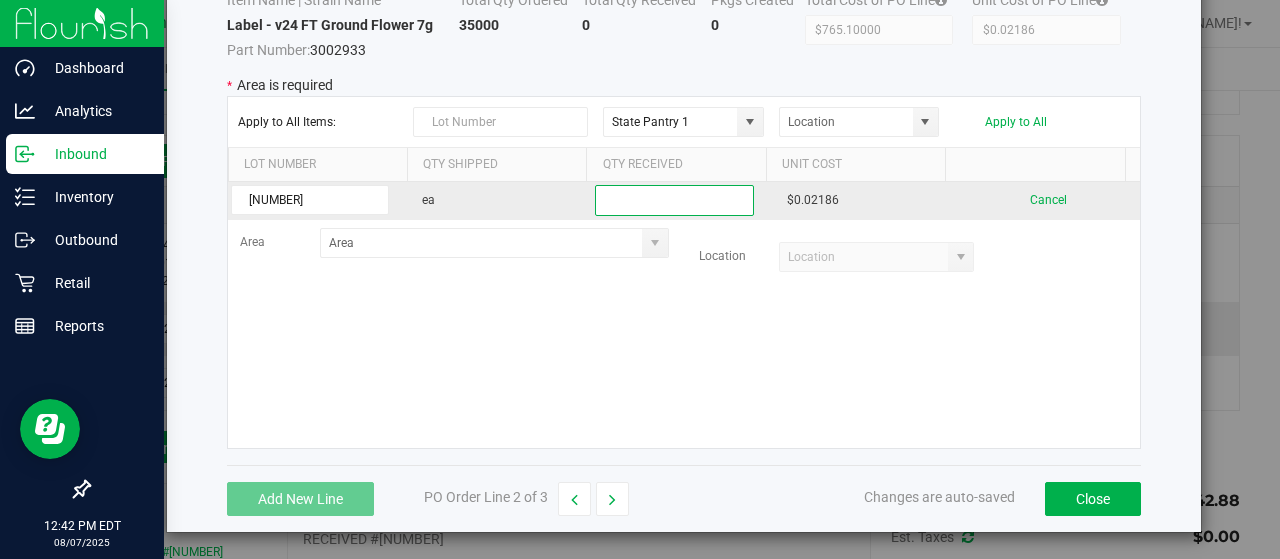 click at bounding box center [674, 200] 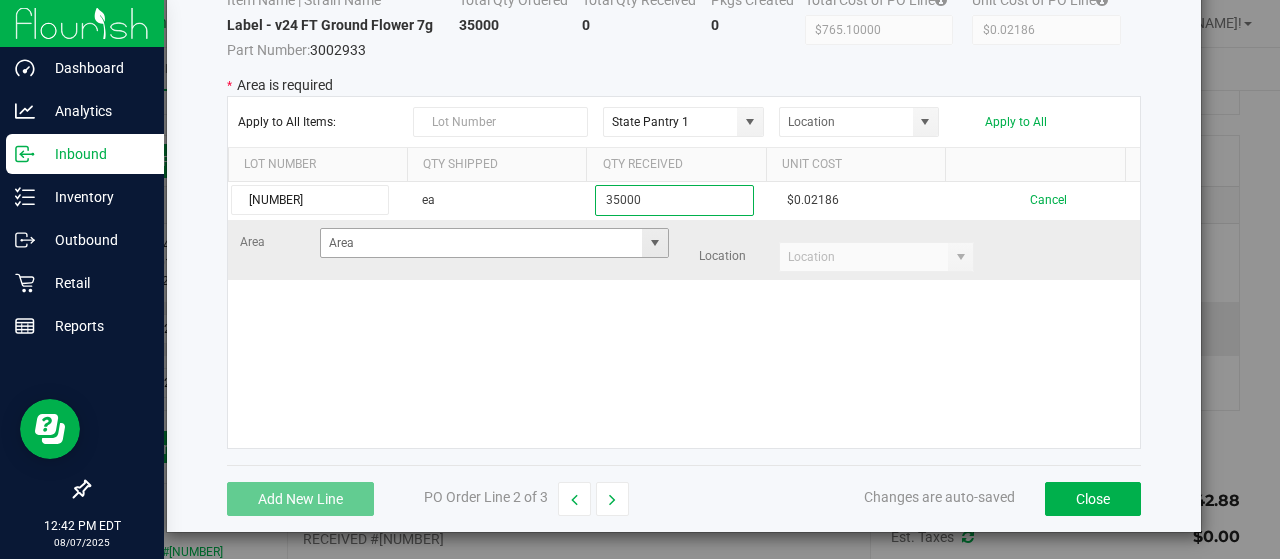 click at bounding box center (655, 243) 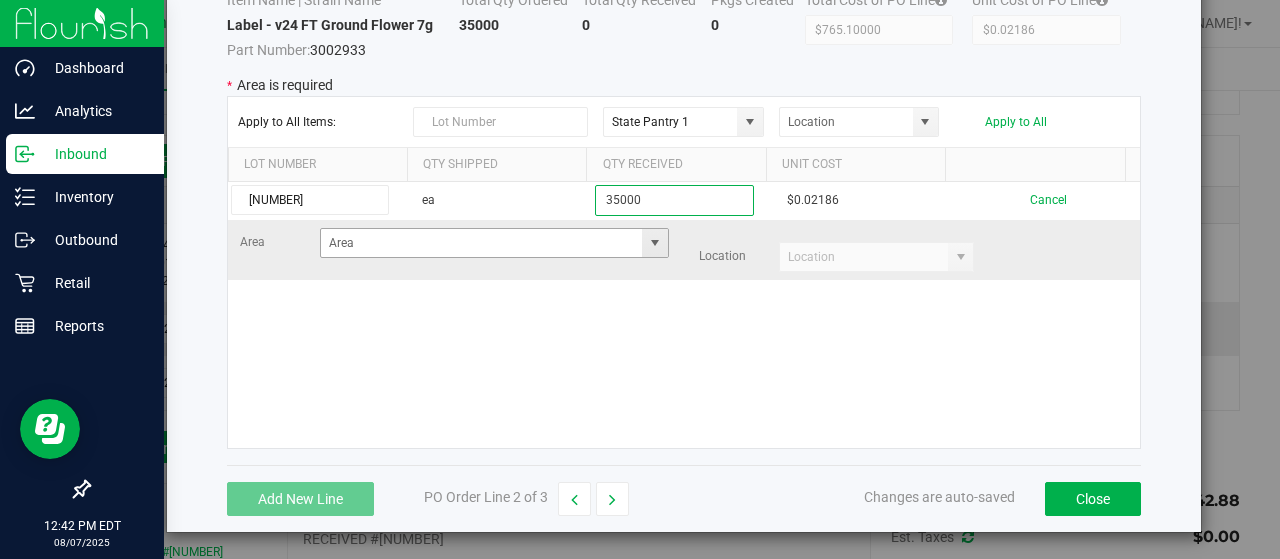 type on "35000" 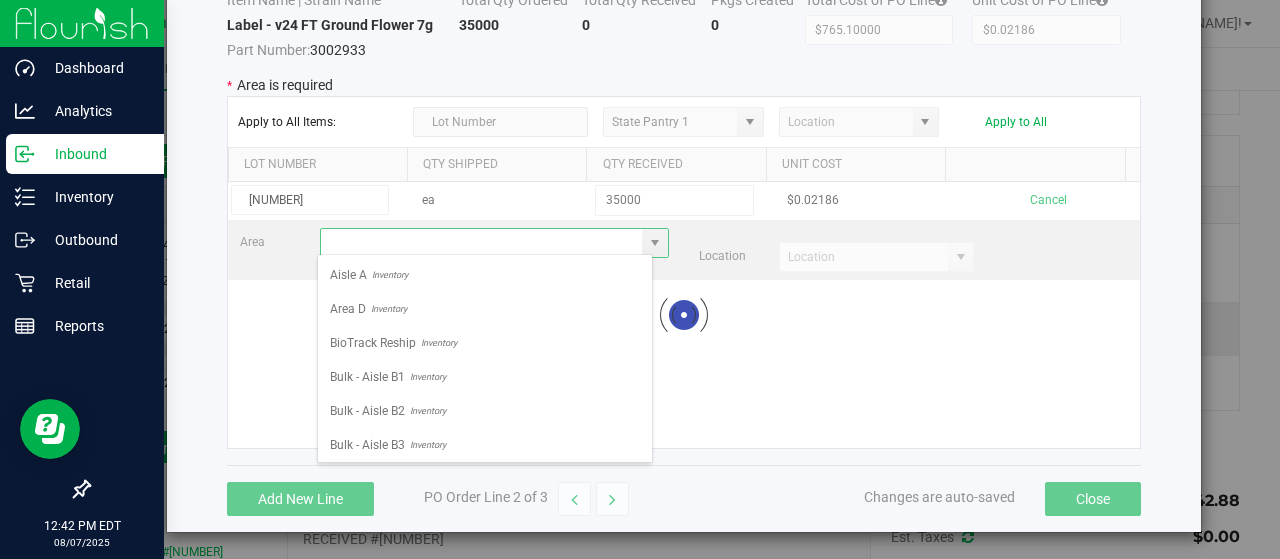 scroll, scrollTop: 99970, scrollLeft: 99664, axis: both 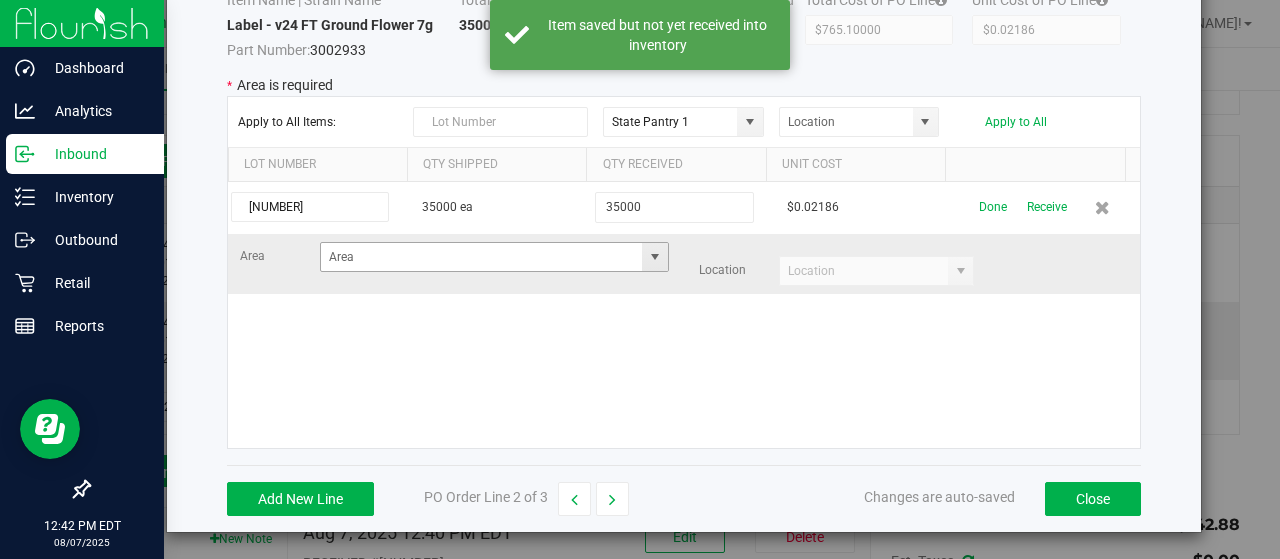 click at bounding box center (655, 257) 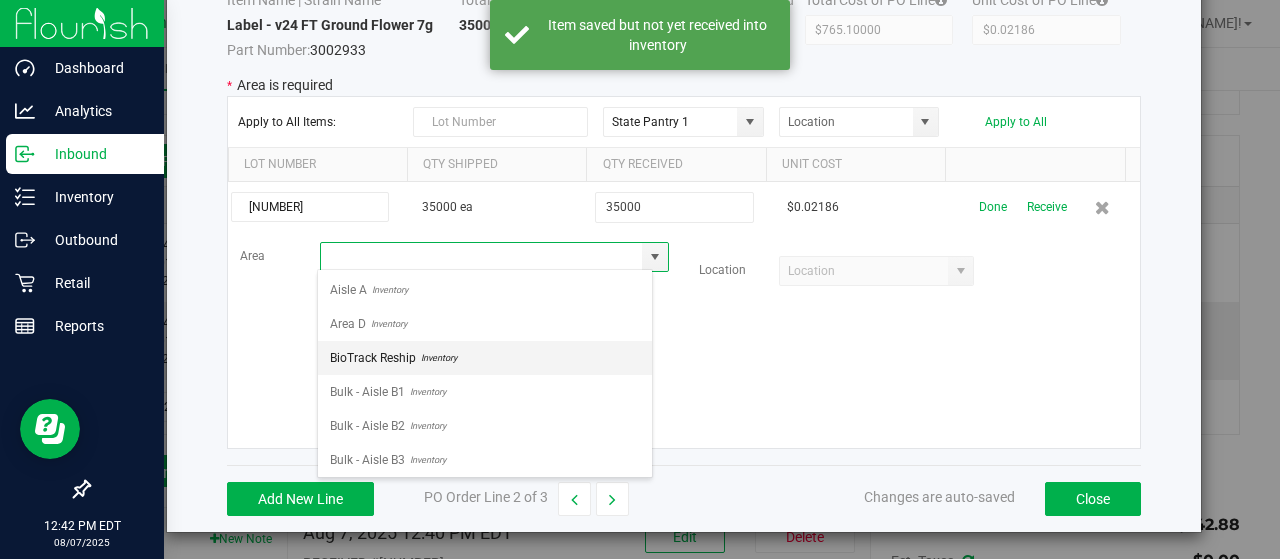 scroll, scrollTop: 99970, scrollLeft: 99664, axis: both 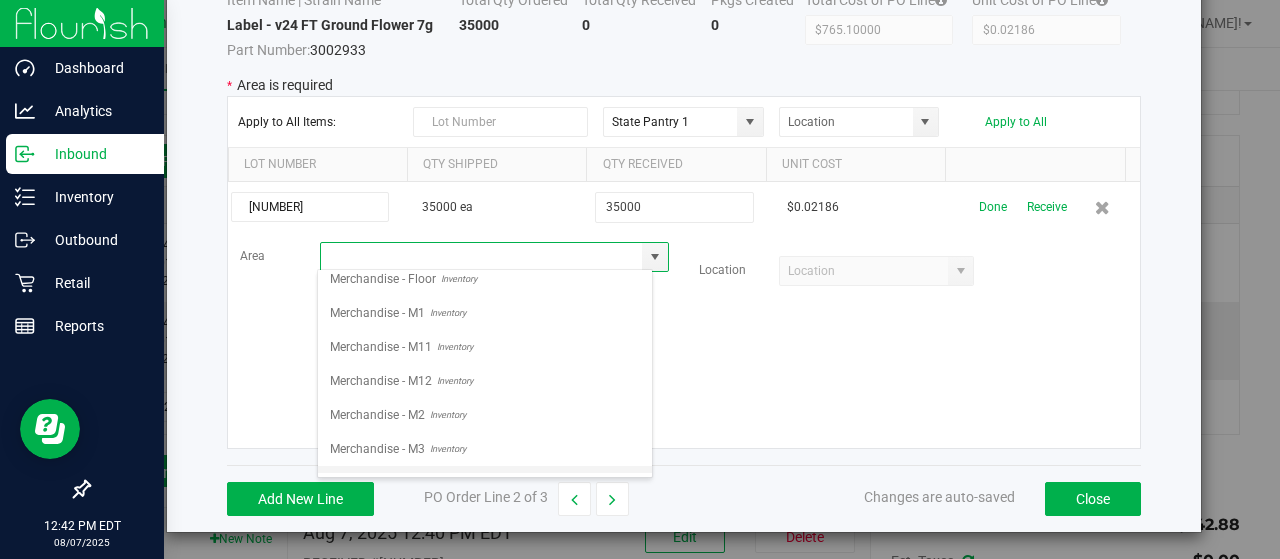click on "Inventory" at bounding box center [445, 483] 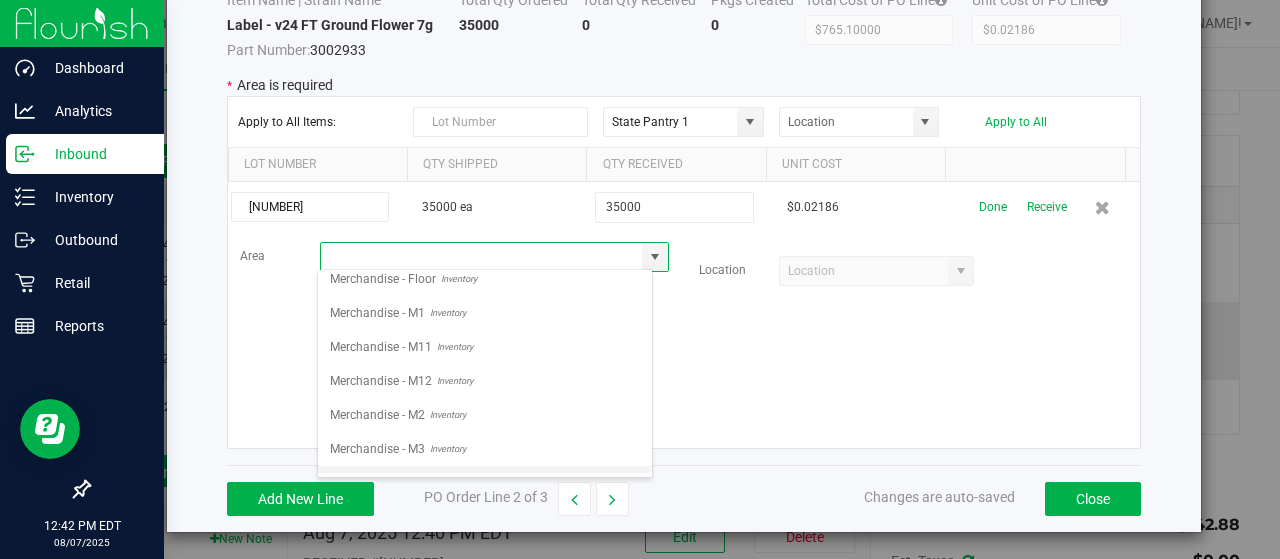 type on "Merchandise - M4" 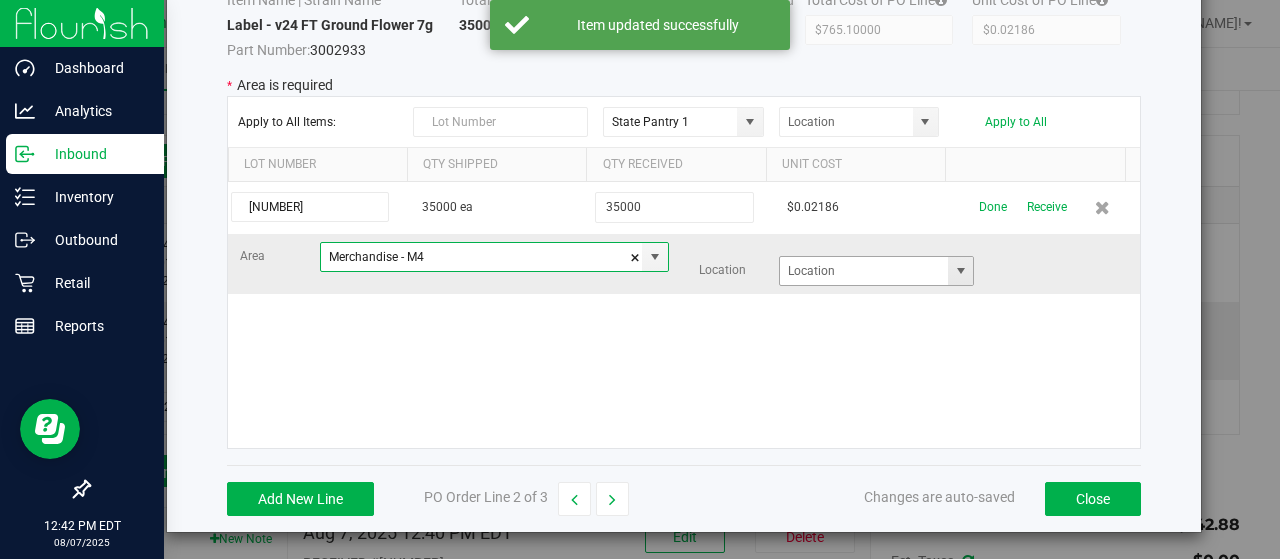 click at bounding box center (961, 271) 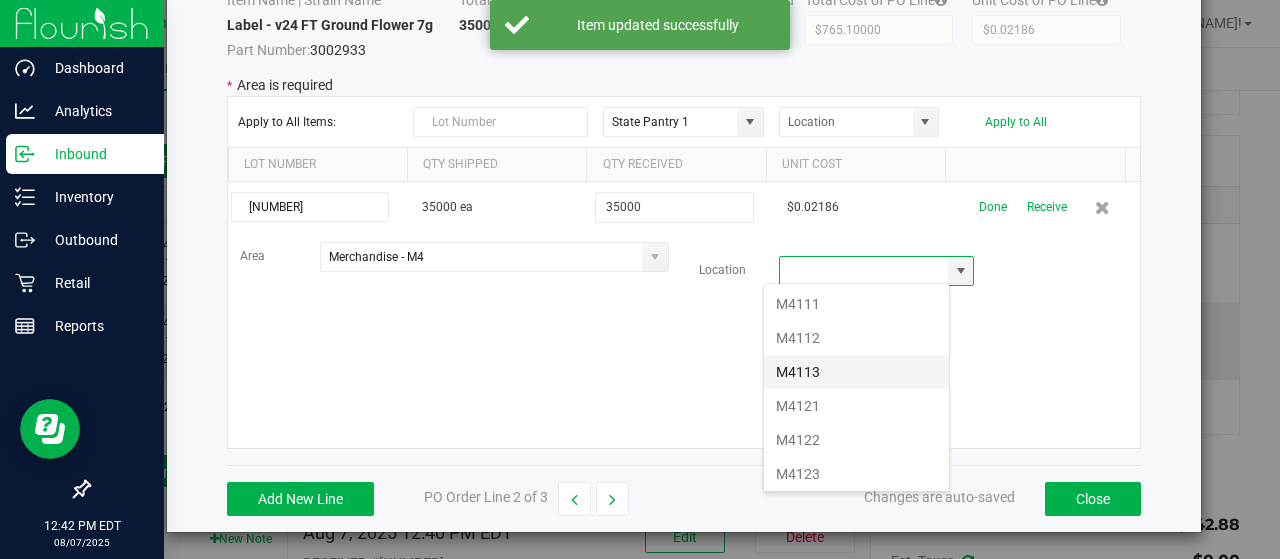 scroll, scrollTop: 99970, scrollLeft: 99812, axis: both 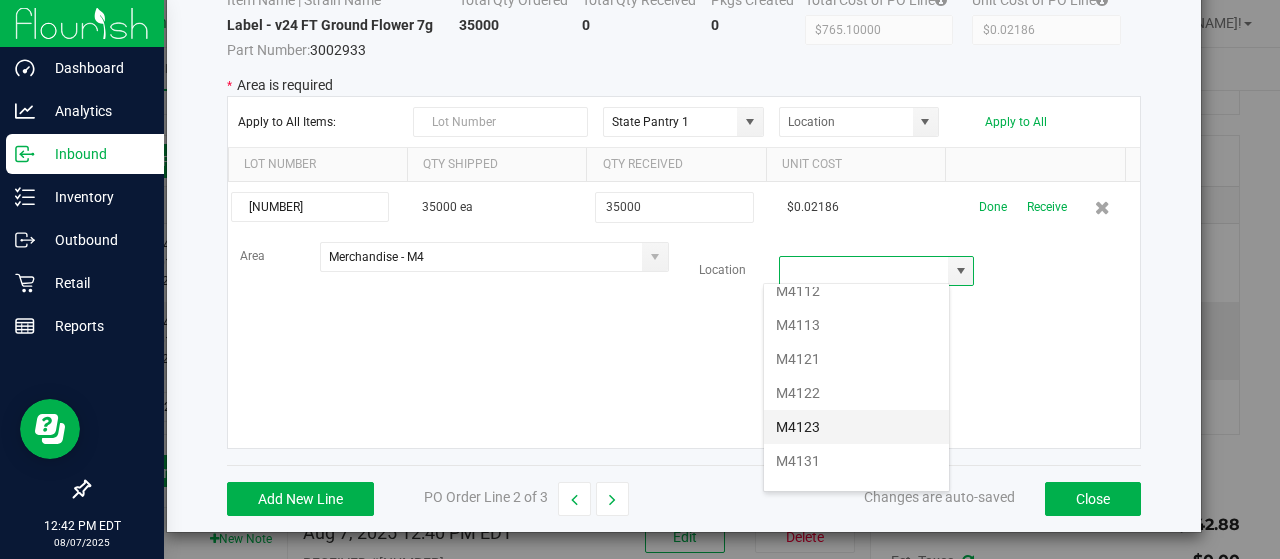 click on "M4123" at bounding box center [856, 427] 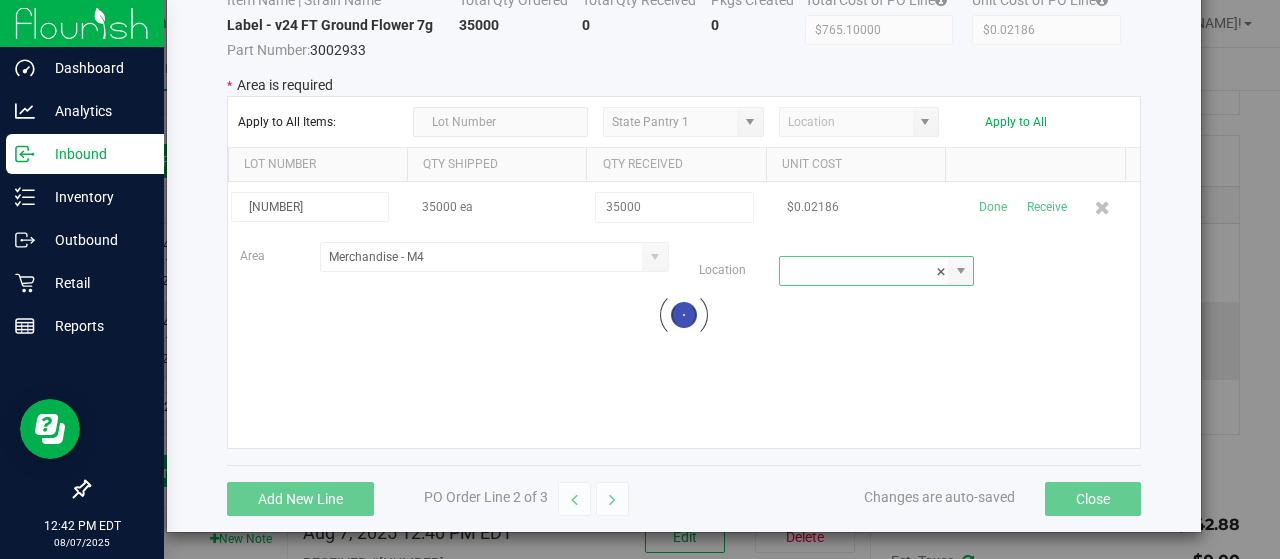 type on "M4123" 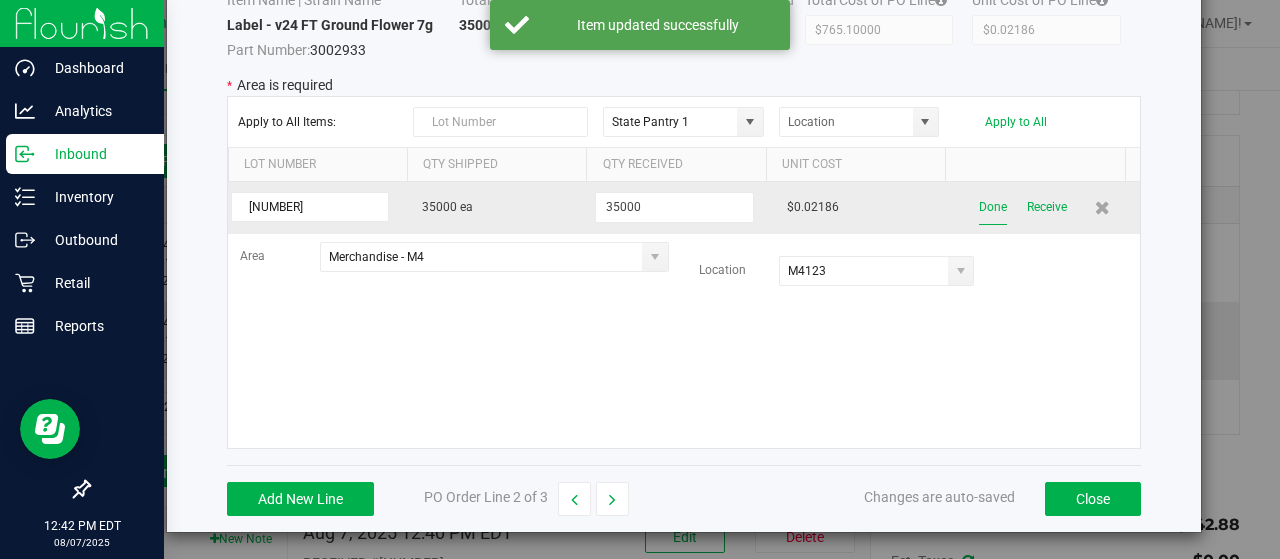 click on "Done" at bounding box center (993, 207) 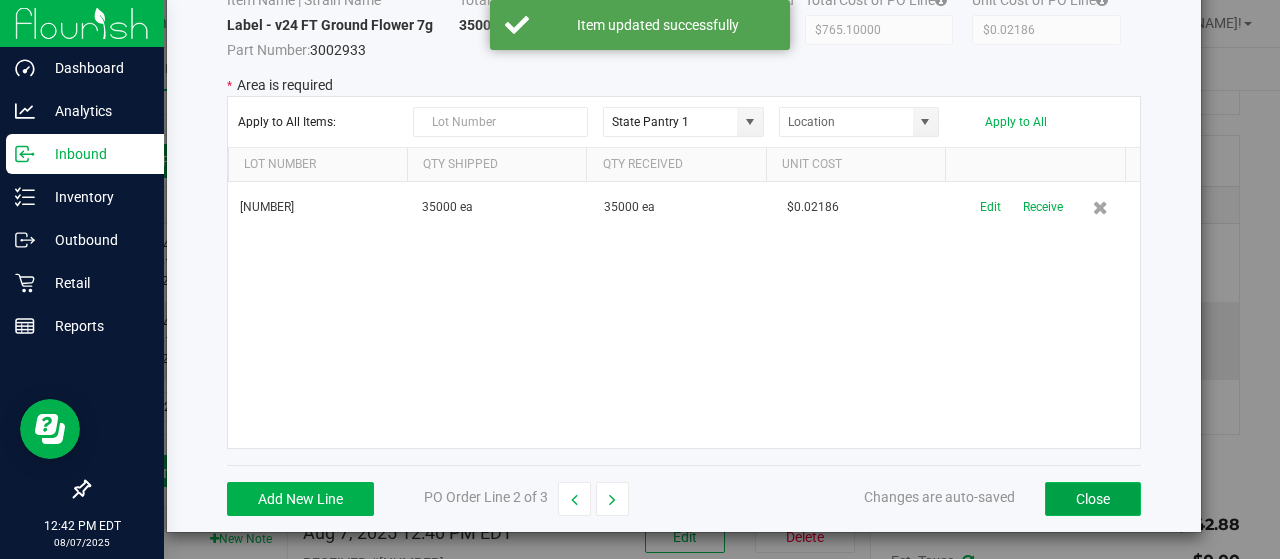 click on "Close" at bounding box center (1093, 499) 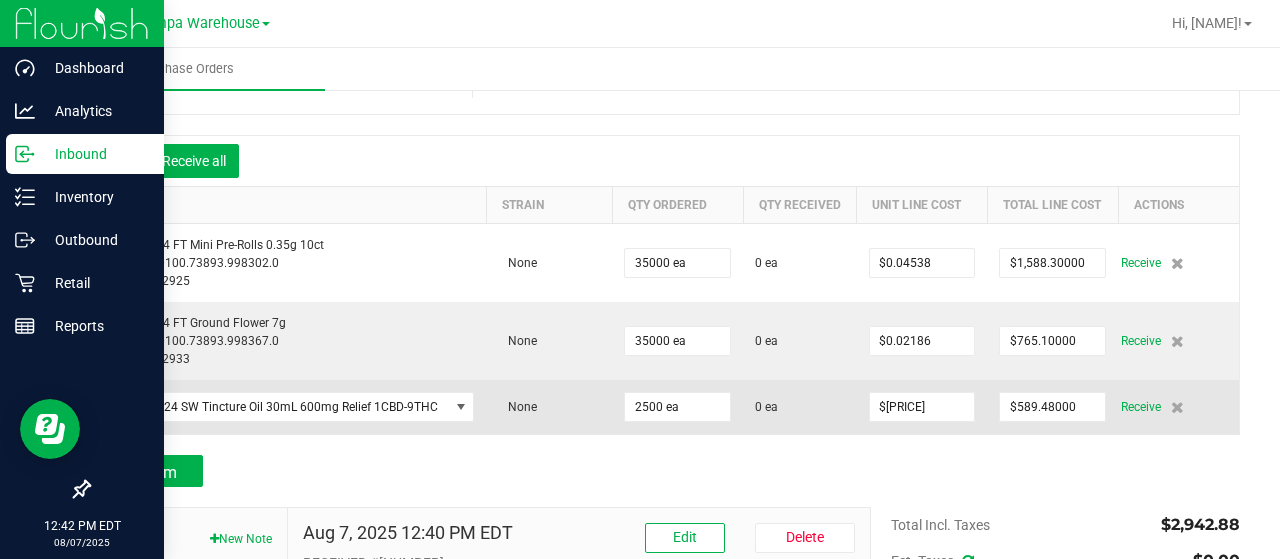 click on "Receive" at bounding box center (1178, 407) 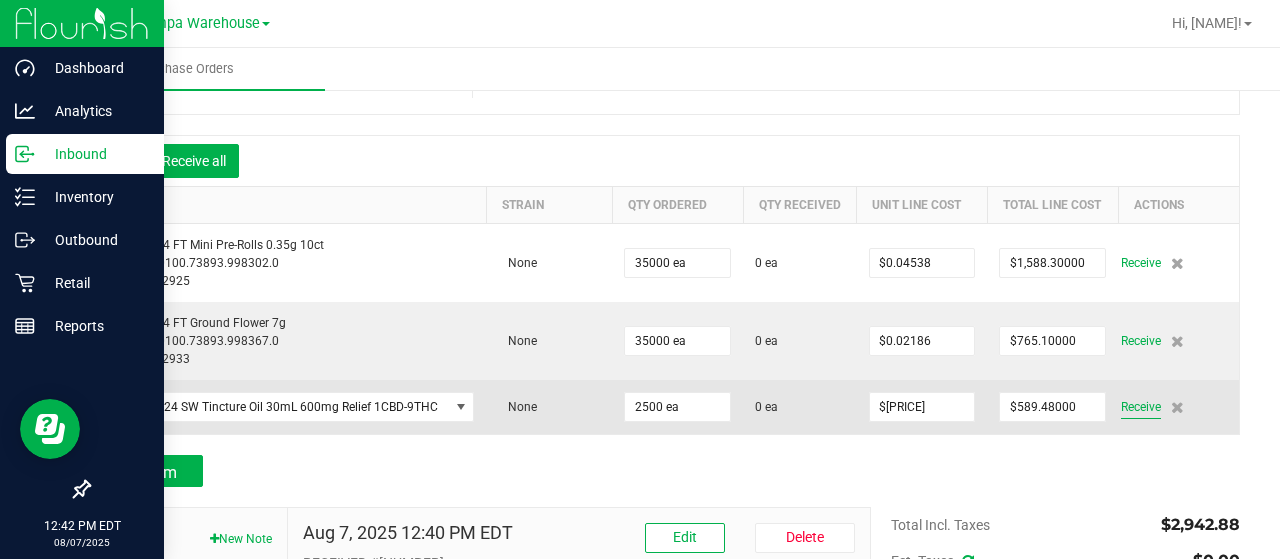 click on "Receive" at bounding box center [1141, 407] 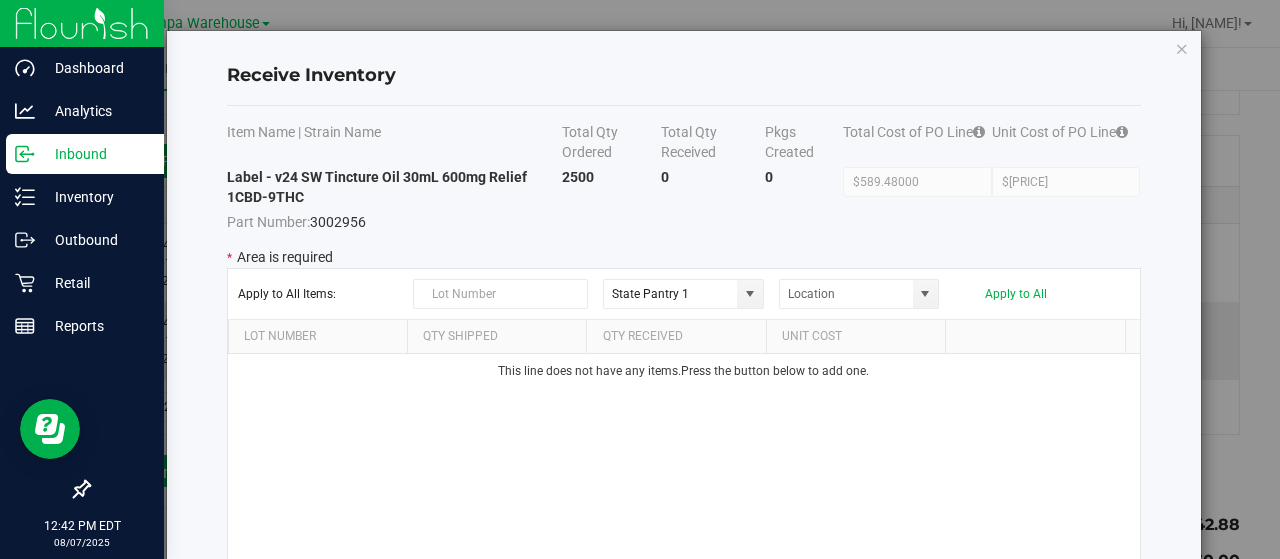 scroll, scrollTop: 171, scrollLeft: 0, axis: vertical 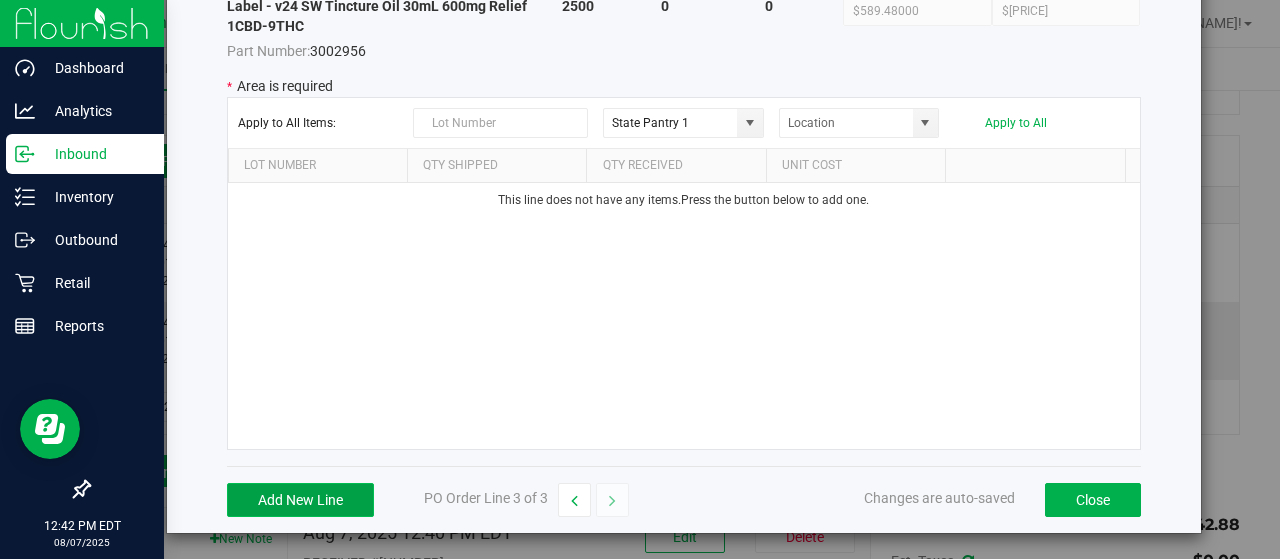 click on "Add New Line" at bounding box center (300, 500) 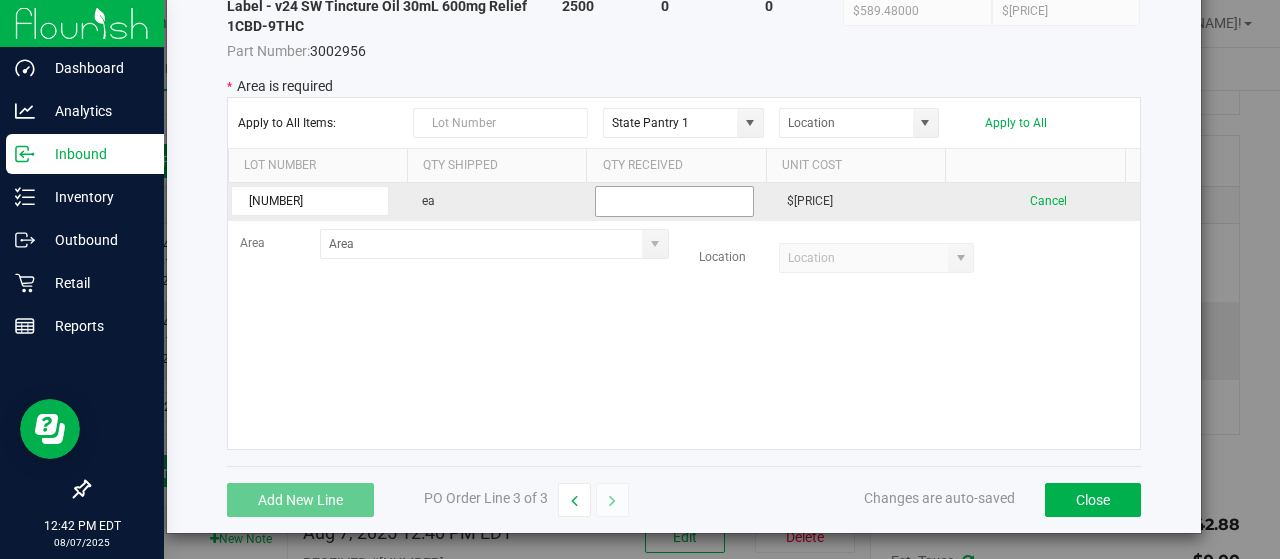 type on "[NUMBER]" 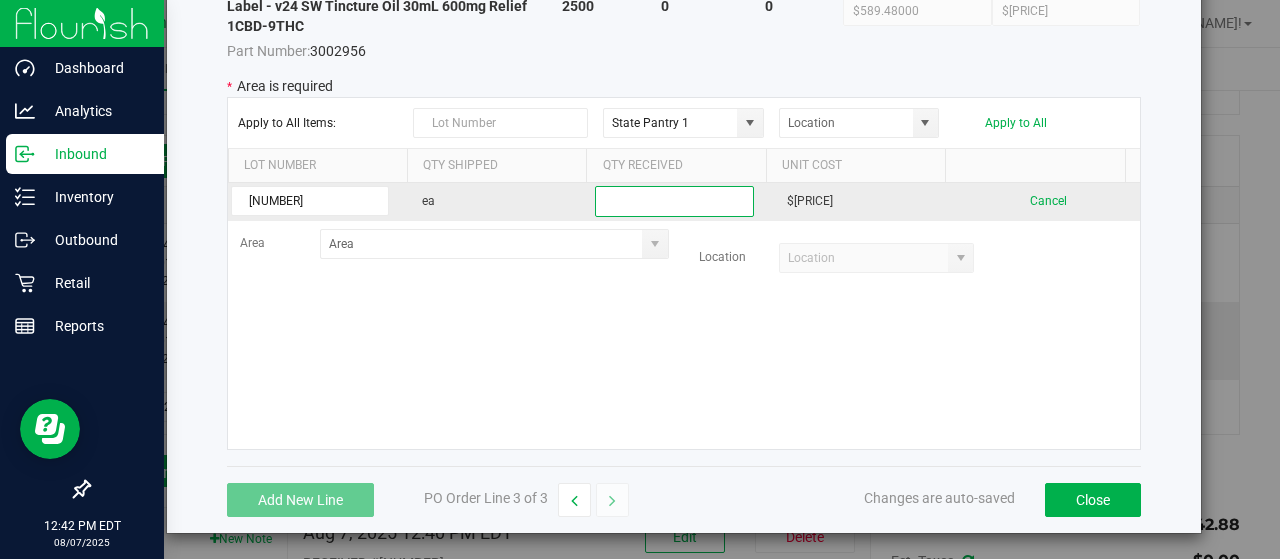 click at bounding box center (674, 201) 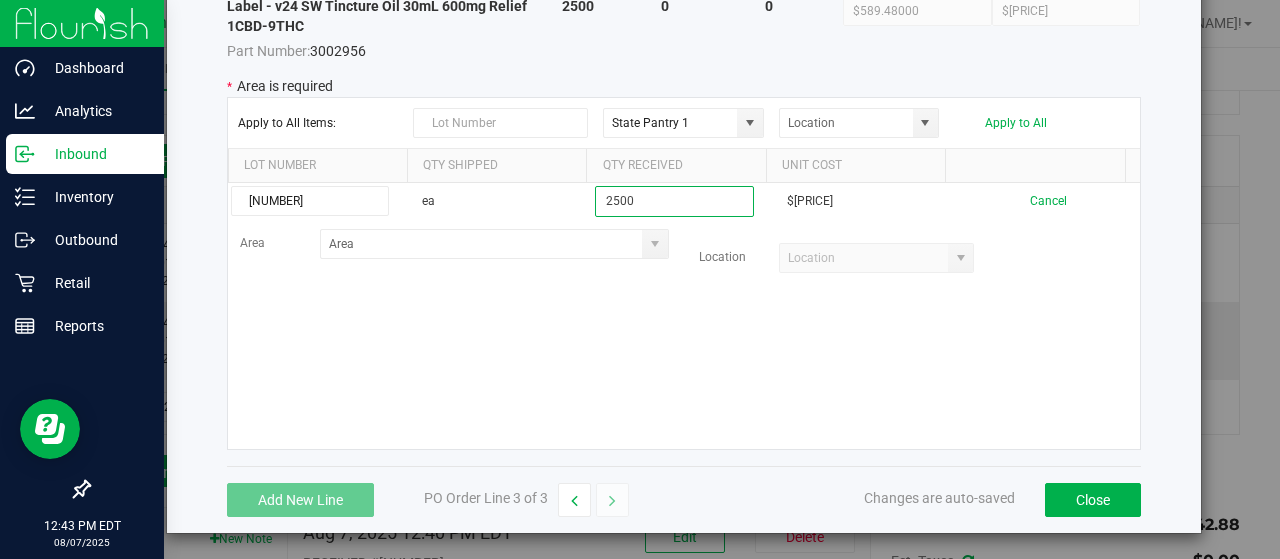 type on "2500" 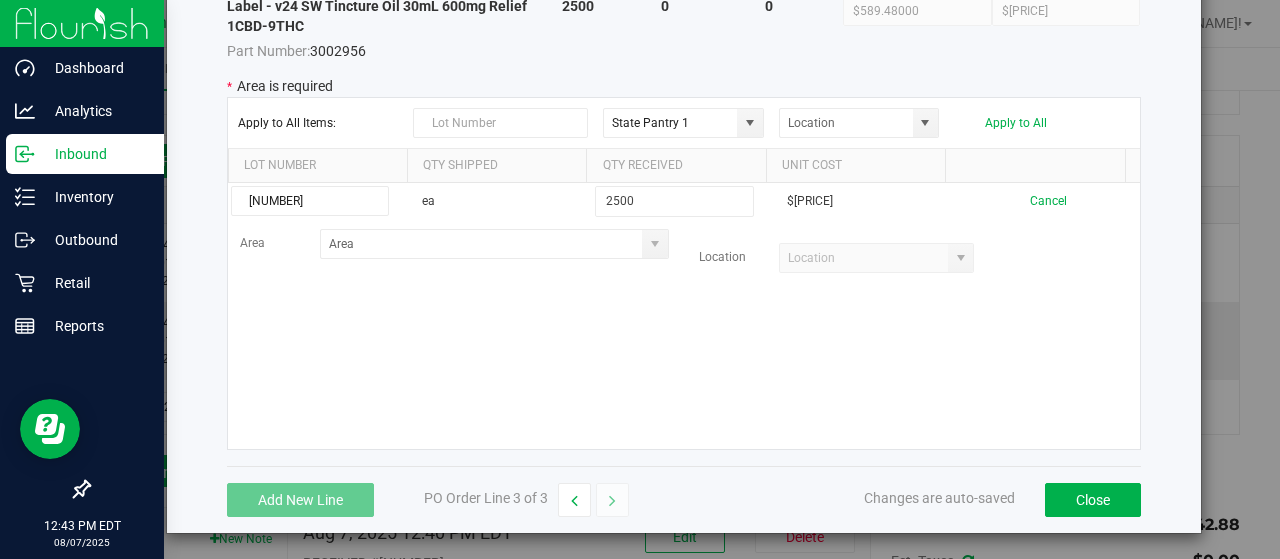 click on "2500 ea  2500  $0.23579   Cancel   Area   Location" at bounding box center (684, 316) 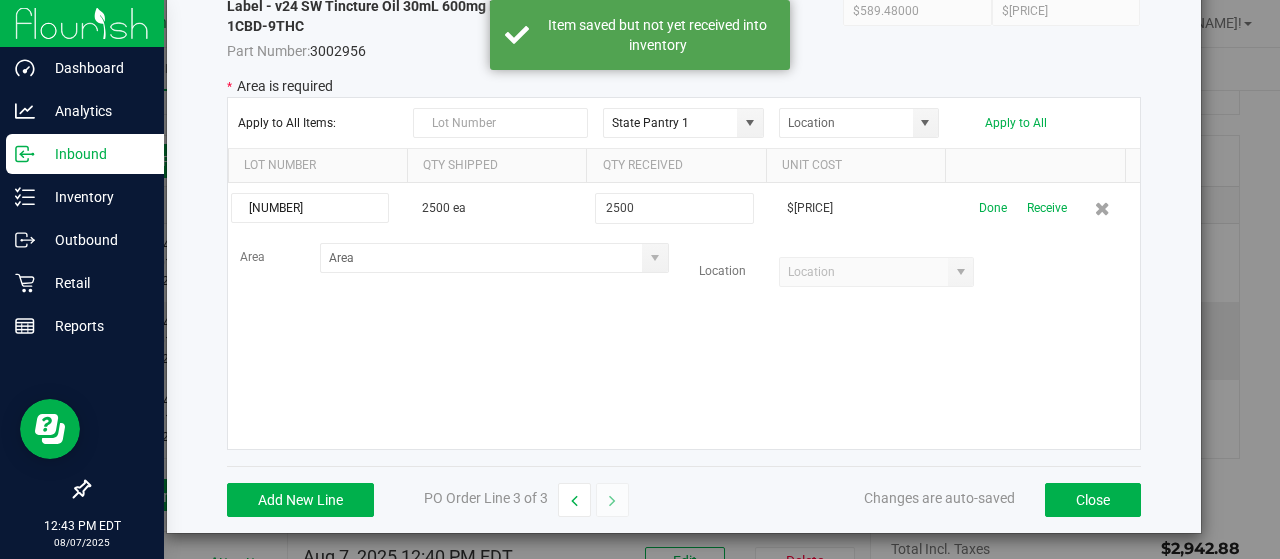 click at bounding box center [654, 258] 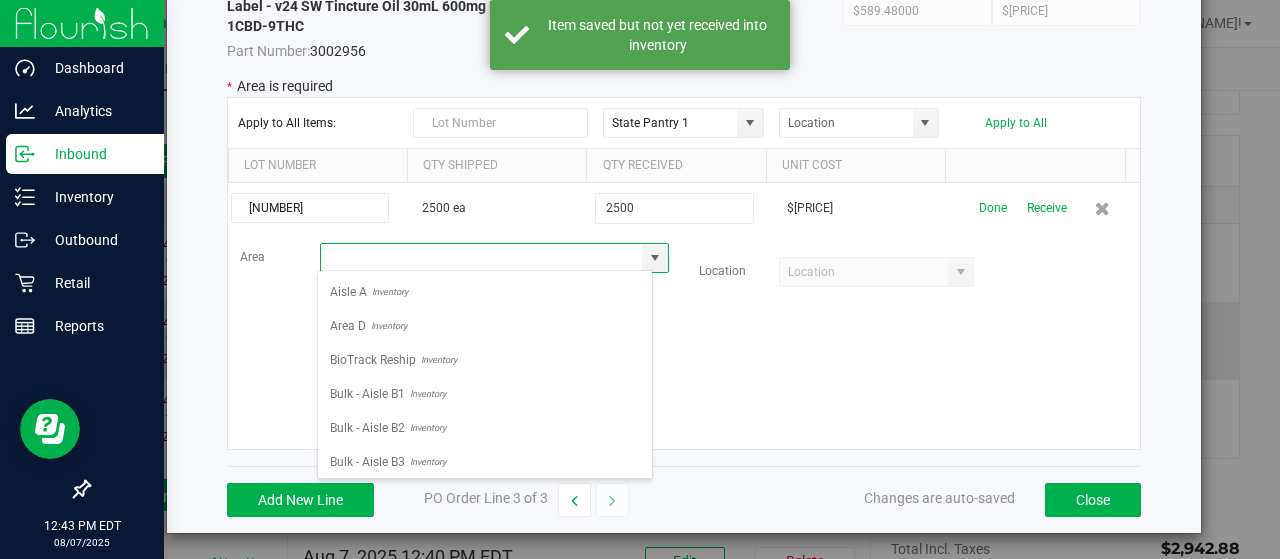 scroll, scrollTop: 99970, scrollLeft: 99664, axis: both 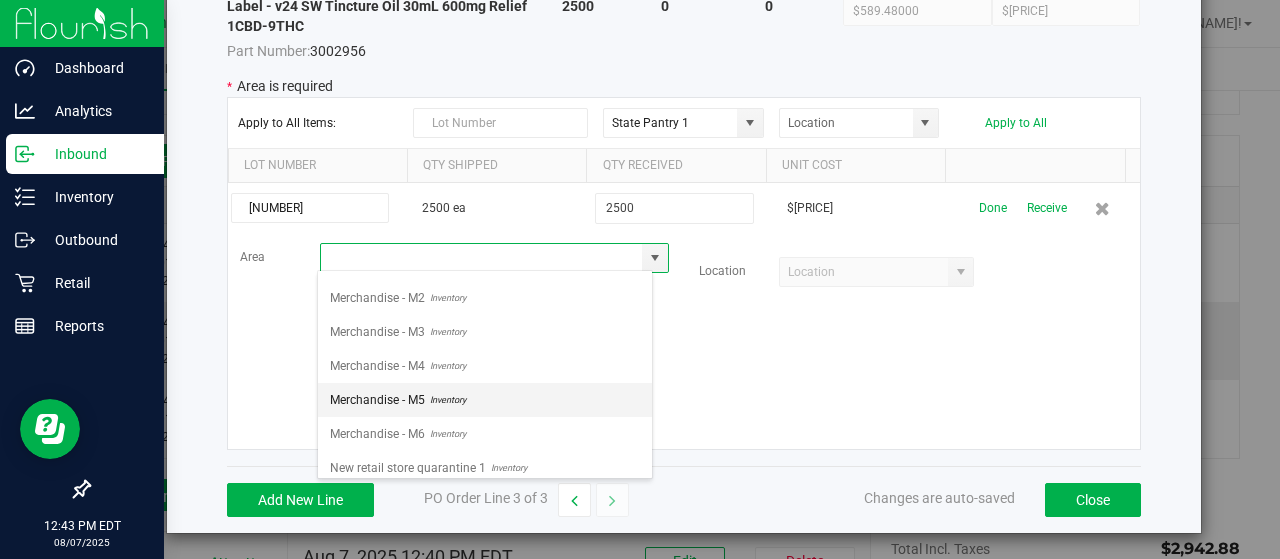 click on "Inventory" at bounding box center (445, 400) 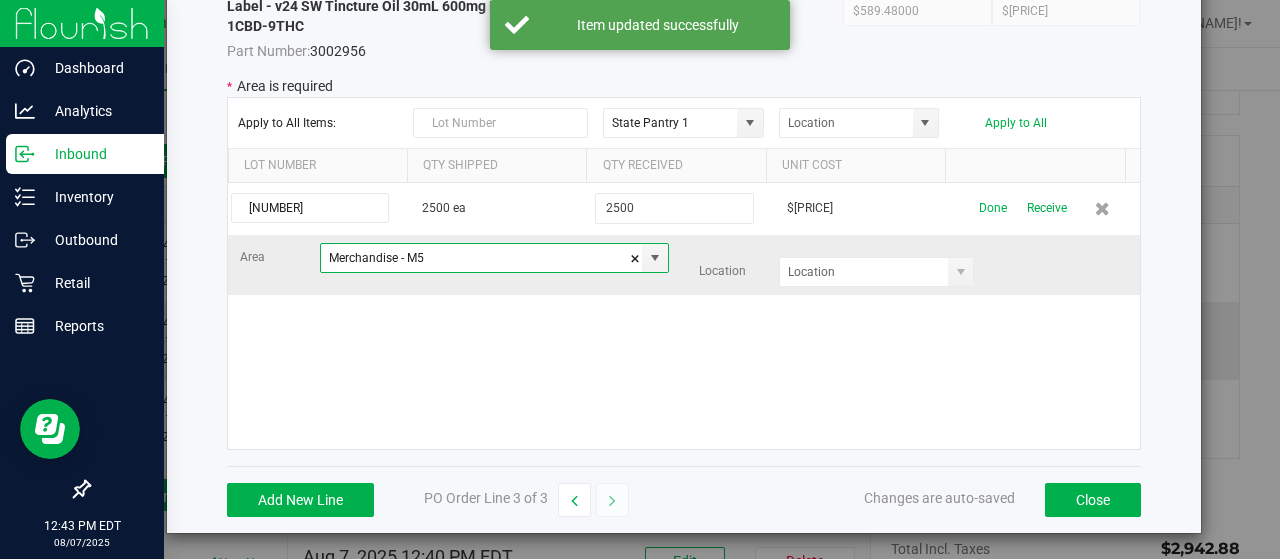 click on "Location" at bounding box center [837, 272] 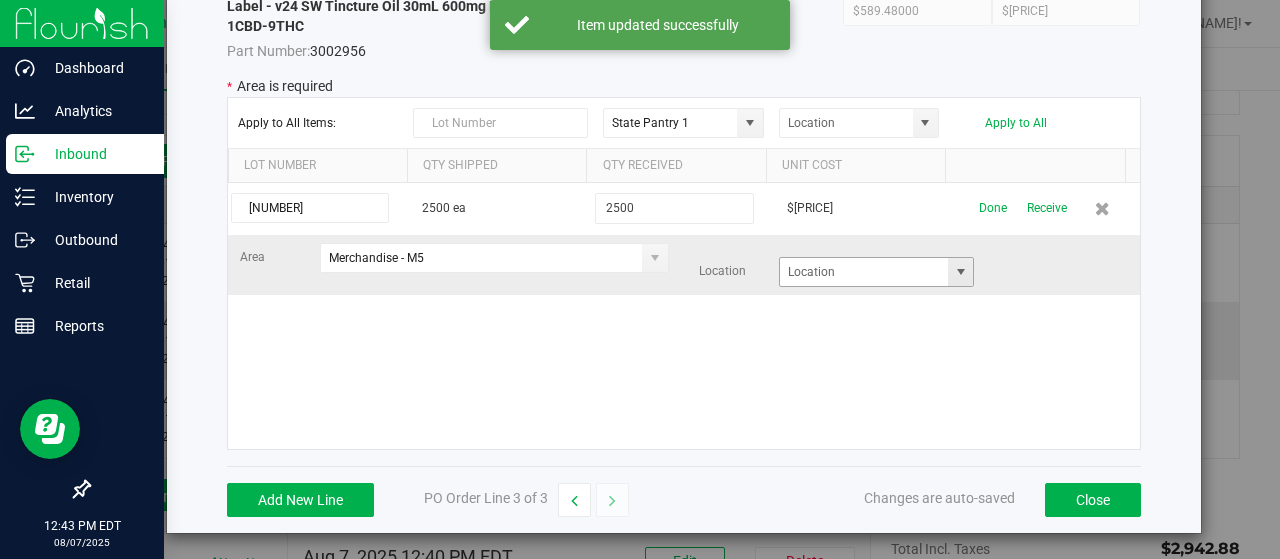click at bounding box center [961, 272] 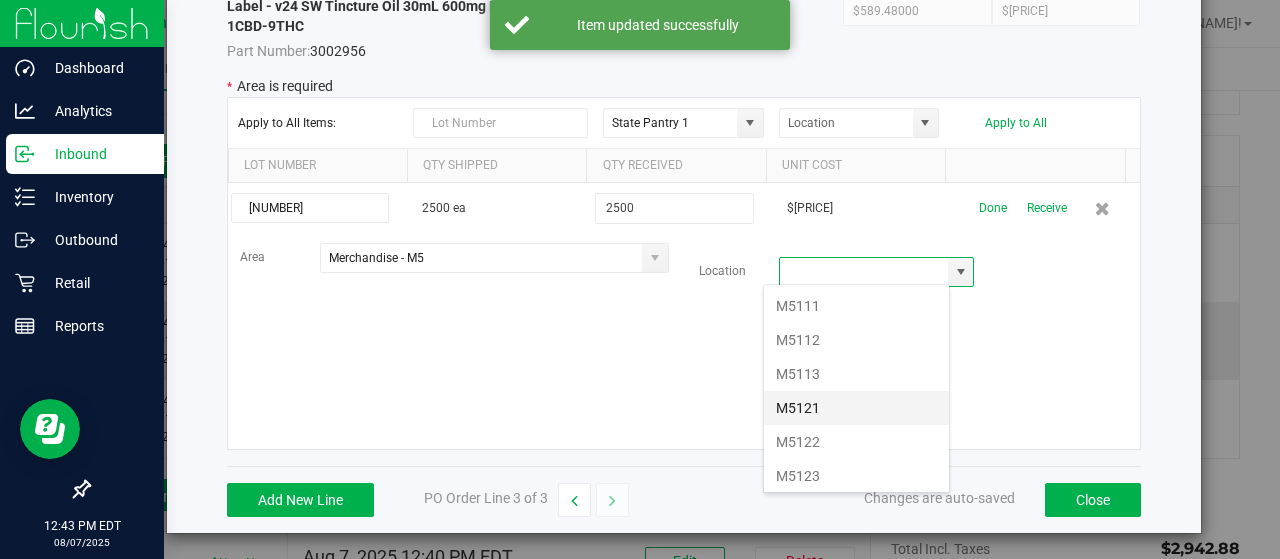 scroll, scrollTop: 99970, scrollLeft: 99812, axis: both 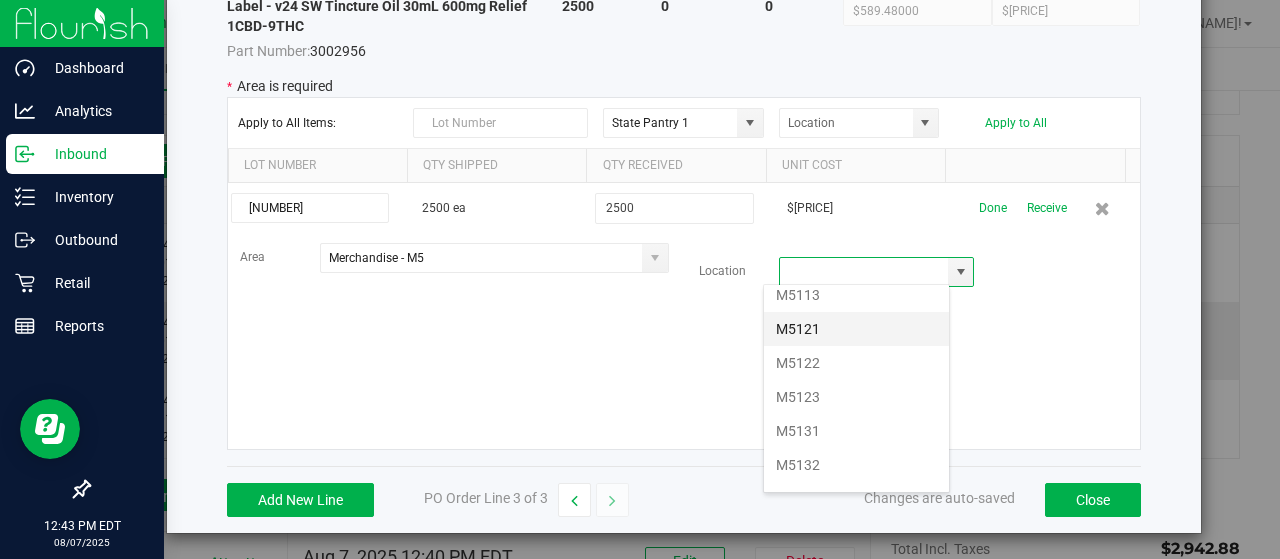 click on "M5121" at bounding box center [856, 329] 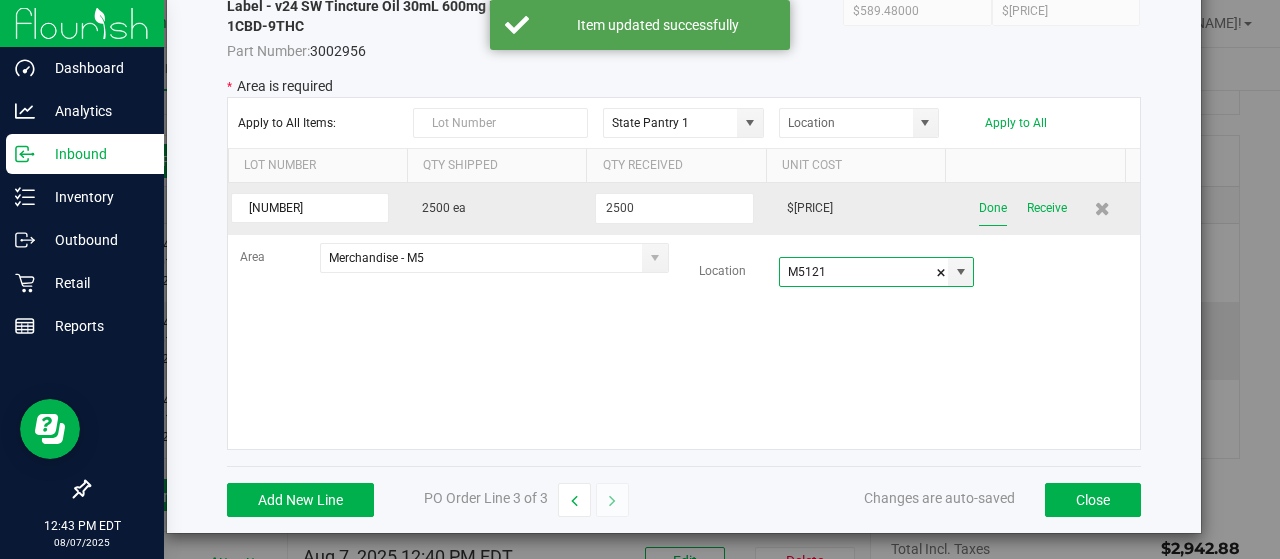 click on "Done" at bounding box center [993, 208] 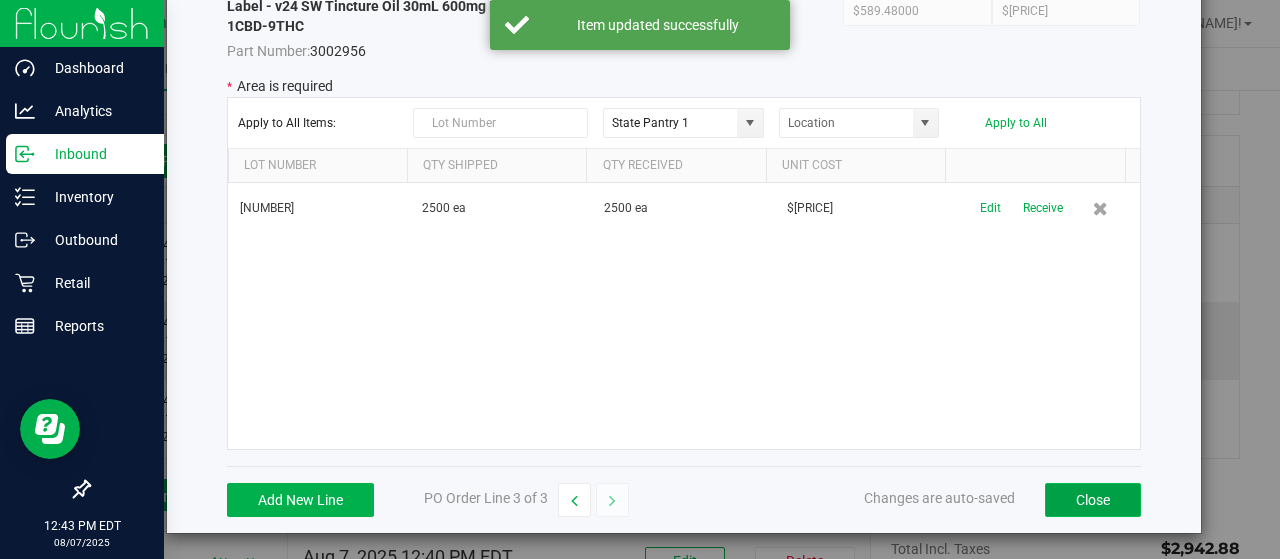 drag, startPoint x: 1060, startPoint y: 495, endPoint x: 1106, endPoint y: 510, distance: 48.38388 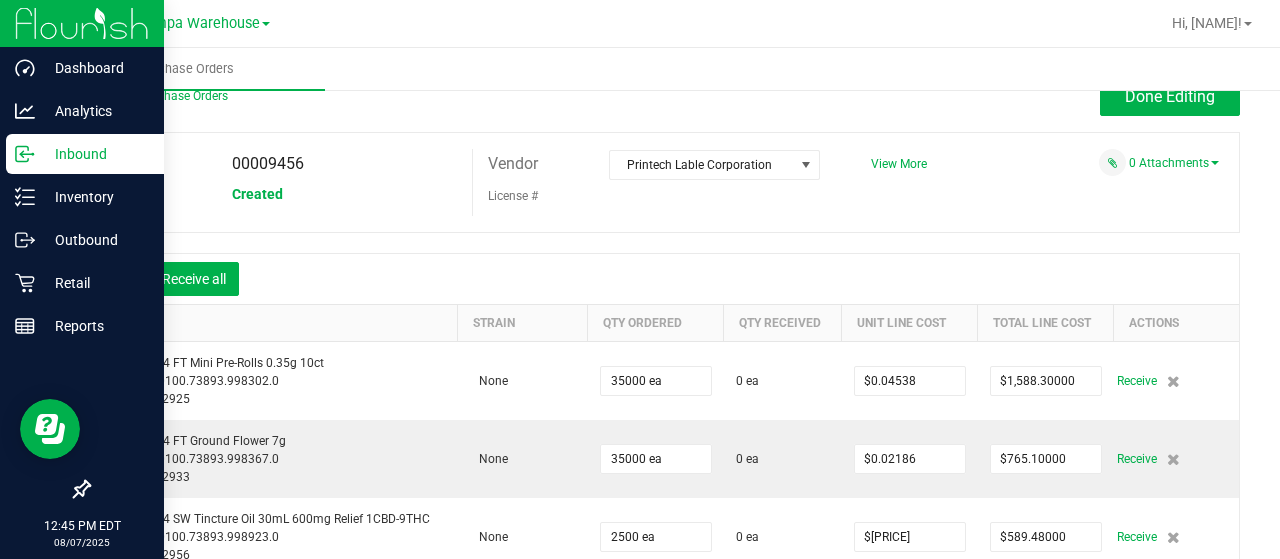 scroll, scrollTop: 14, scrollLeft: 0, axis: vertical 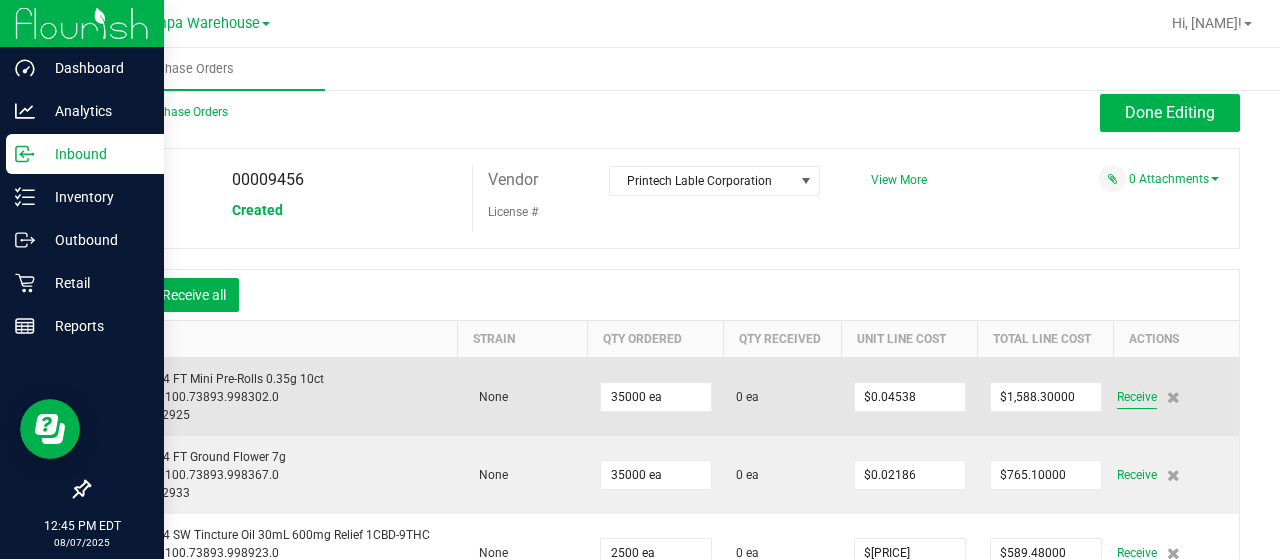 click on "Receive" at bounding box center [1137, 397] 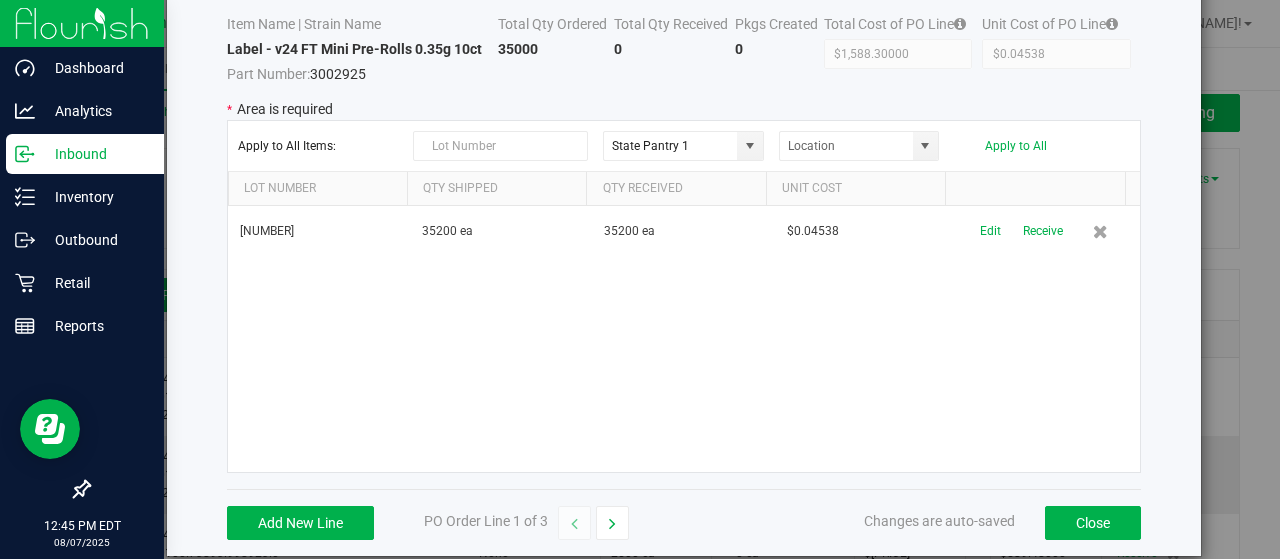scroll, scrollTop: 132, scrollLeft: 0, axis: vertical 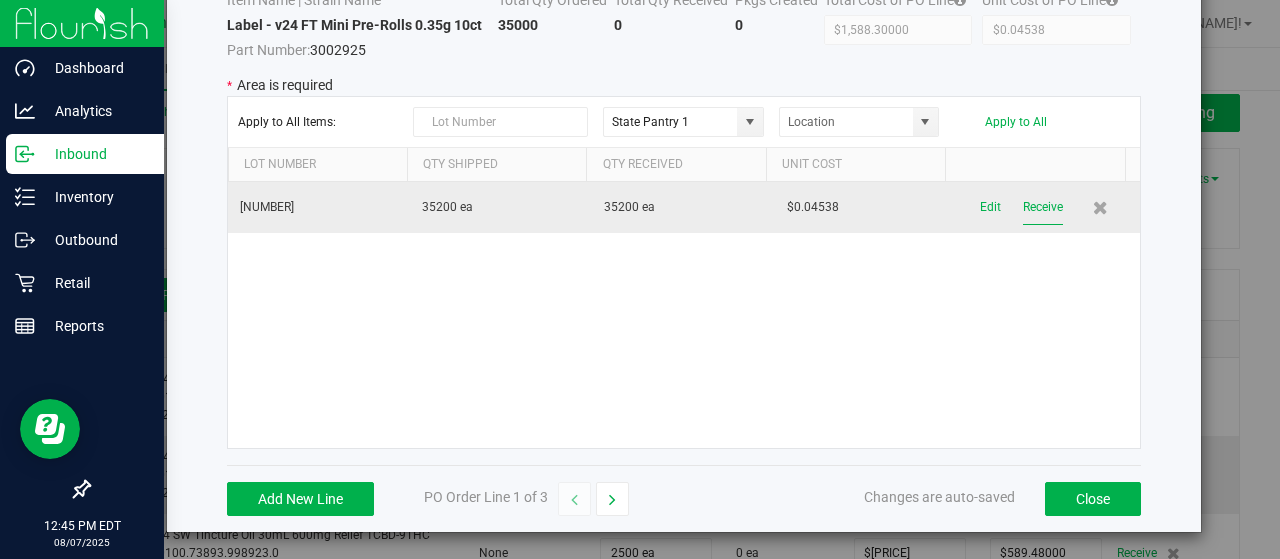 click on "Receive" at bounding box center [1043, 207] 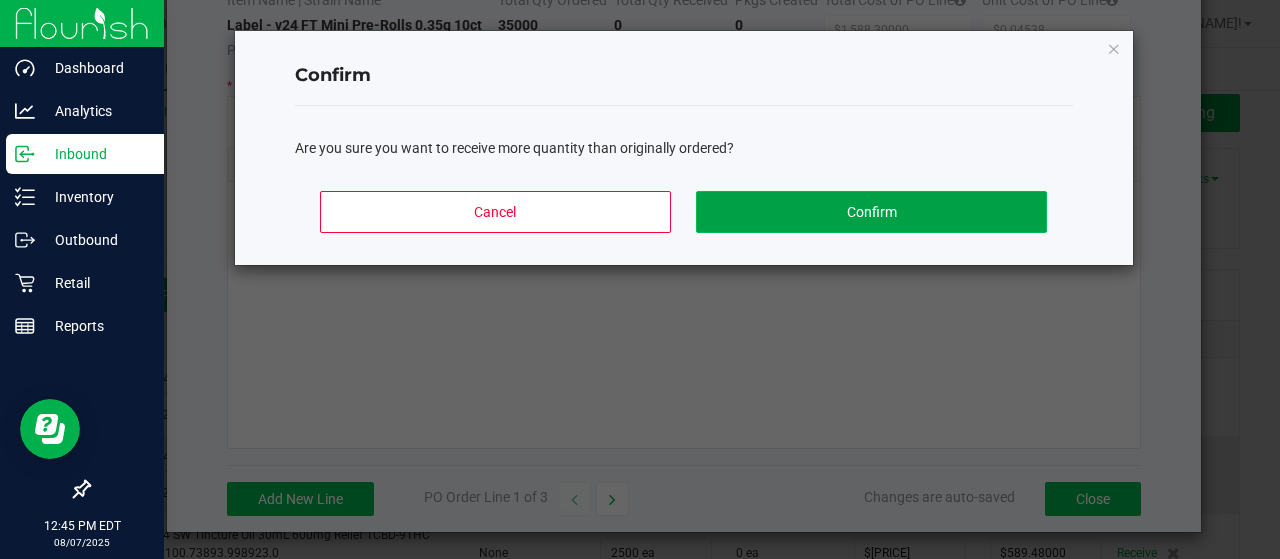 click on "Confirm" 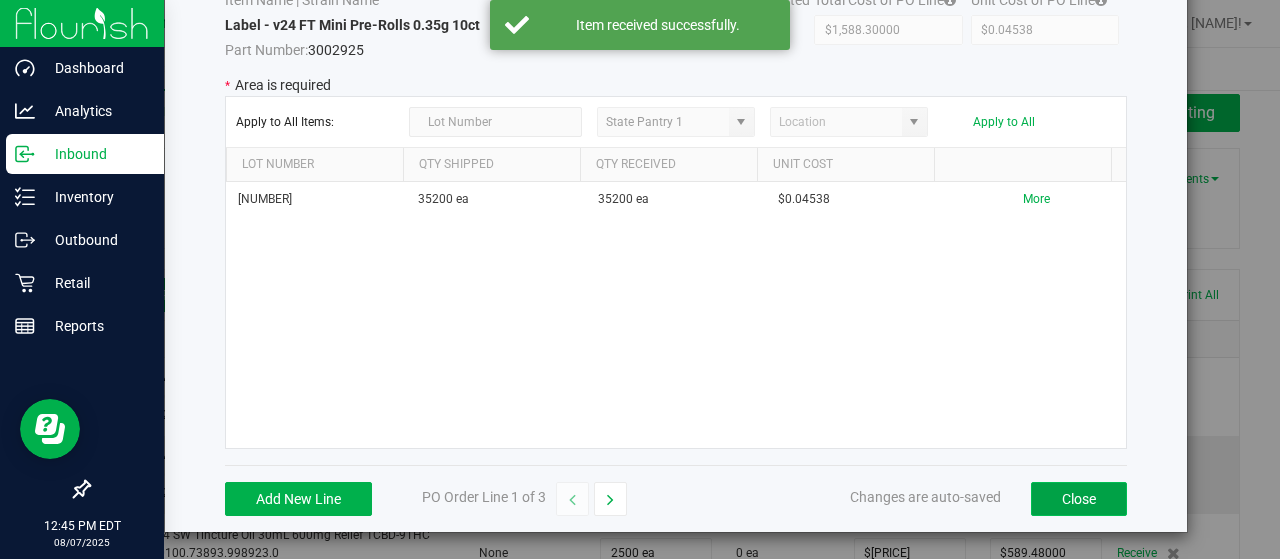 click on "Close" at bounding box center [1079, 499] 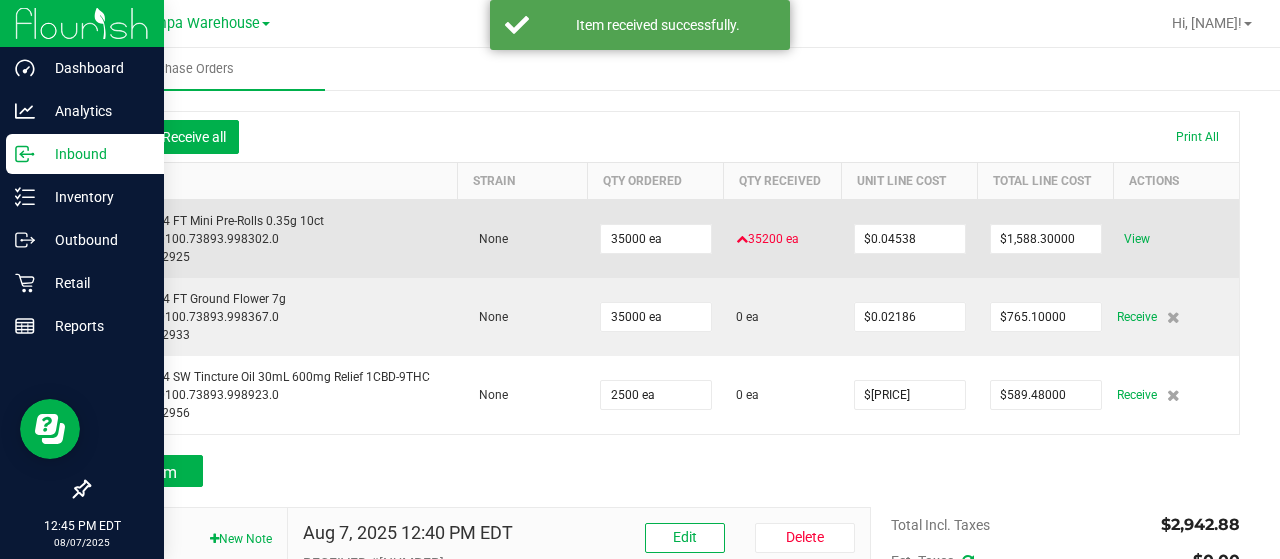scroll, scrollTop: 180, scrollLeft: 0, axis: vertical 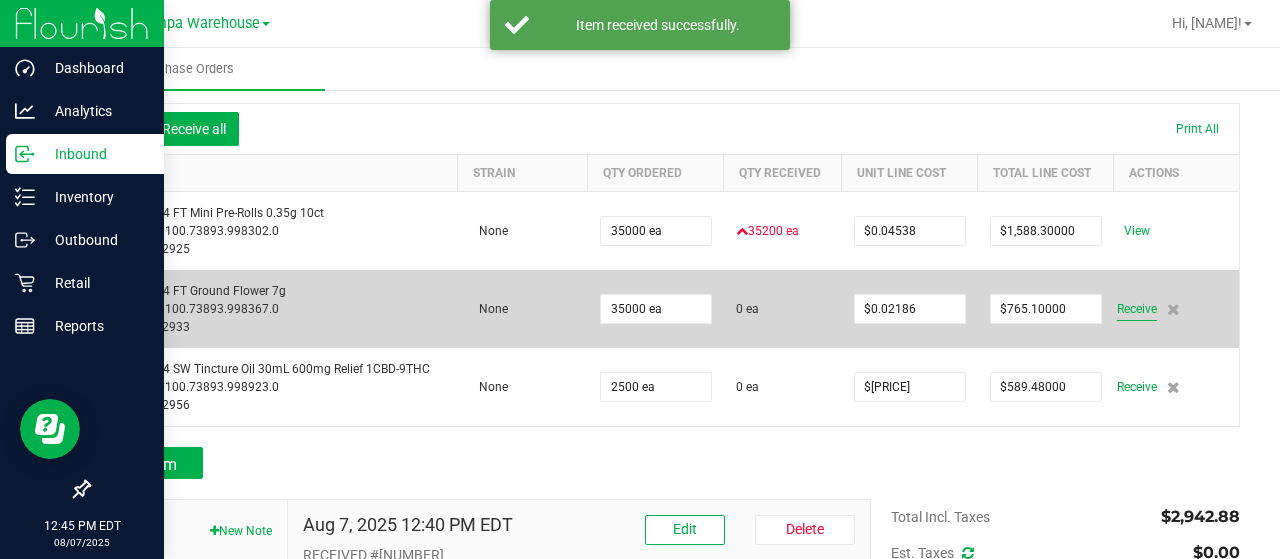 click on "Receive" at bounding box center [1137, 309] 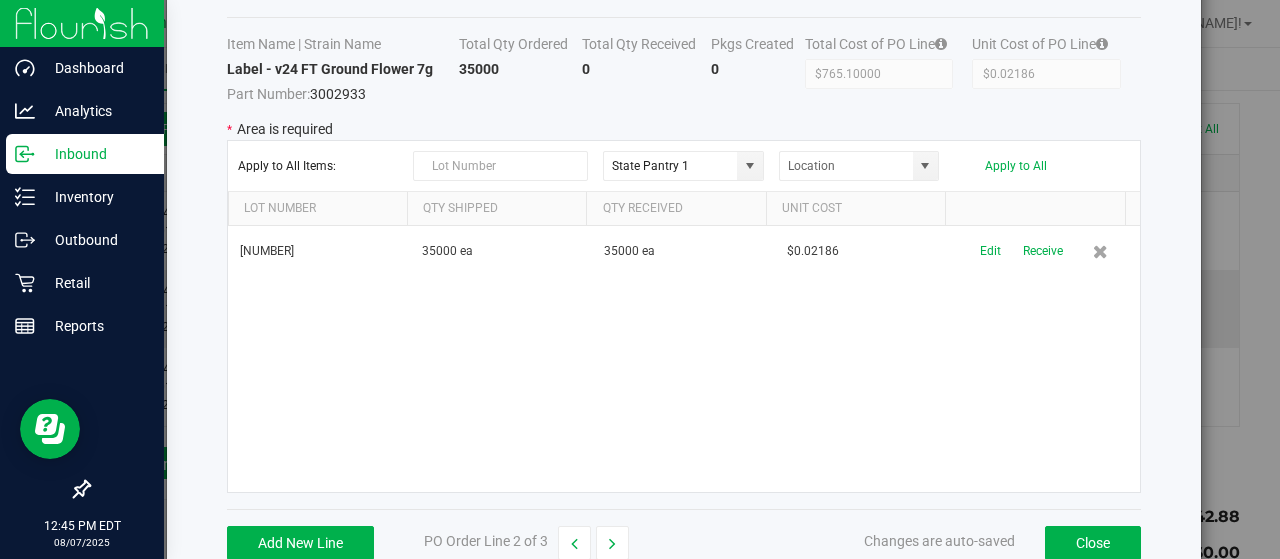 scroll, scrollTop: 89, scrollLeft: 0, axis: vertical 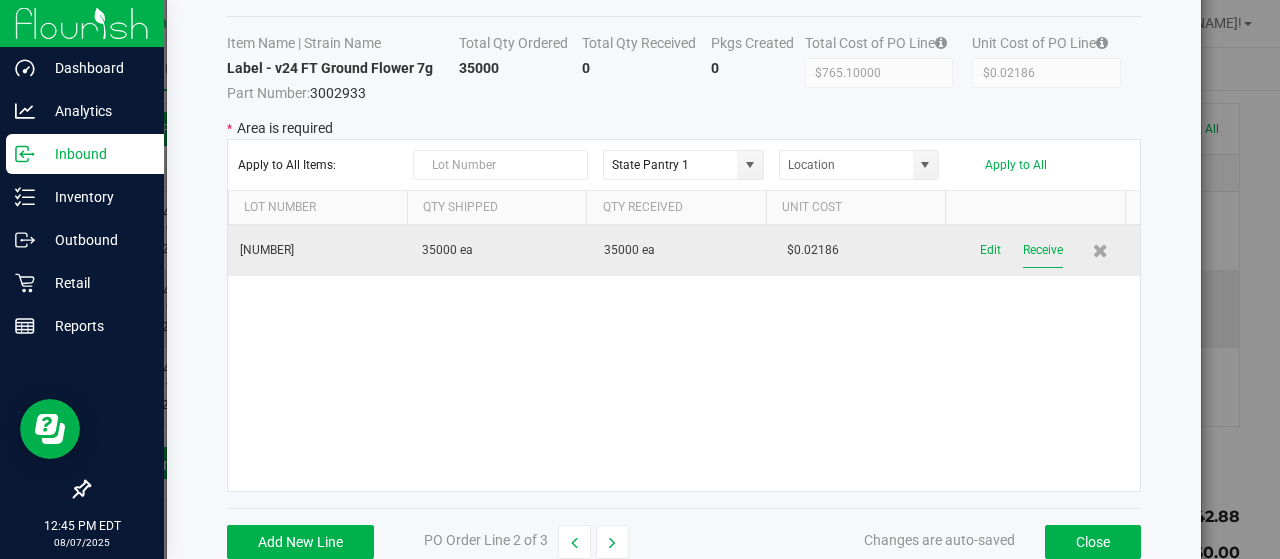 click on "Receive" at bounding box center (1043, 250) 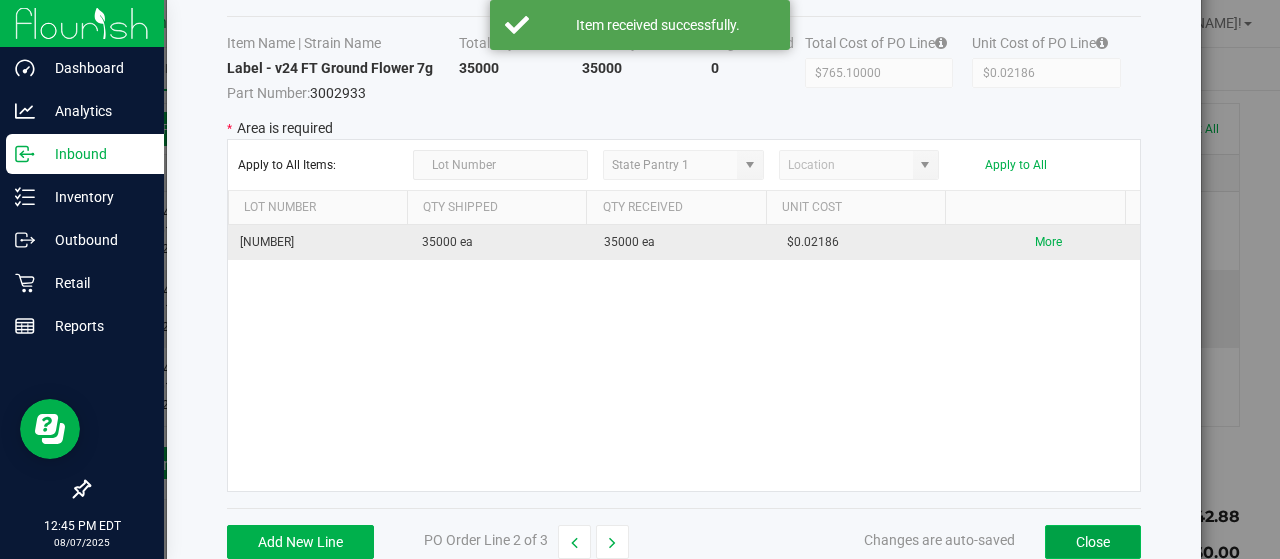 click on "Close" at bounding box center [1093, 542] 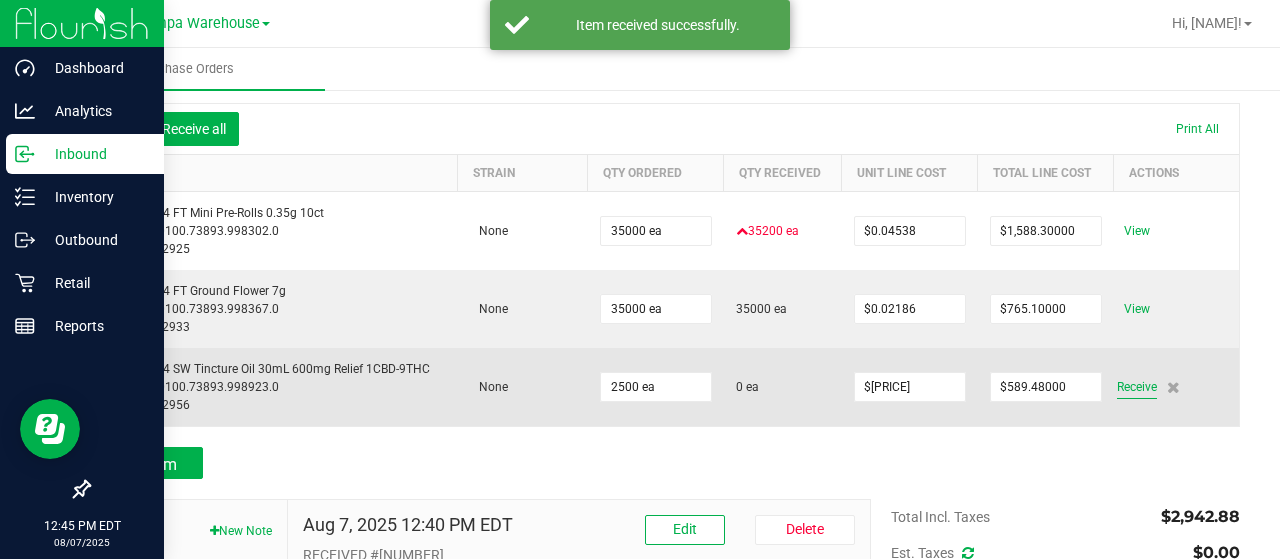 click on "Receive" at bounding box center (1137, 387) 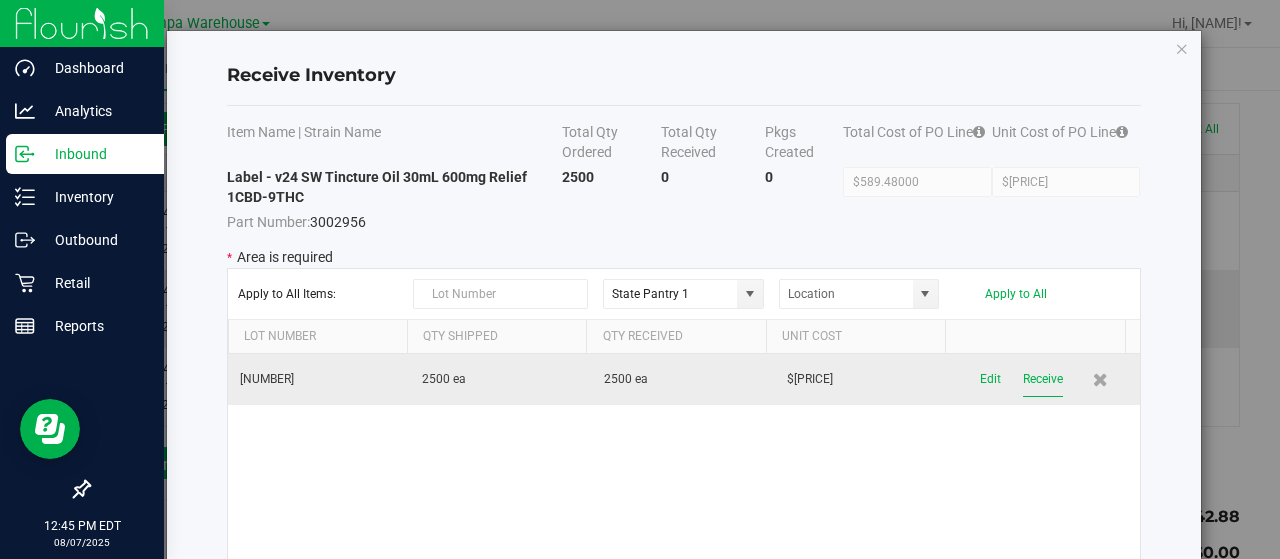 click on "Receive" at bounding box center [1043, 379] 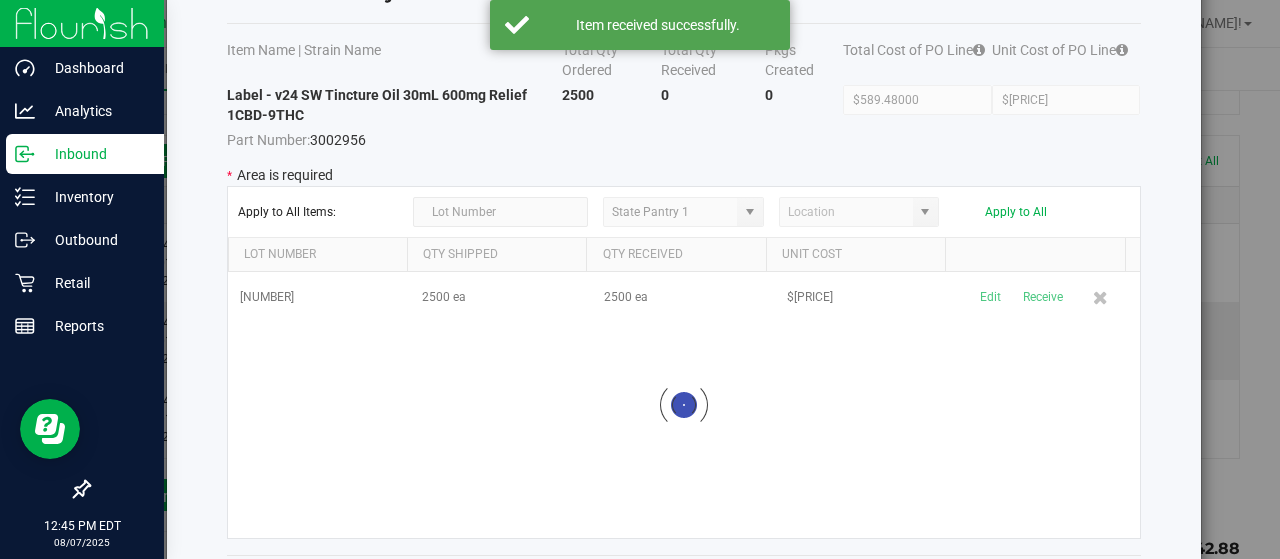scroll, scrollTop: 172, scrollLeft: 0, axis: vertical 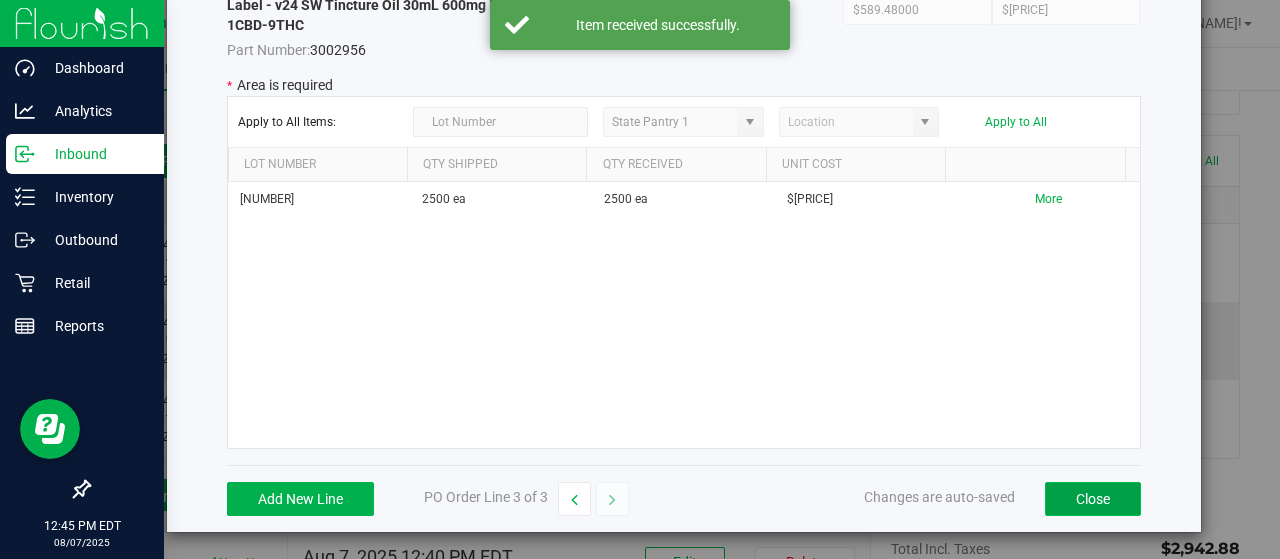 click on "Close" at bounding box center (1093, 499) 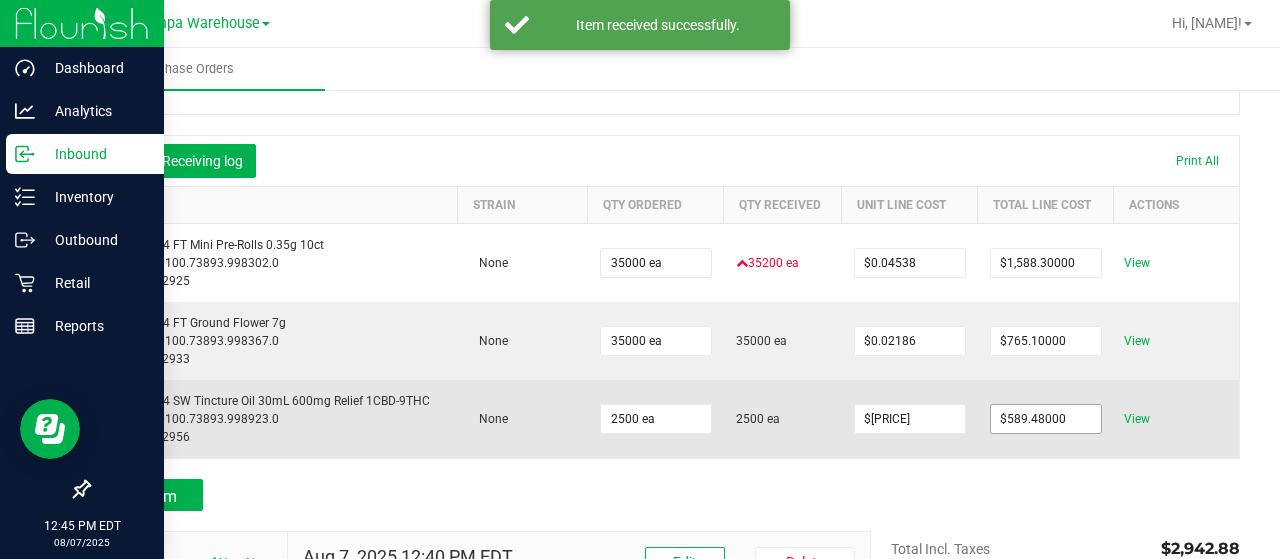 scroll, scrollTop: 0, scrollLeft: 0, axis: both 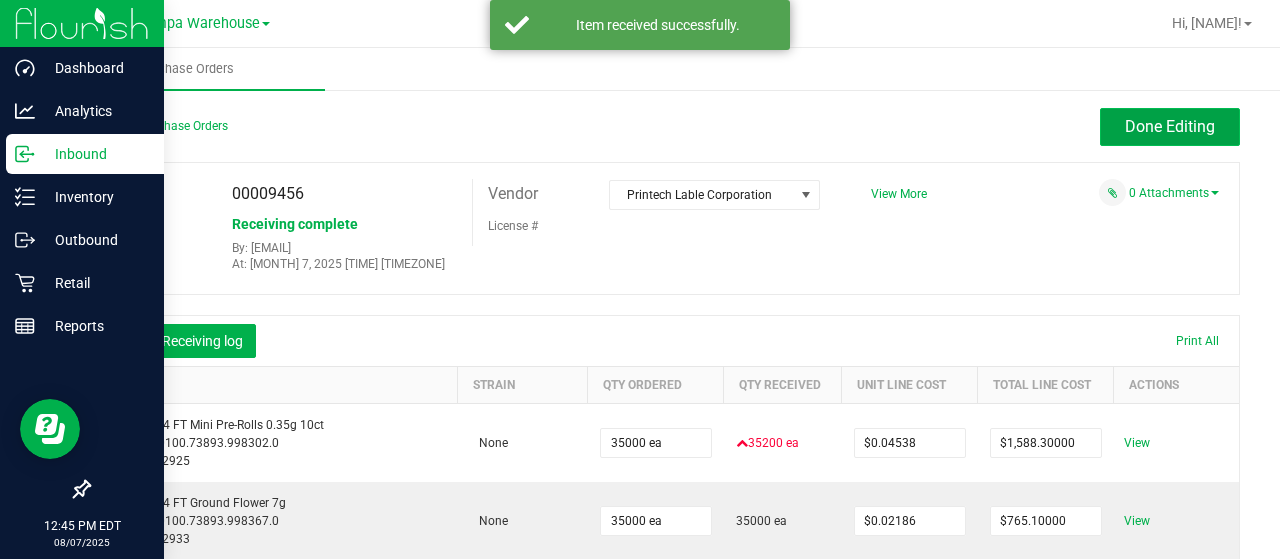 click on "Done Editing" at bounding box center (1170, 126) 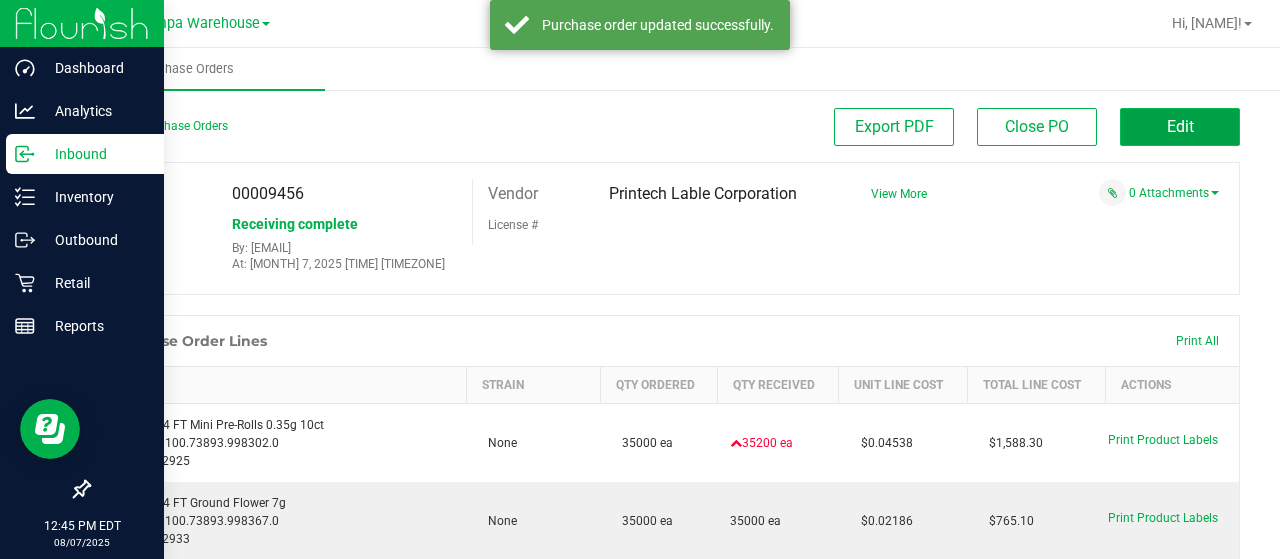 click on "Edit" at bounding box center (1180, 127) 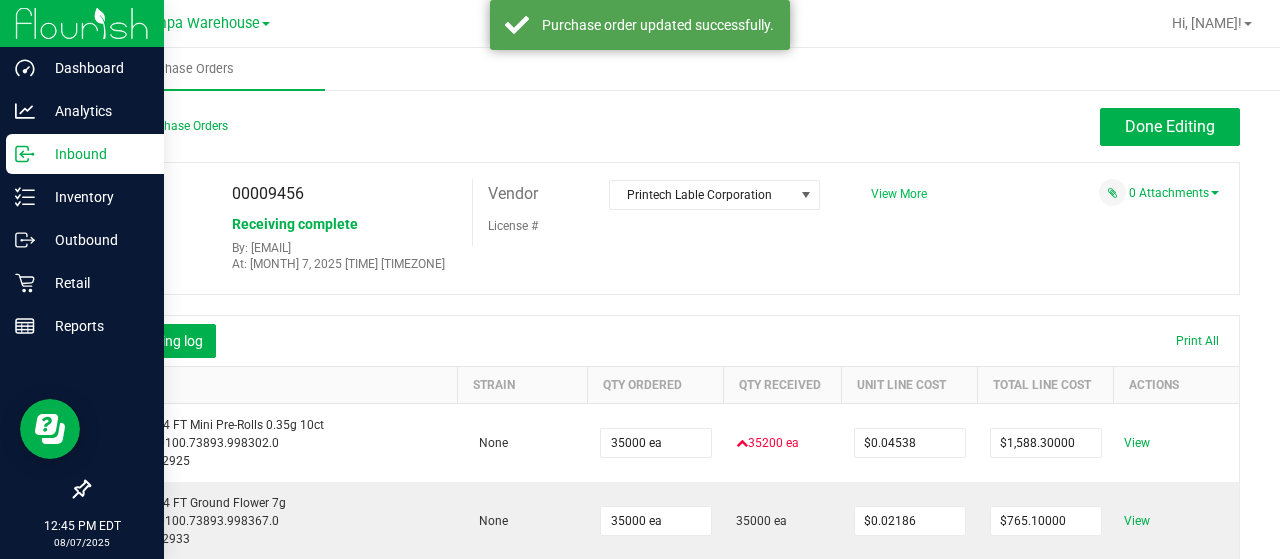 click on "View More" at bounding box center (899, 194) 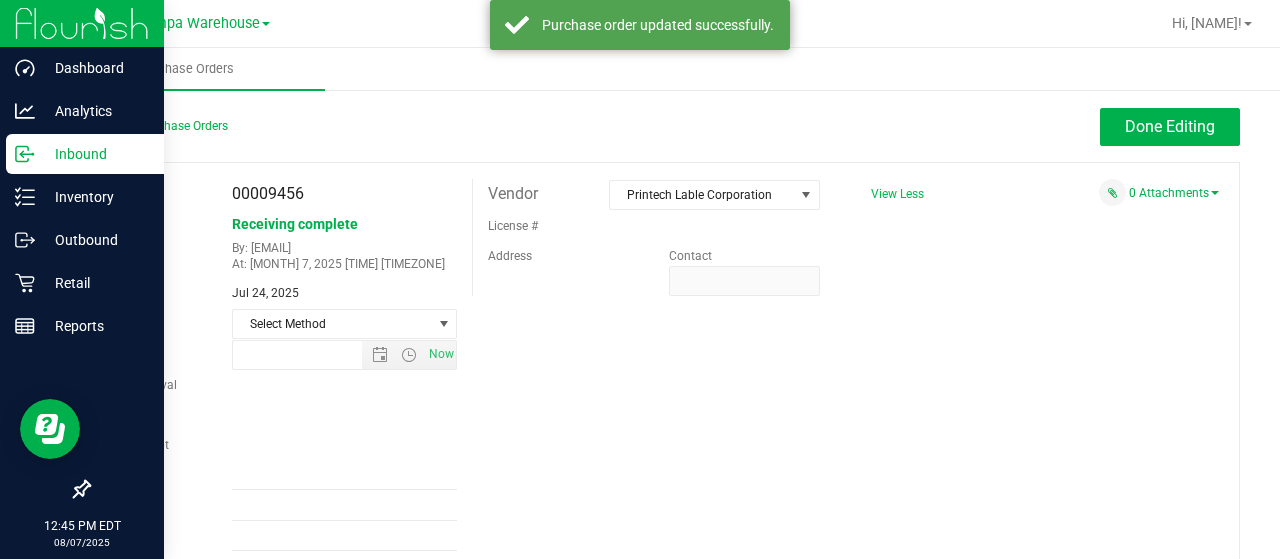 type on "[MONTH]/[DAY]/[YEAR] [HOUR]:[MINUTE] [AM/PM]" 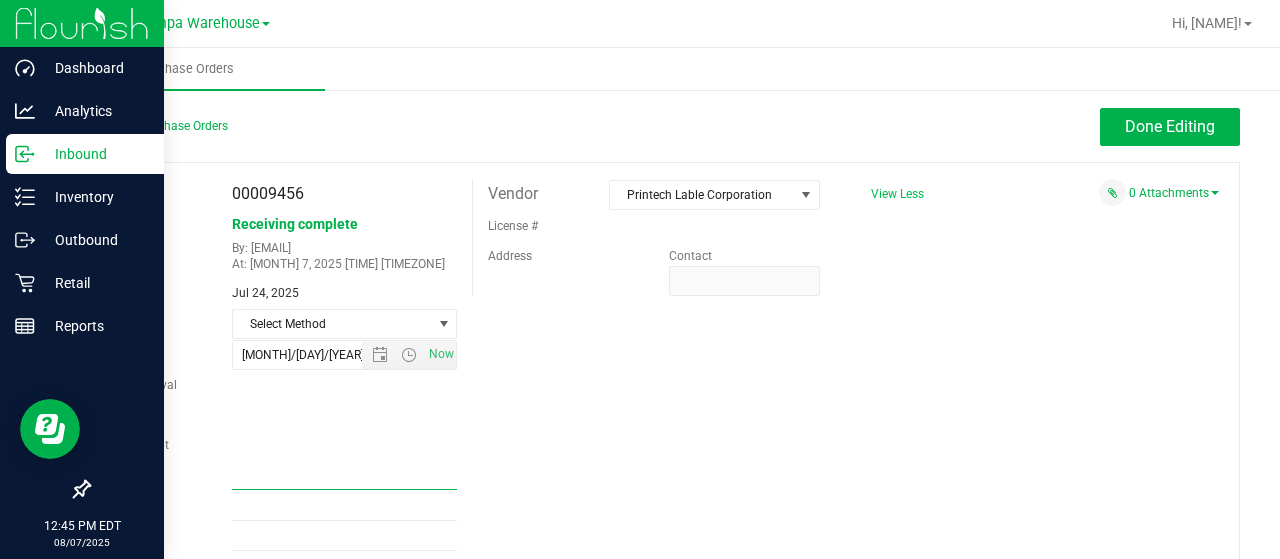 click on "Ref Field 1" at bounding box center [345, 475] 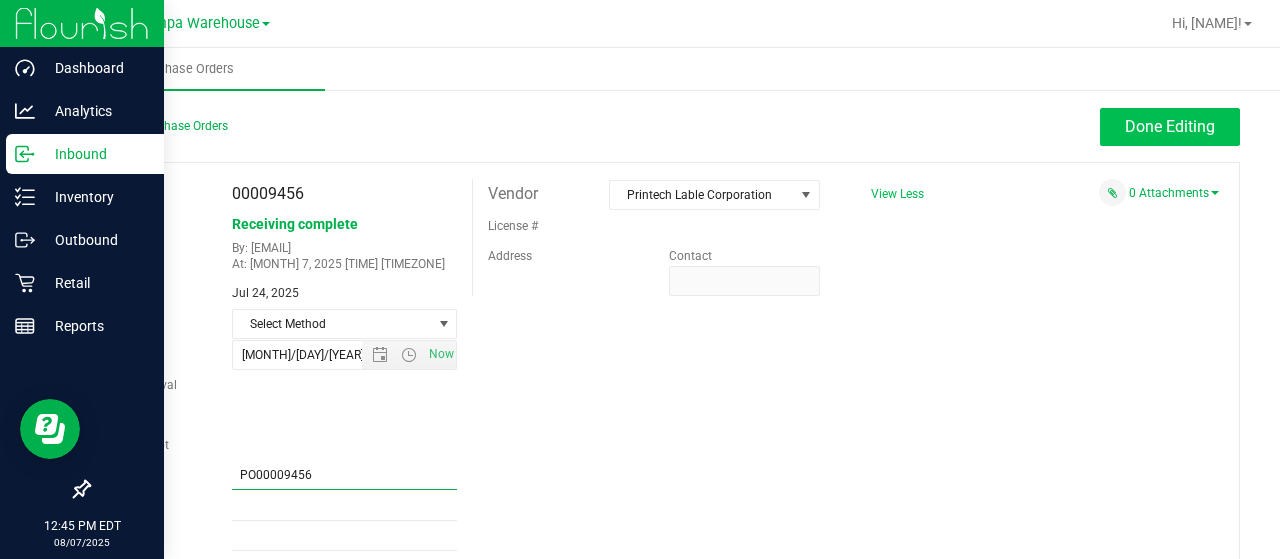 type on "PO00009456" 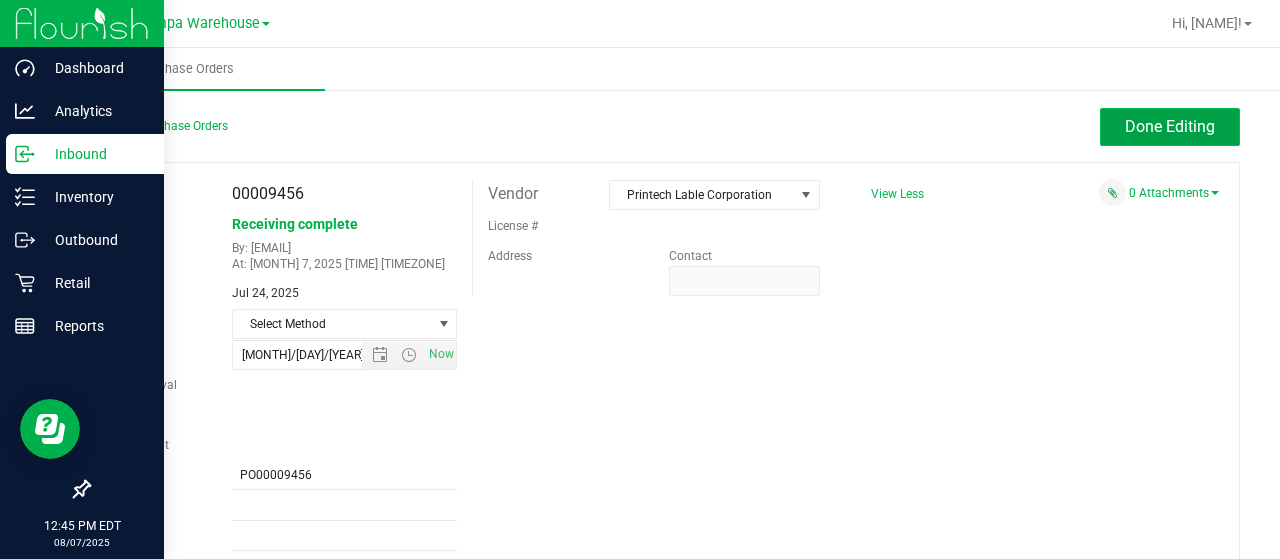 click on "Done Editing" at bounding box center [1170, 127] 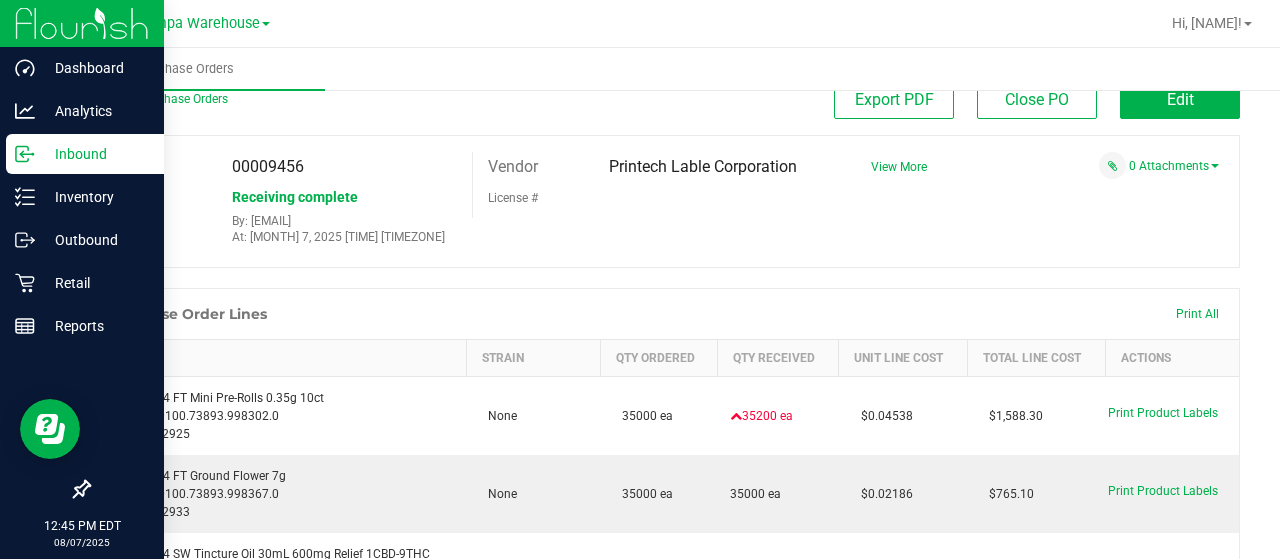 scroll, scrollTop: 26, scrollLeft: 0, axis: vertical 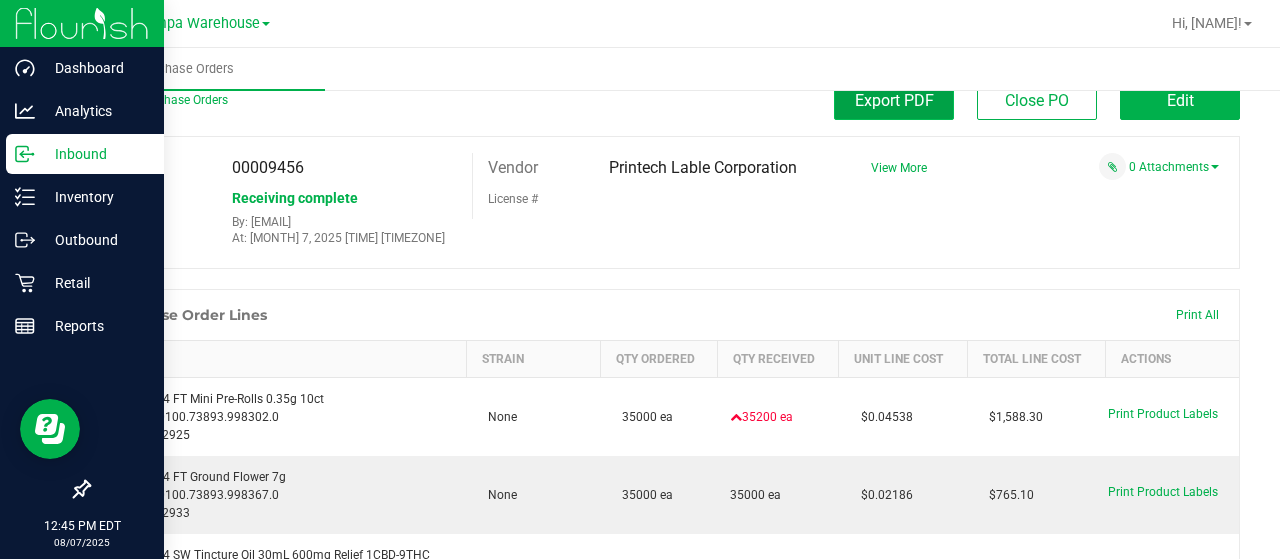click on "Export PDF" at bounding box center (894, 101) 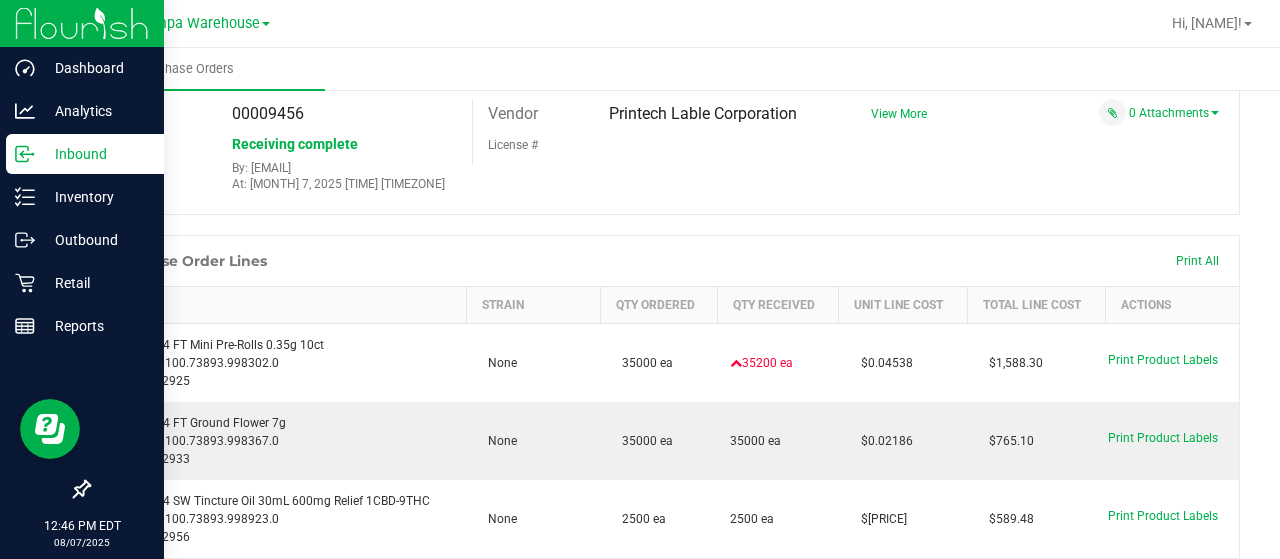 scroll, scrollTop: 81, scrollLeft: 0, axis: vertical 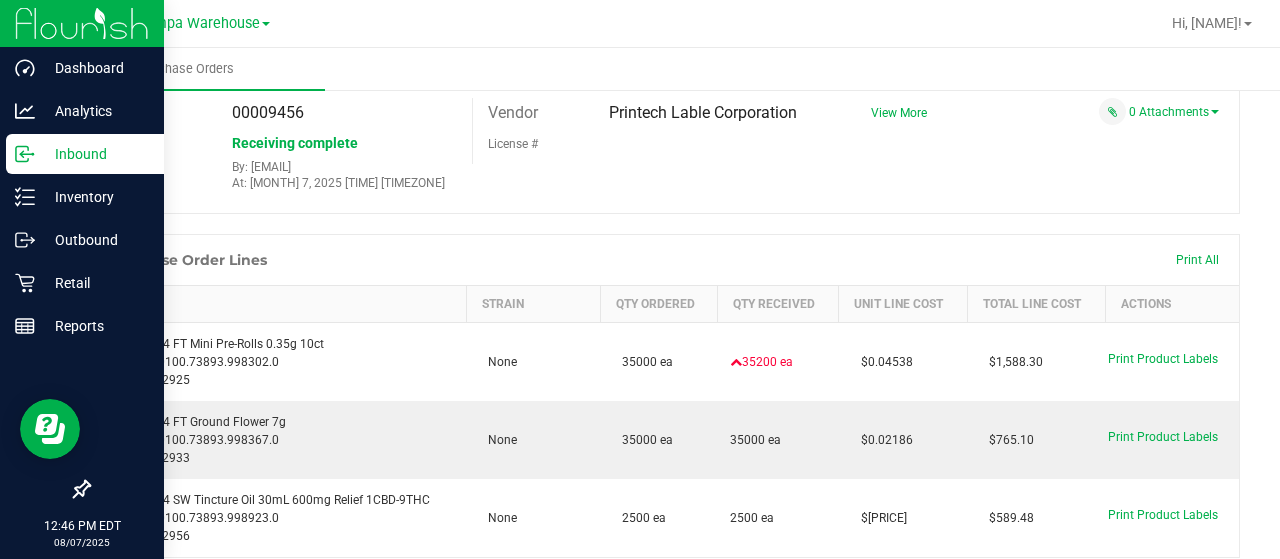 click on "PO
00009456
Status
Receiving complete
By: zmorales@[EMAIL]
At: [MONTH] 7, 2025 [TIME] [TIMEZONE]
Vendor
Printech Lable Corporation
License #
View More" at bounding box center (664, 147) 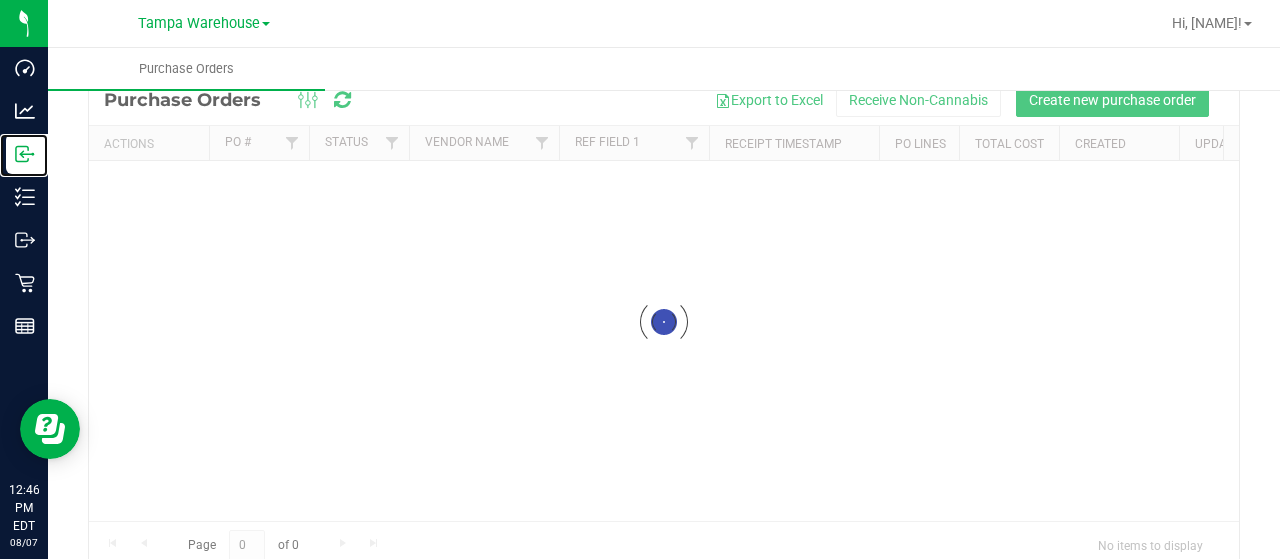 scroll, scrollTop: 0, scrollLeft: 0, axis: both 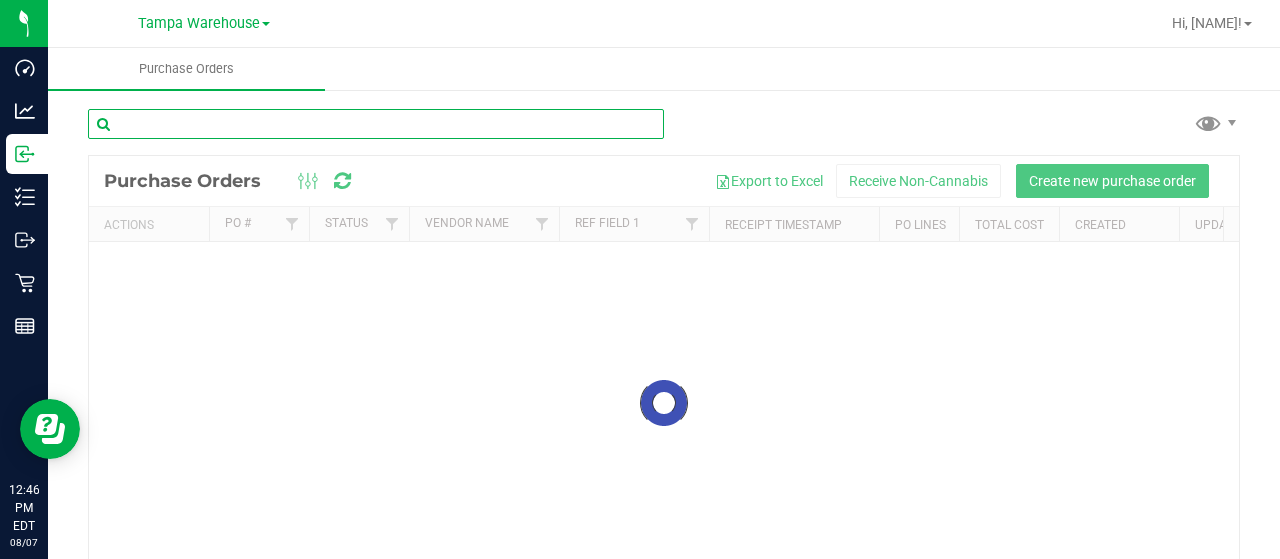 click at bounding box center [376, 124] 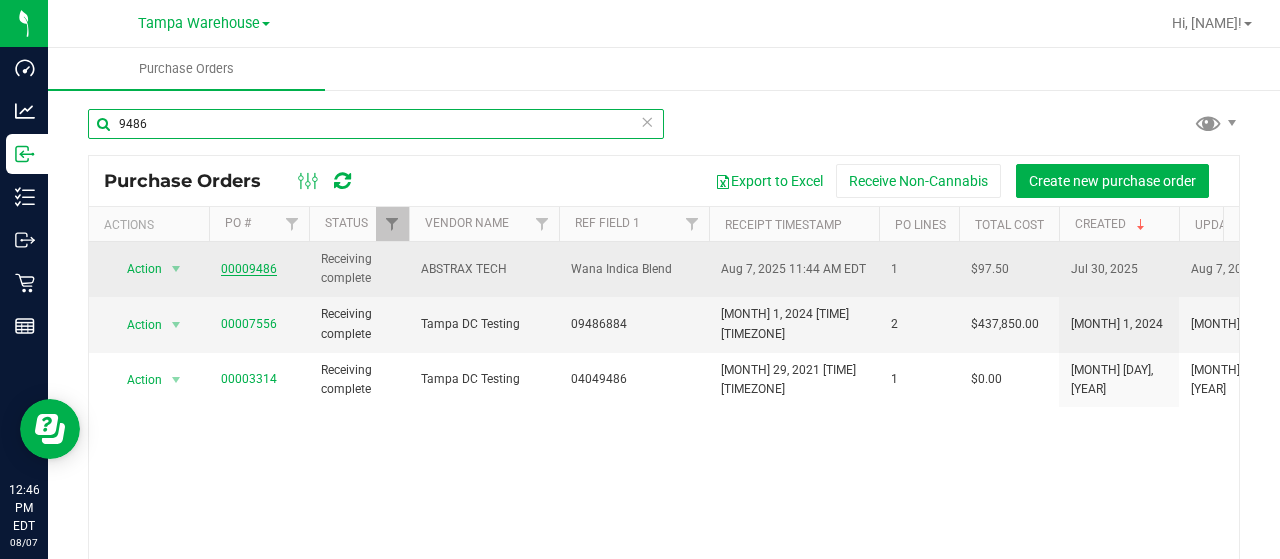 type on "9486" 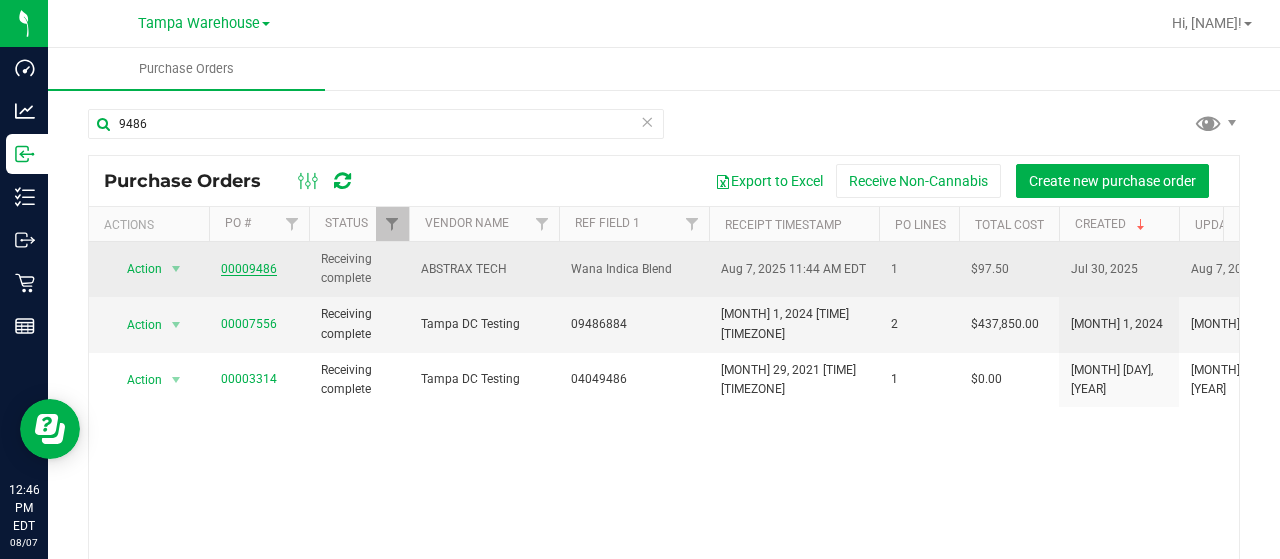 click on "00009486" at bounding box center [249, 269] 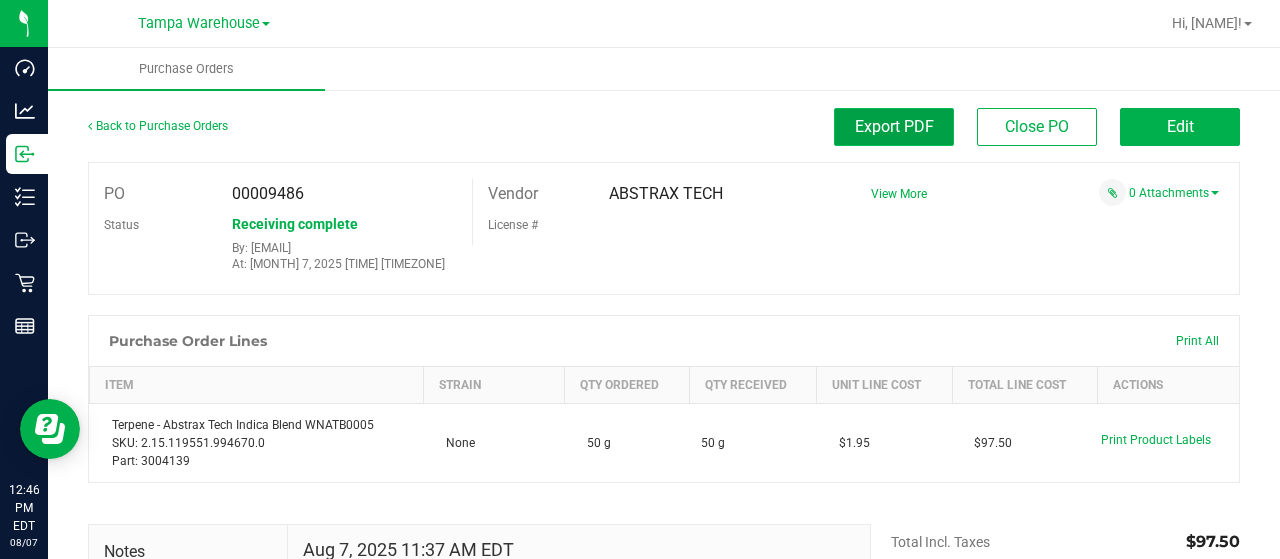 click on "Export PDF" at bounding box center (894, 126) 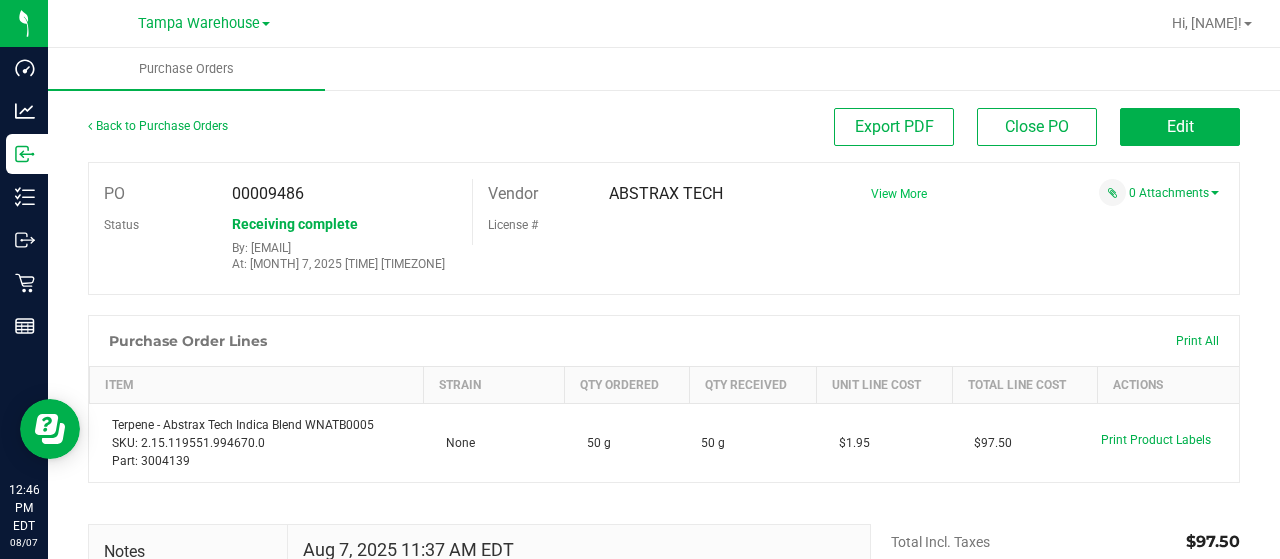 click on "View More" at bounding box center [899, 194] 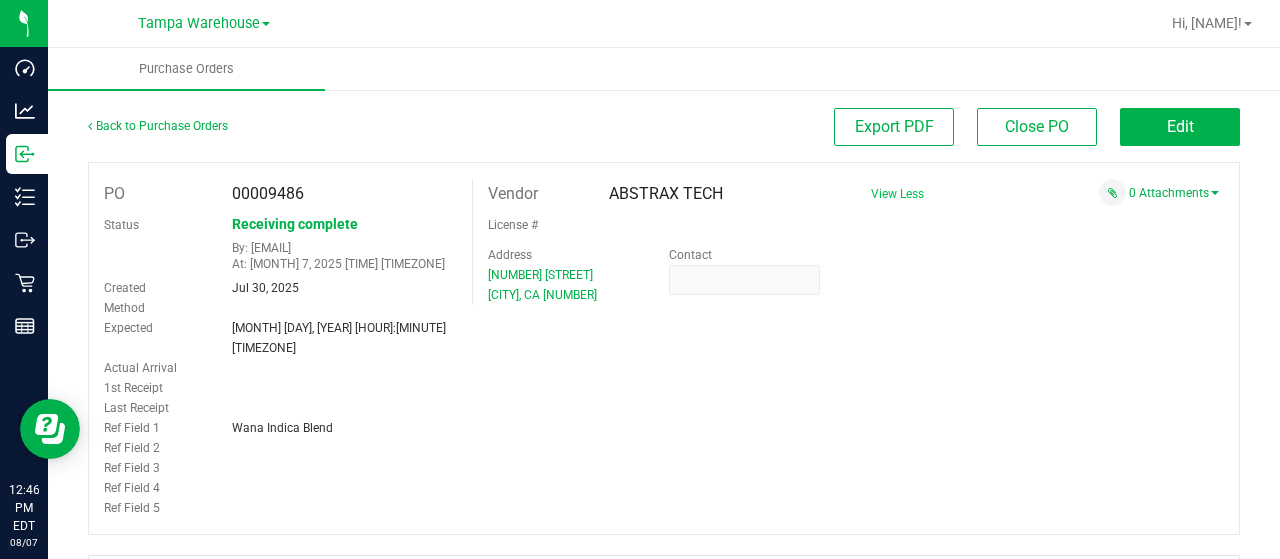 click on "Last Receipt" at bounding box center (280, 408) 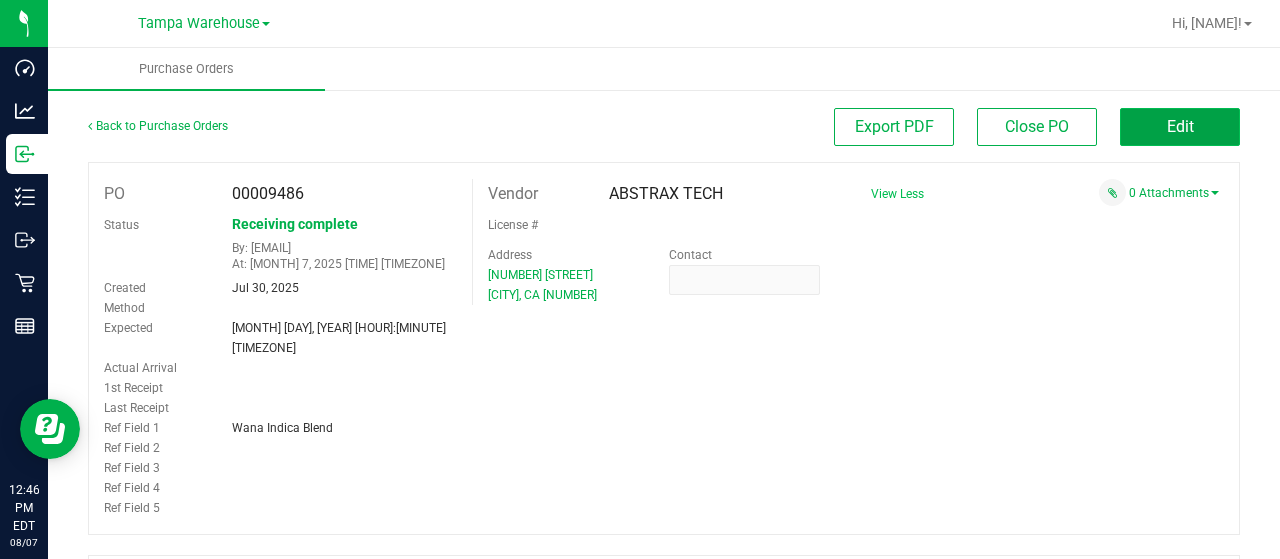 click on "Edit" at bounding box center (1180, 127) 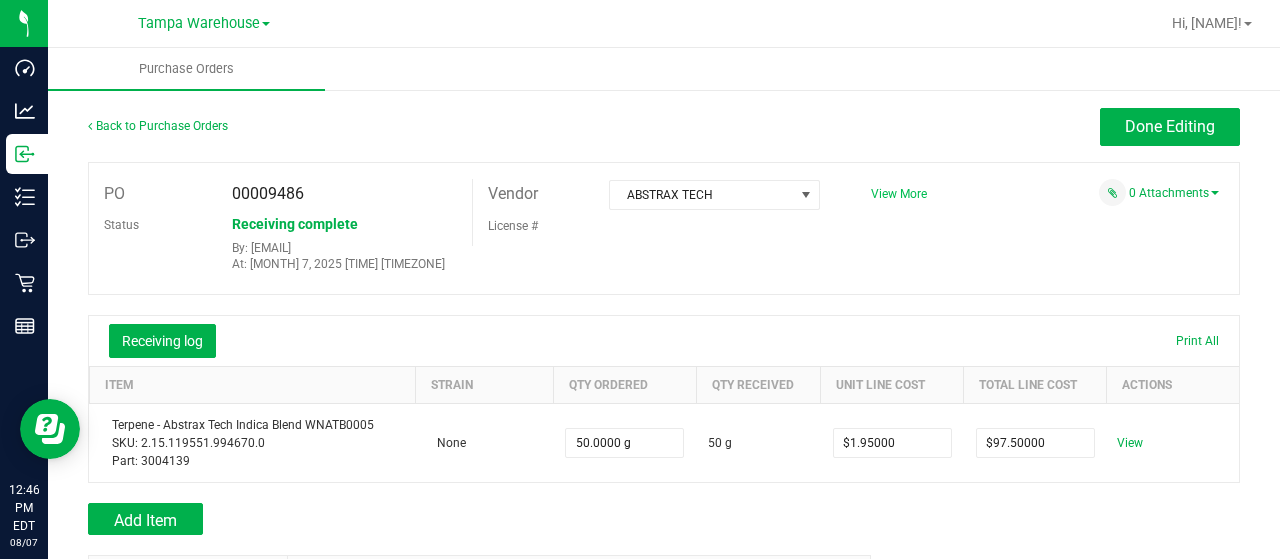 click on "View More" at bounding box center (899, 194) 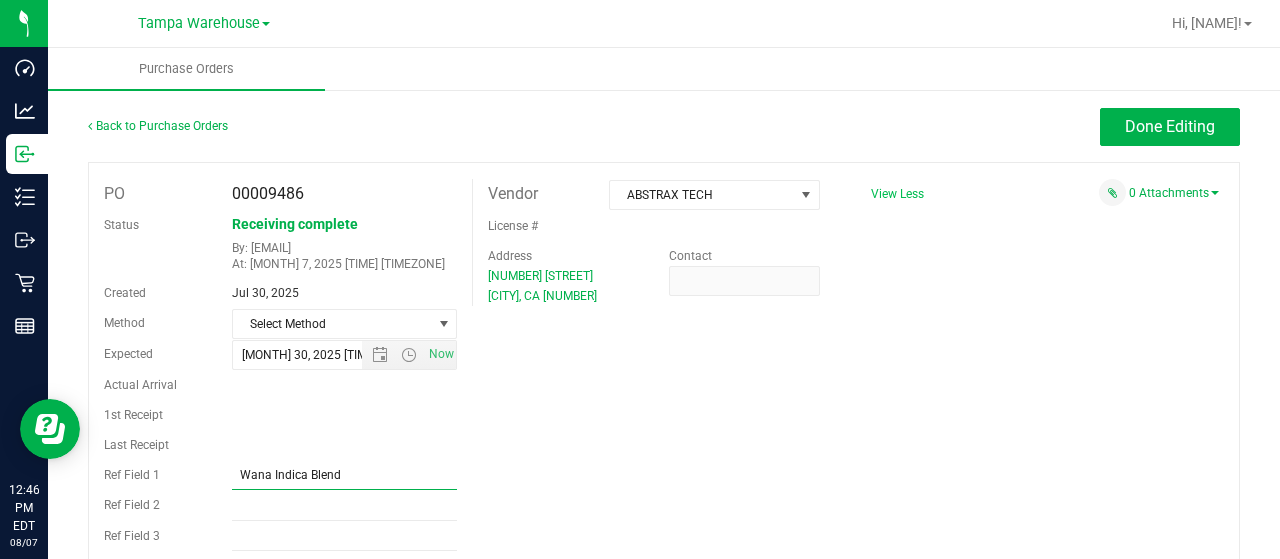 click on "Wana Indica Blend" at bounding box center (345, 475) 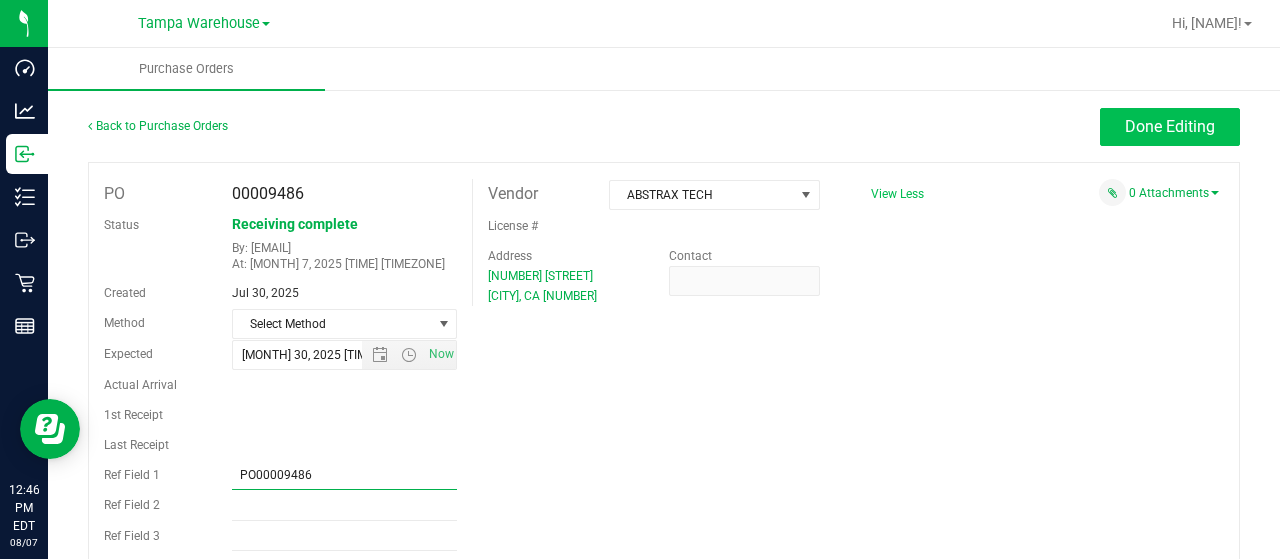 type on "PO00009486" 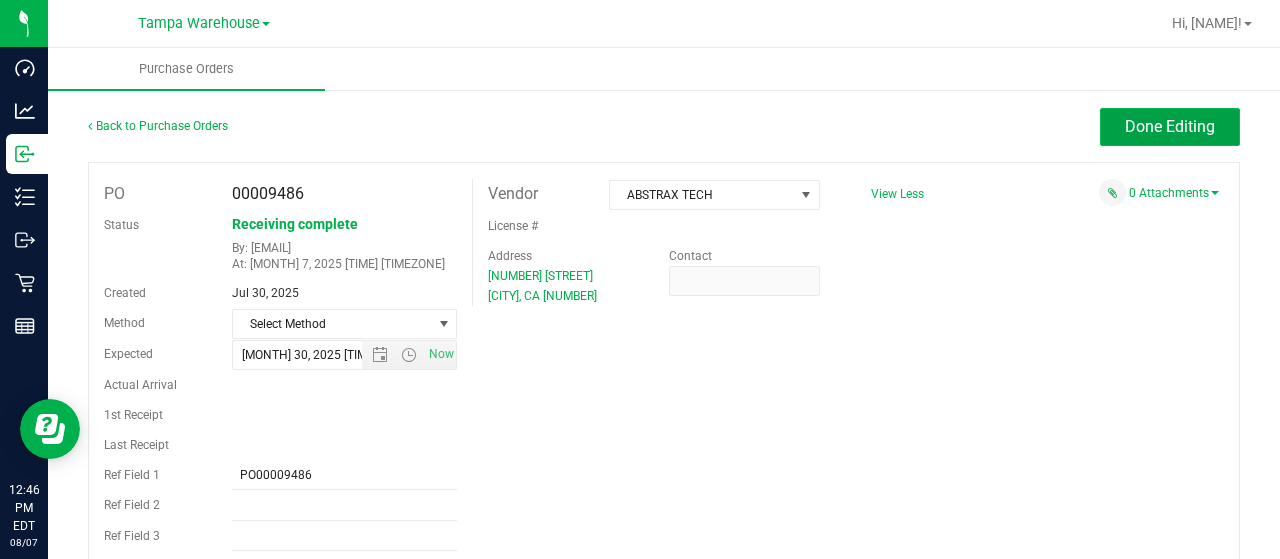 click on "Done Editing" at bounding box center (1170, 126) 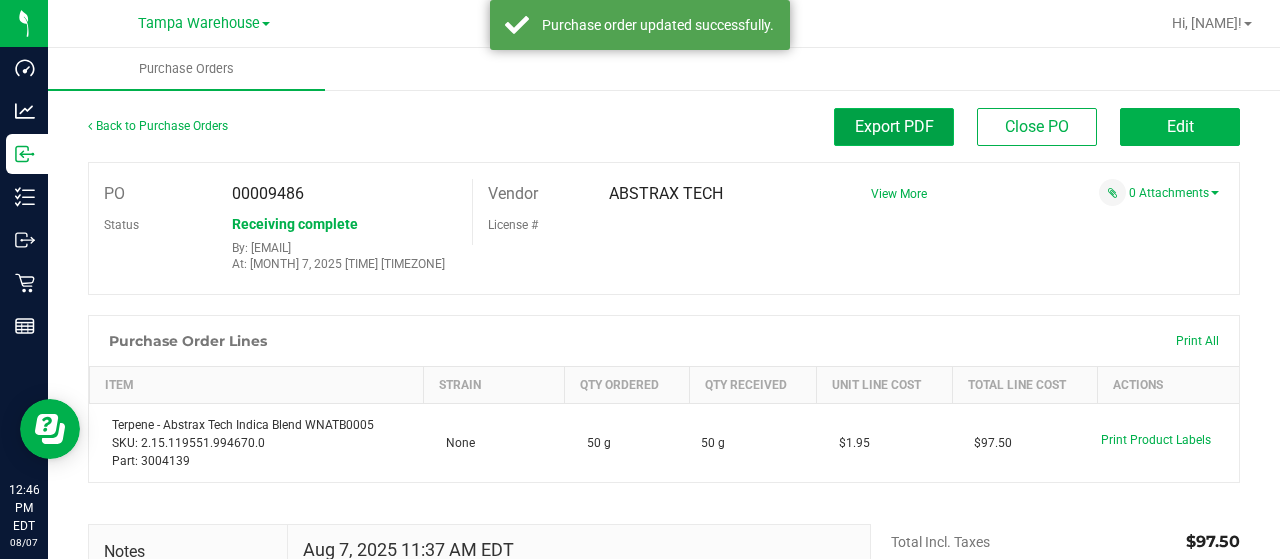 click on "Export PDF" at bounding box center (894, 126) 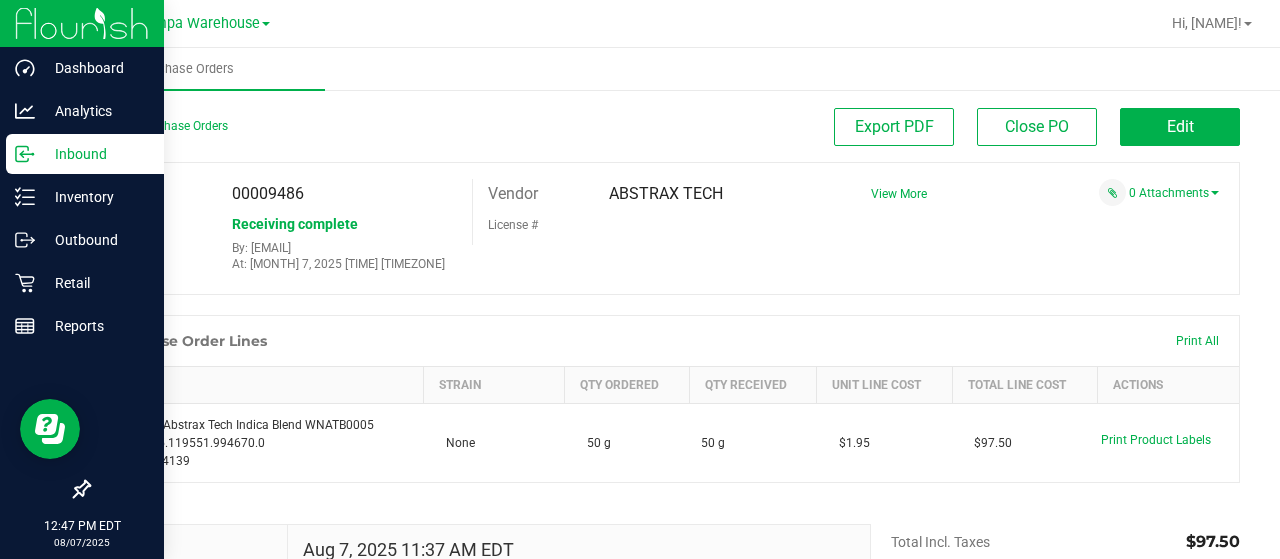 click on "Inbound" at bounding box center (95, 154) 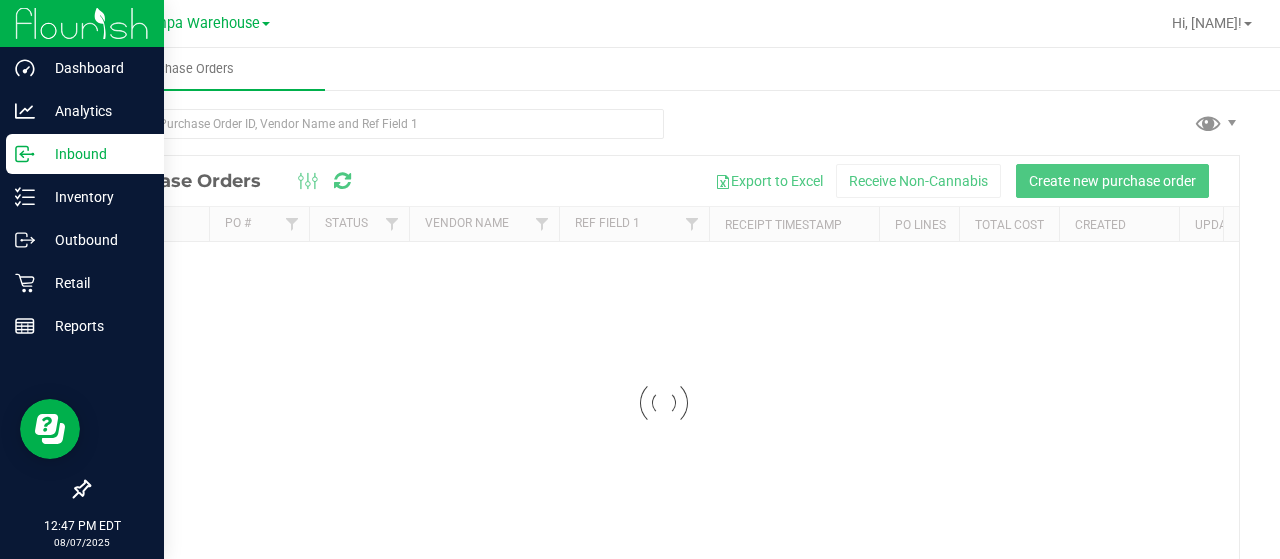 scroll, scrollTop: 0, scrollLeft: 0, axis: both 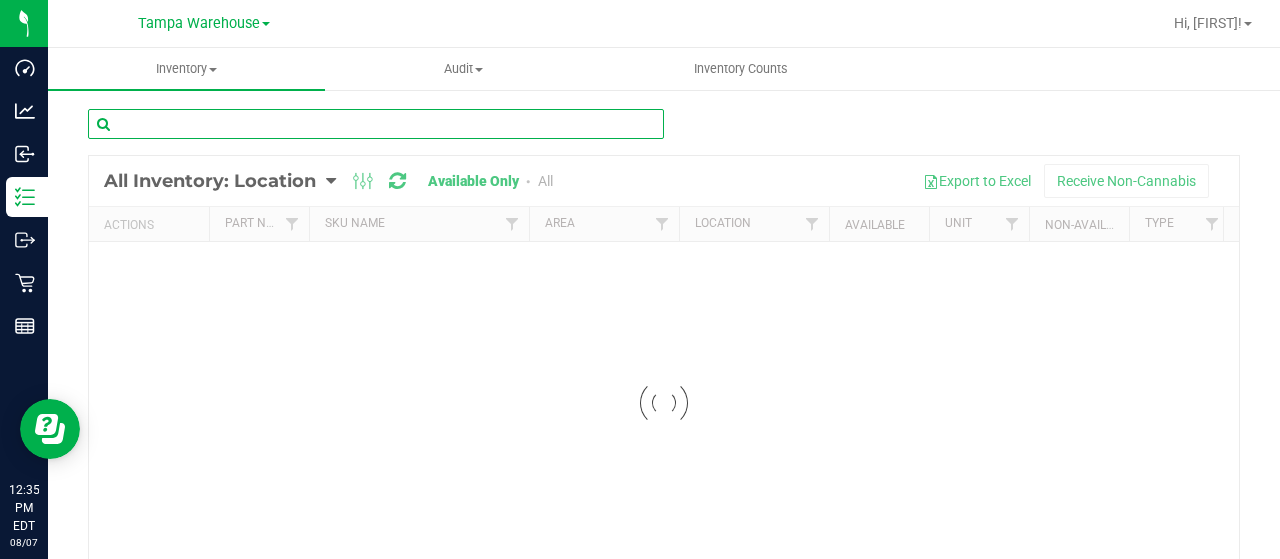 click at bounding box center (376, 124) 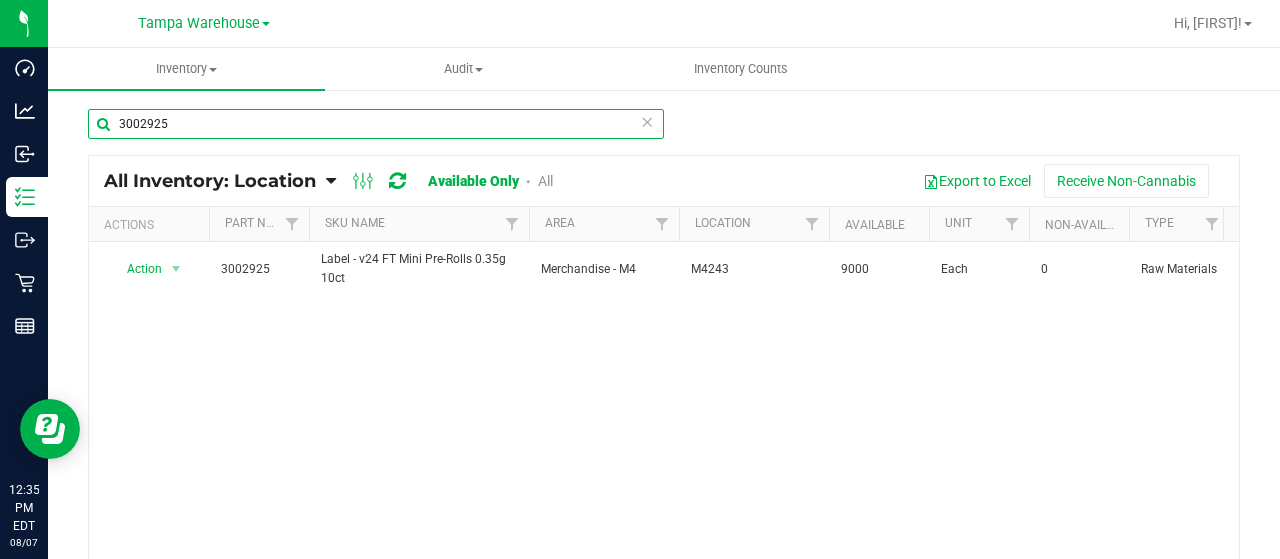 click on "3002925" at bounding box center [376, 124] 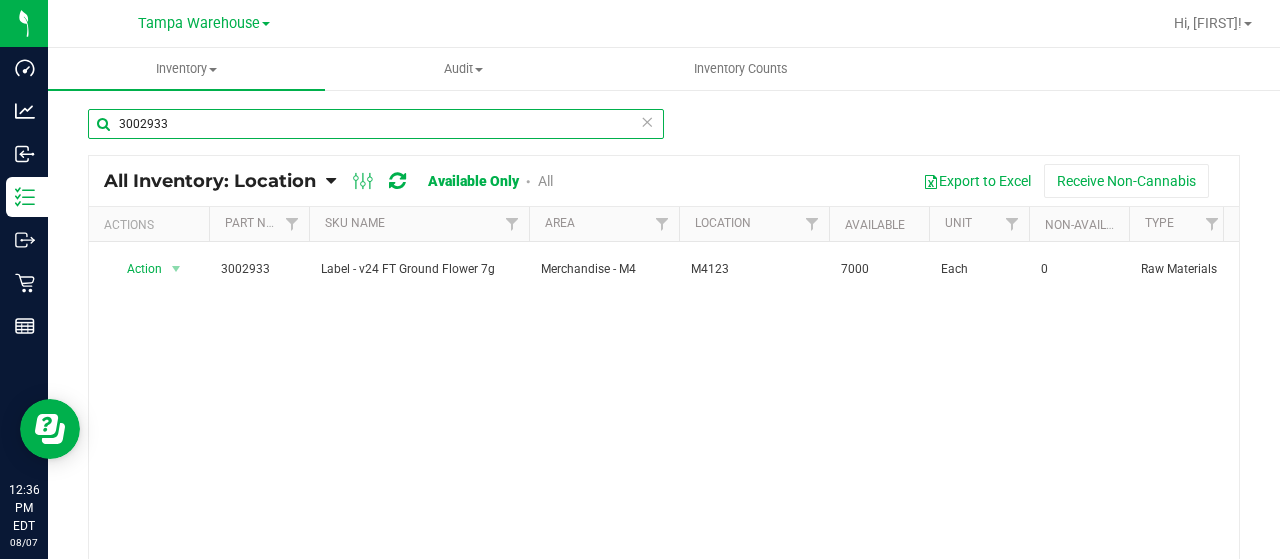 click on "3002933" at bounding box center [376, 124] 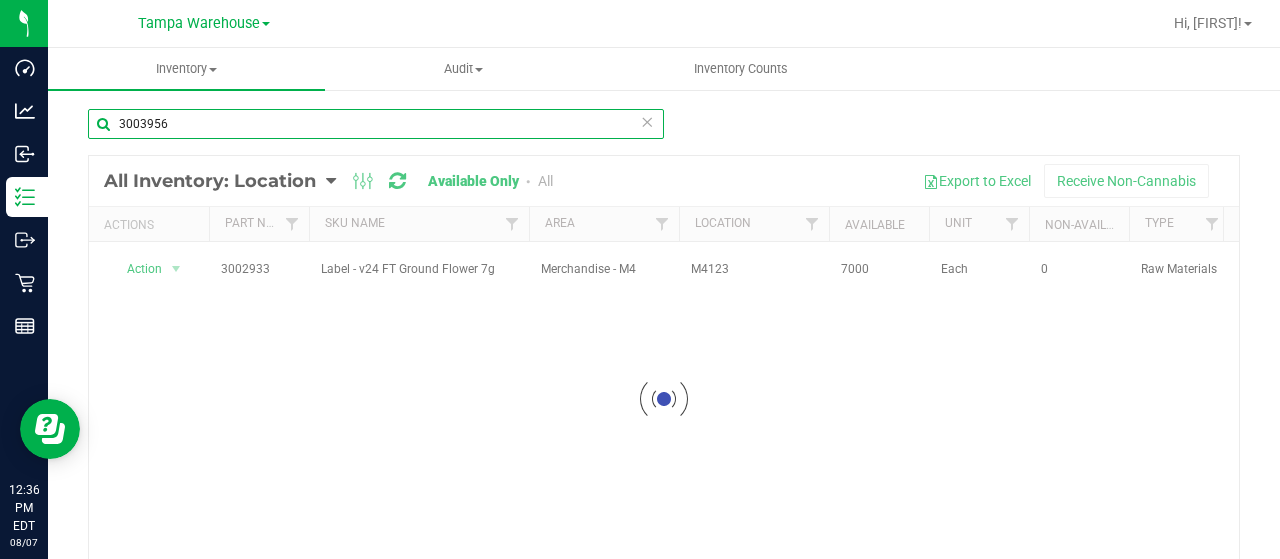 click on "3003956" at bounding box center (376, 124) 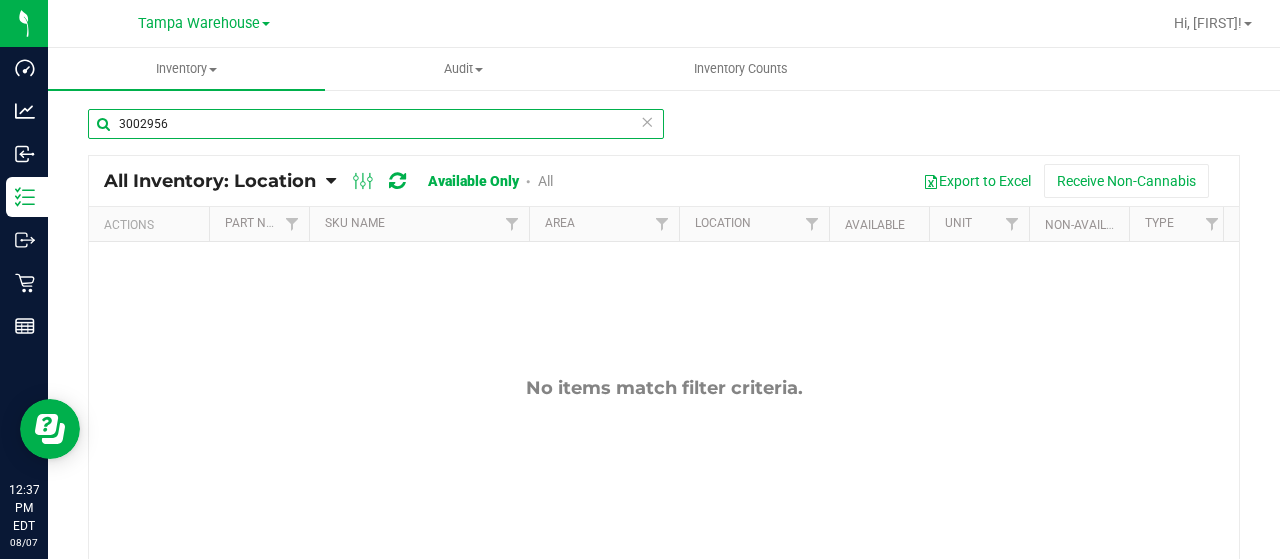 type on "3002956" 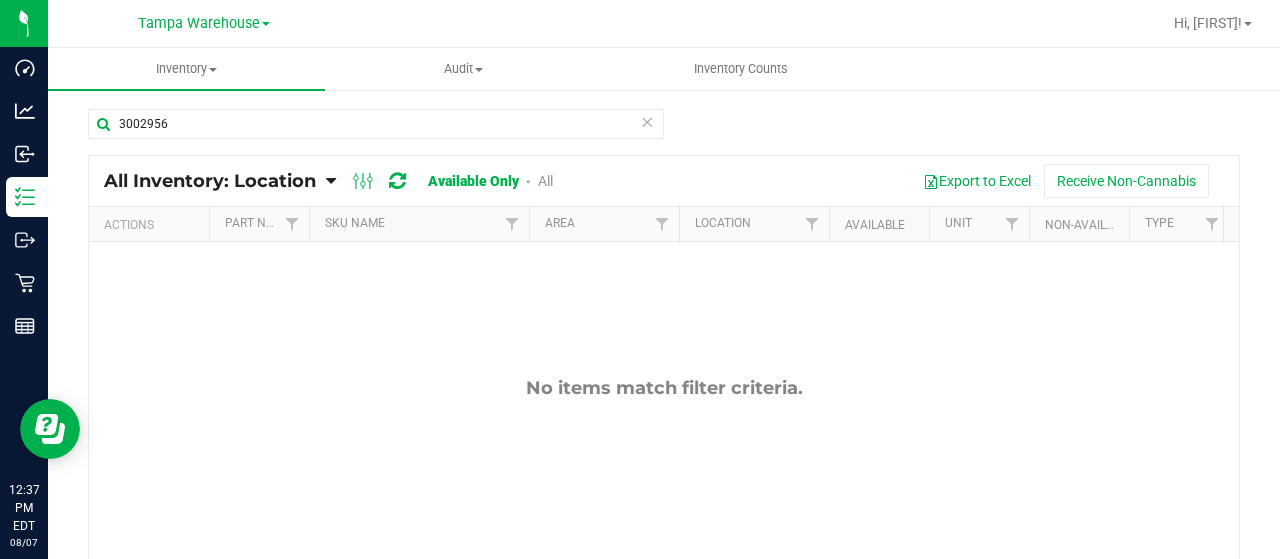 click on "All Inventory: Location
Item Summary
Item (default)
Item by Strain
Item by Location
Item by Lot
All Packages" at bounding box center (343, 181) 